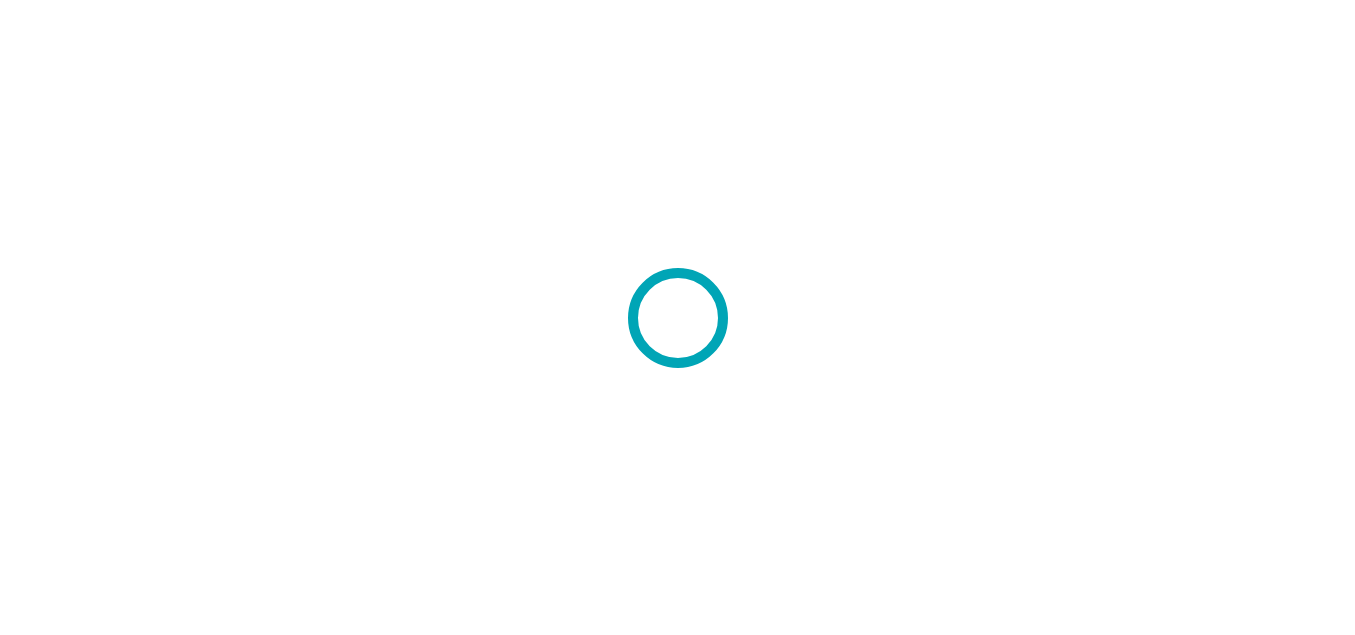 scroll, scrollTop: 0, scrollLeft: 0, axis: both 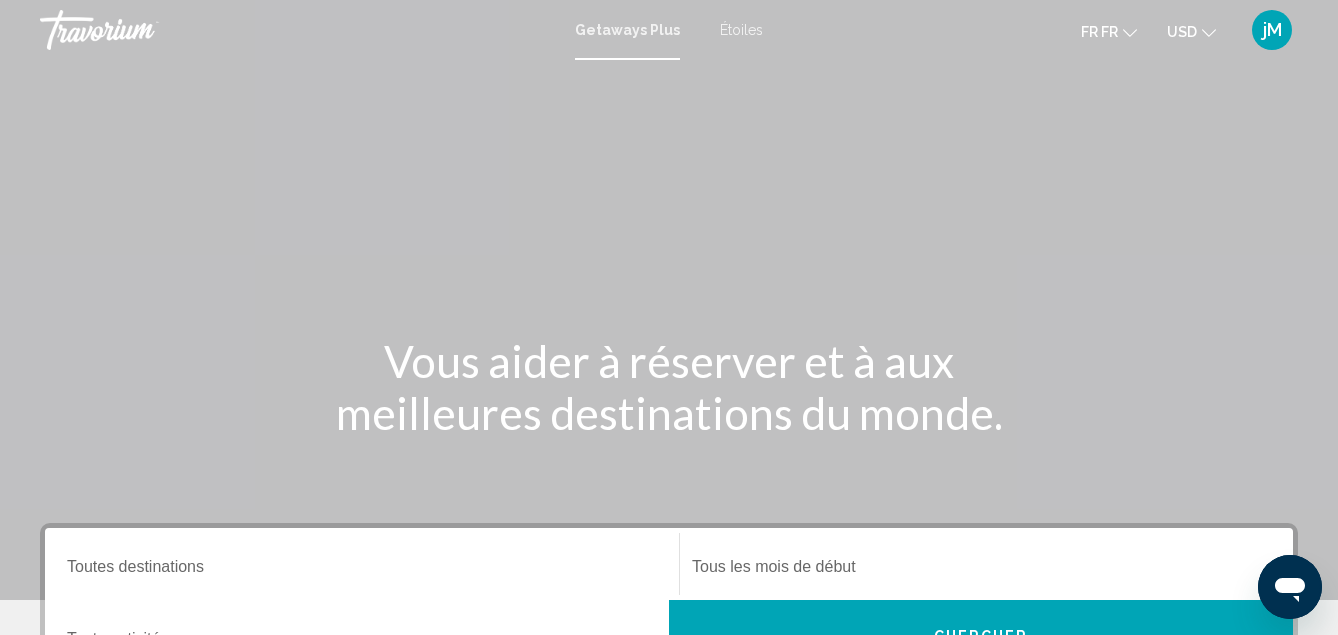 click 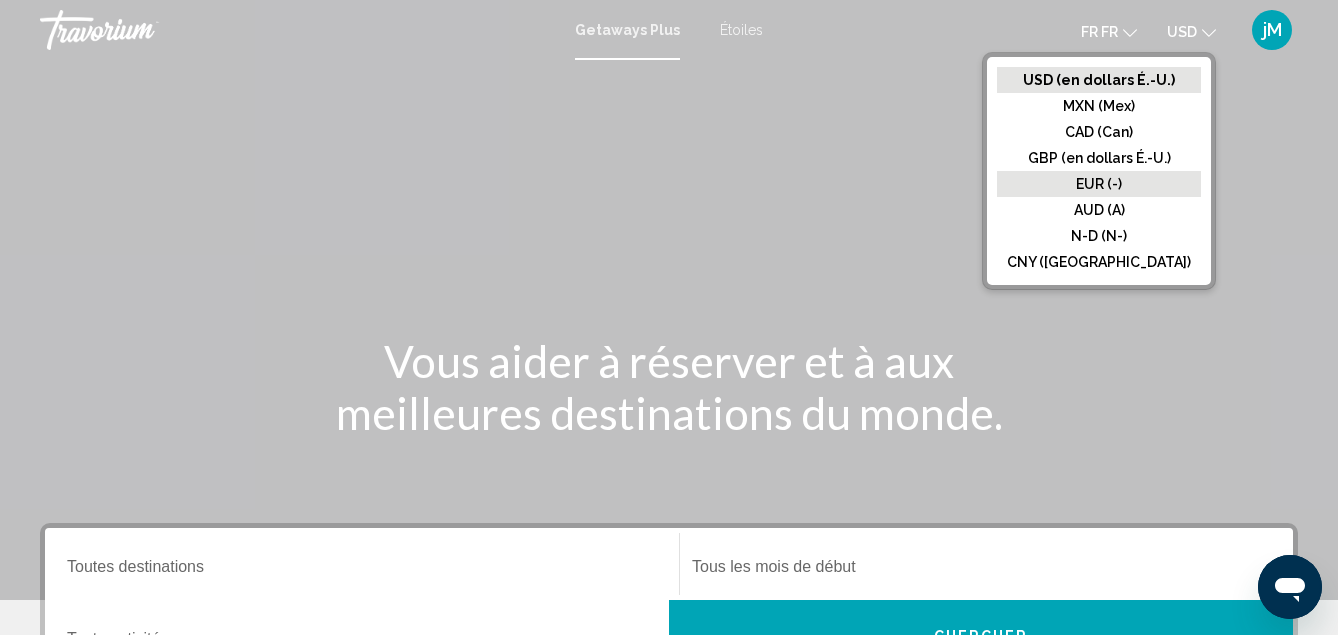 click on "EUR (-)" 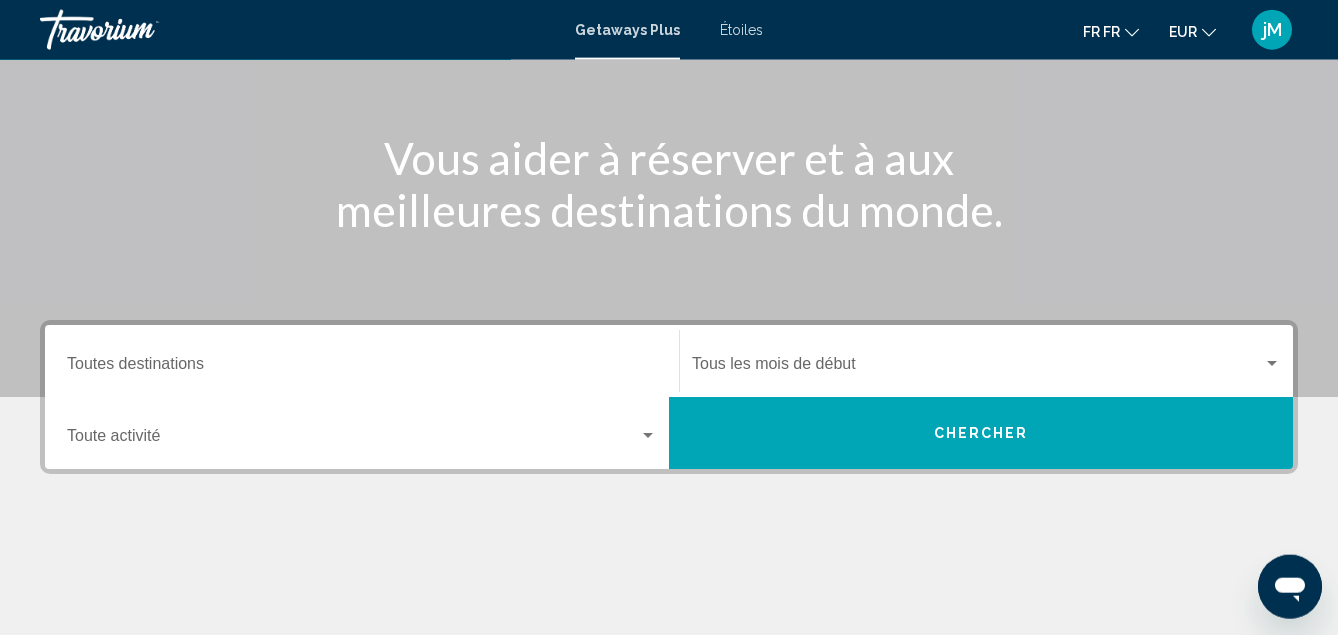 scroll, scrollTop: 237, scrollLeft: 0, axis: vertical 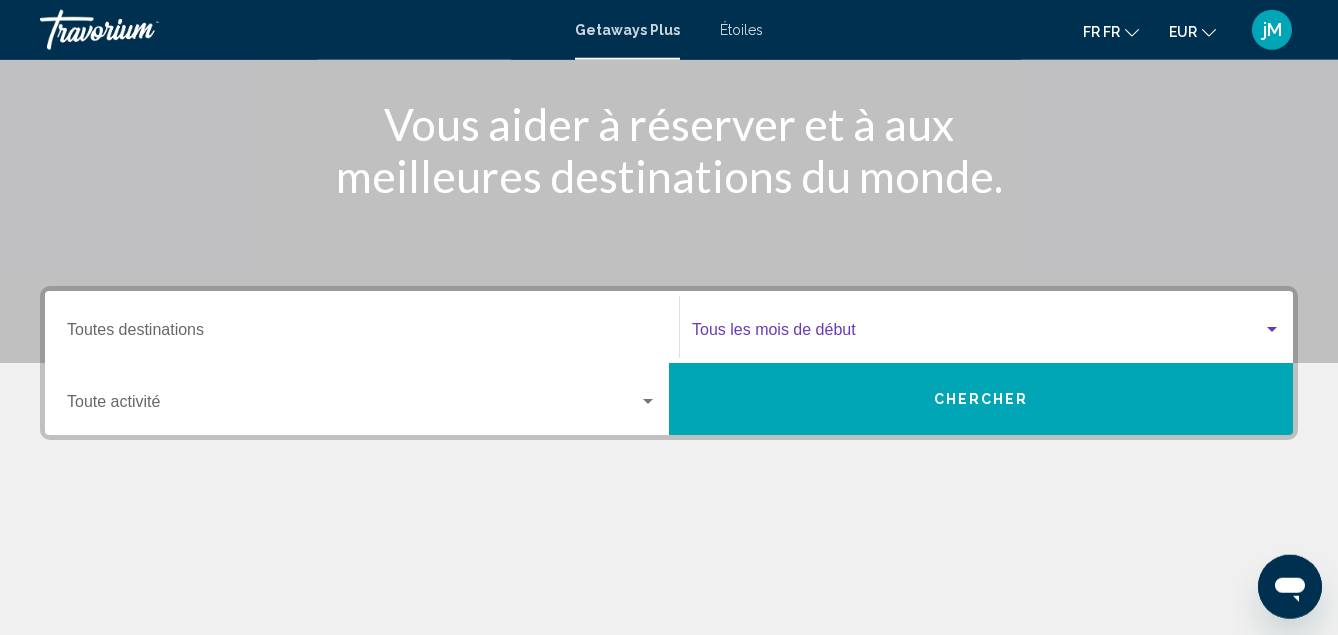 click at bounding box center [1272, 330] 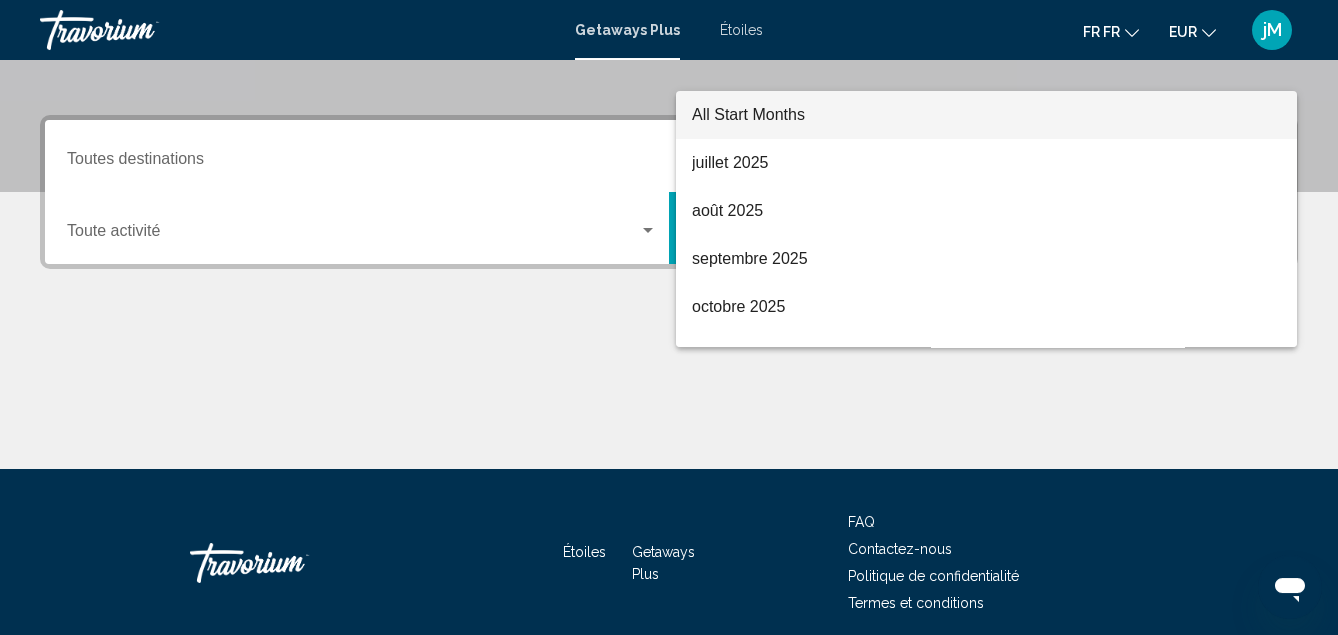 scroll, scrollTop: 458, scrollLeft: 0, axis: vertical 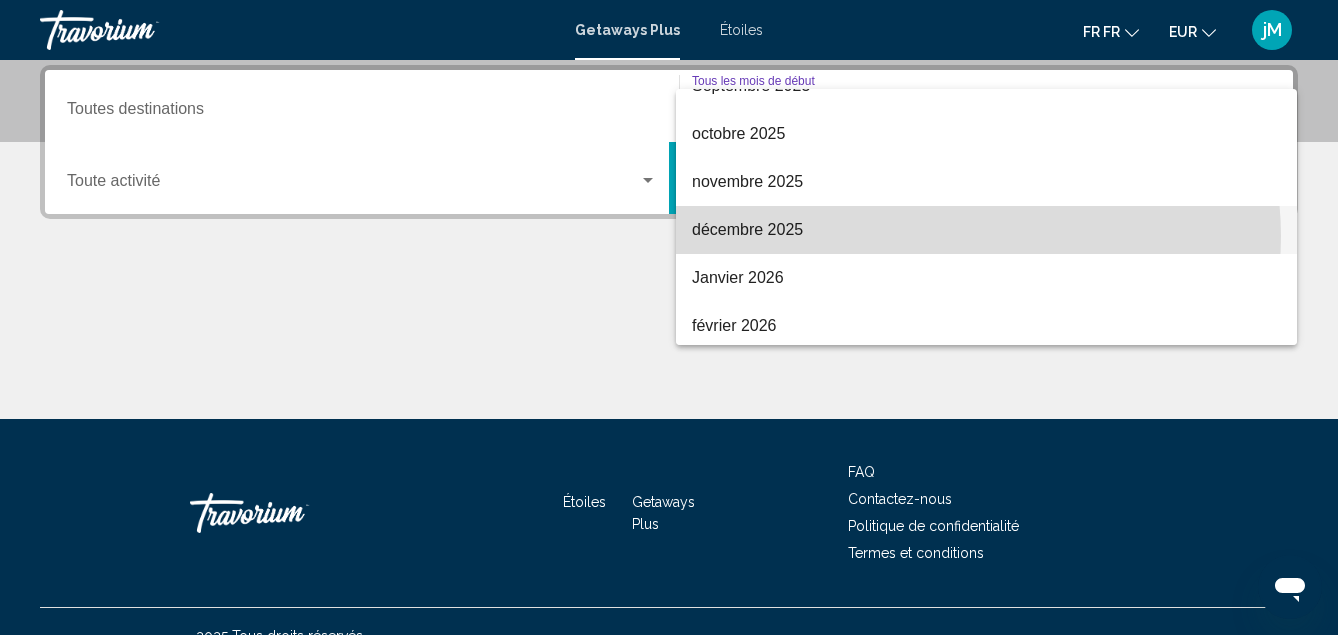 click on "décembre 2025" at bounding box center [986, 230] 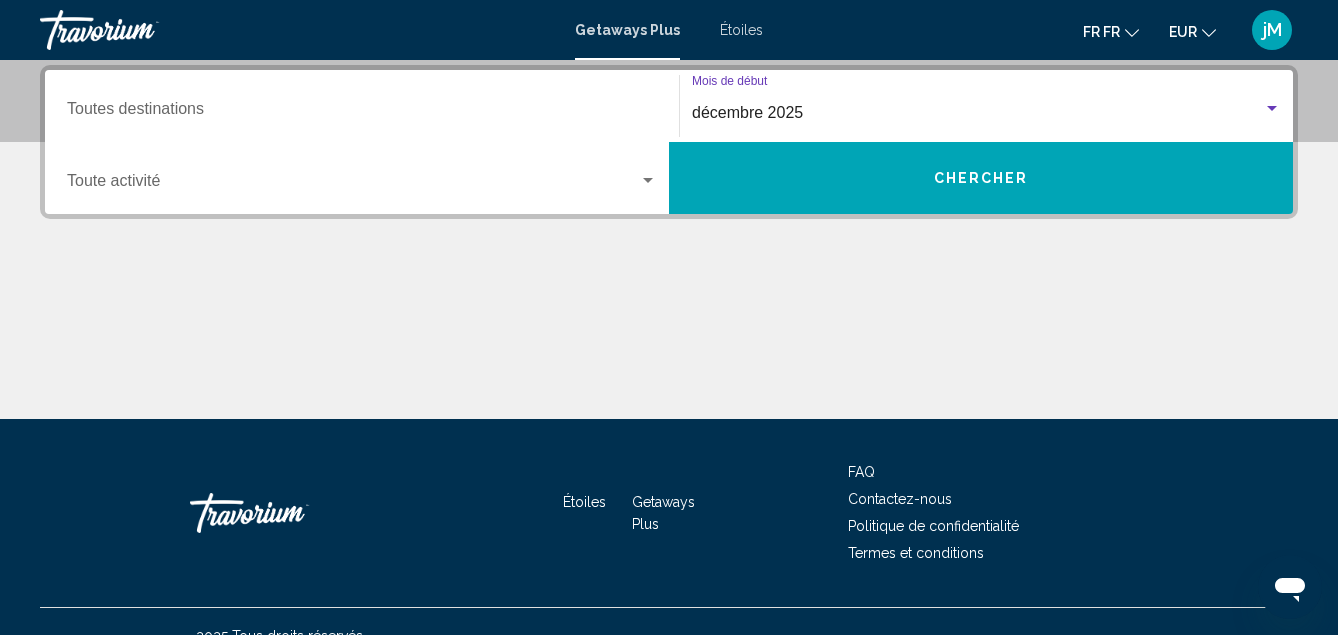 click at bounding box center [648, 180] 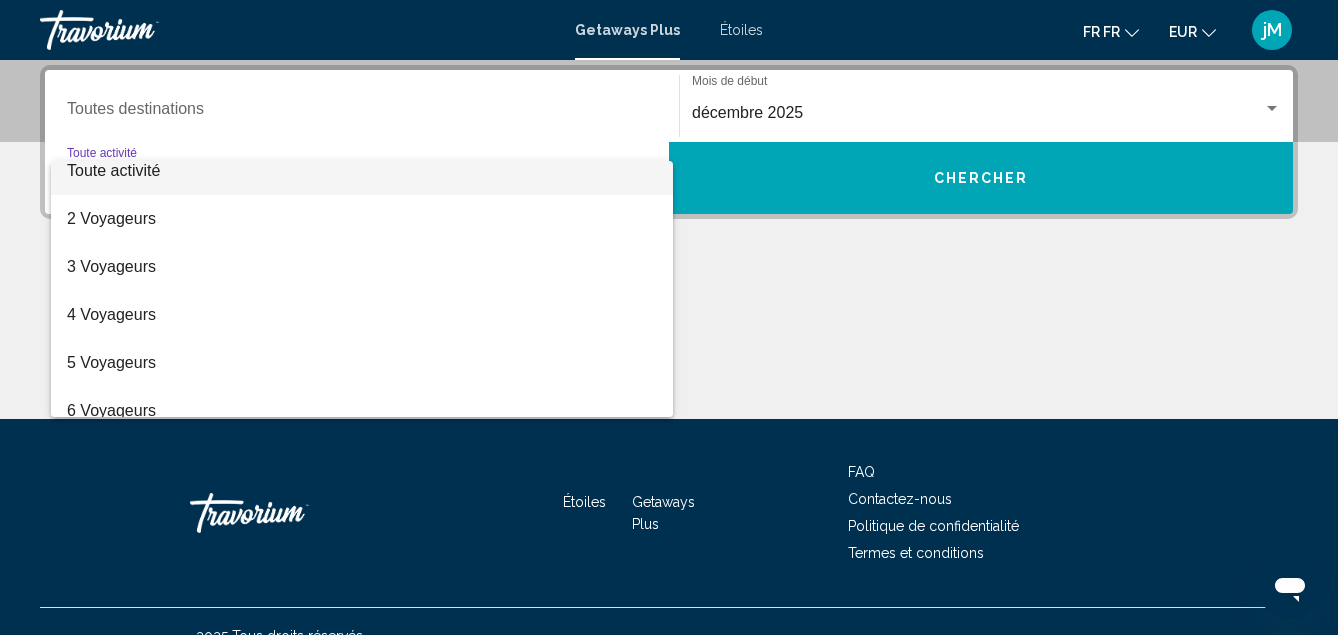 scroll, scrollTop: 0, scrollLeft: 0, axis: both 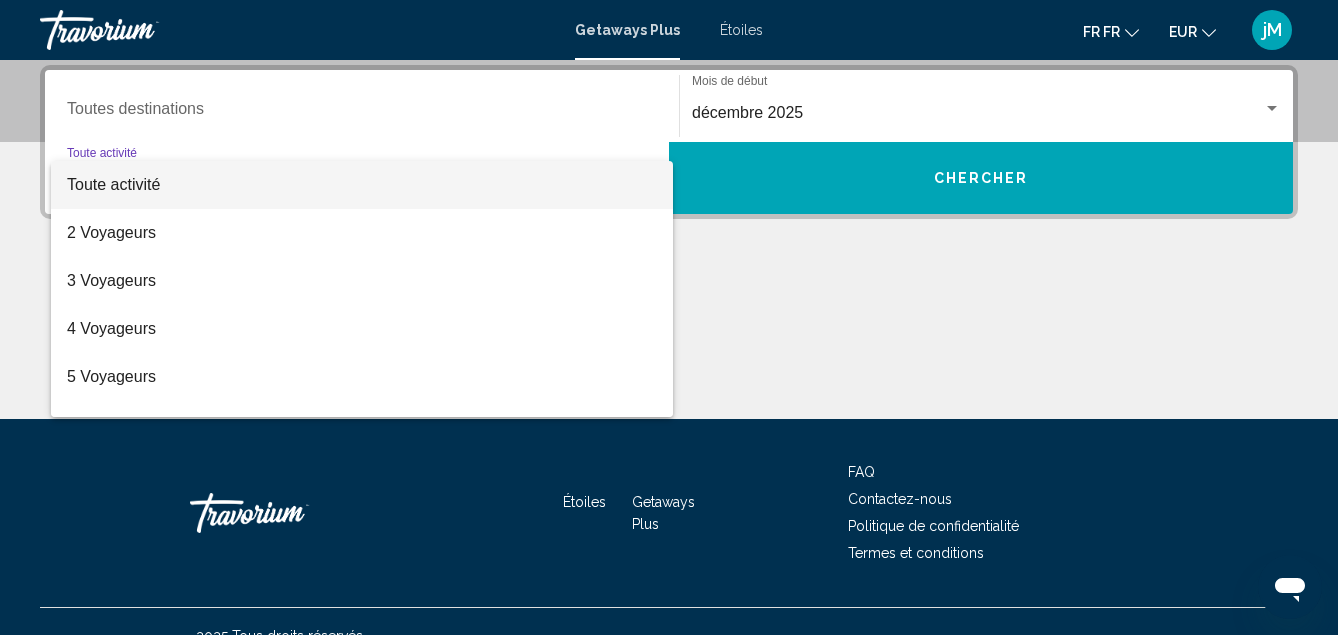 click on "Toute activité" at bounding box center (362, 185) 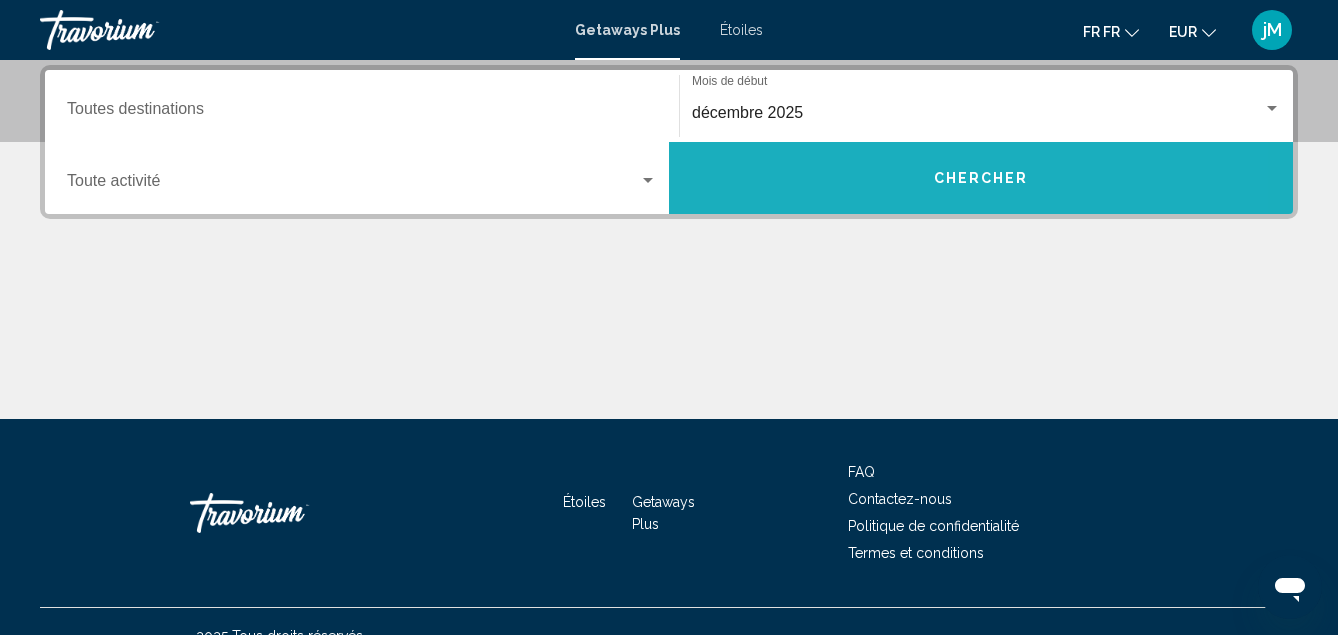 click on "Chercher" at bounding box center [981, 178] 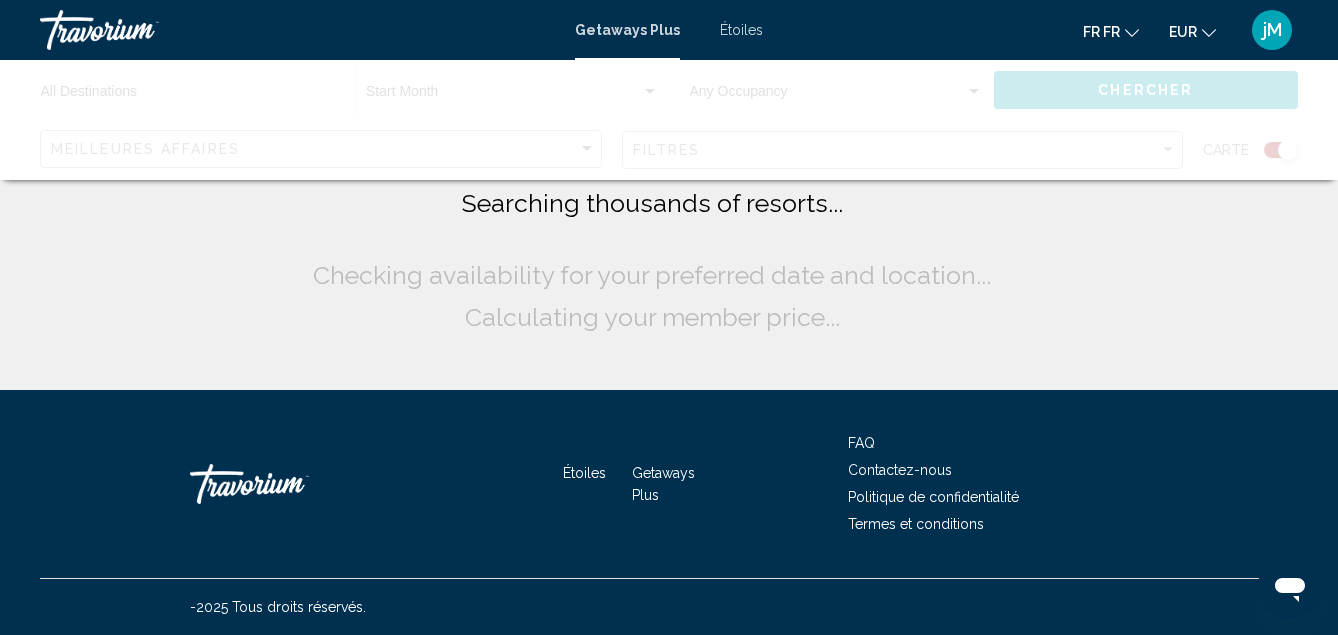 scroll, scrollTop: 0, scrollLeft: 0, axis: both 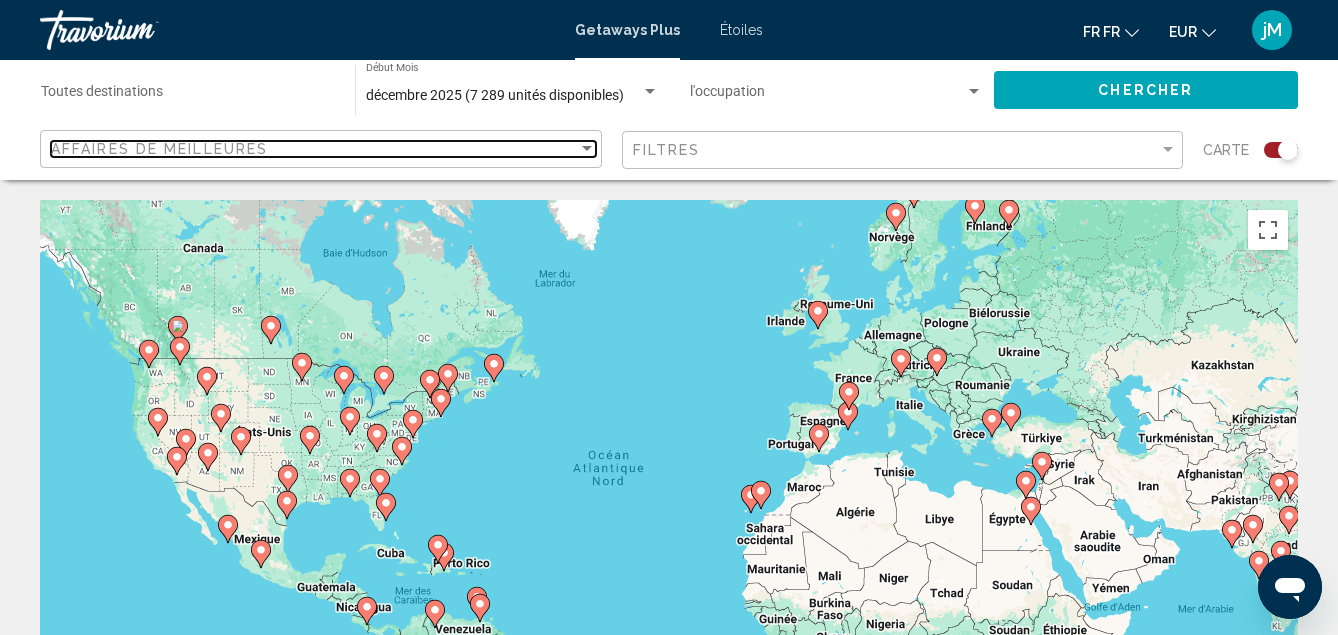 click at bounding box center (587, 149) 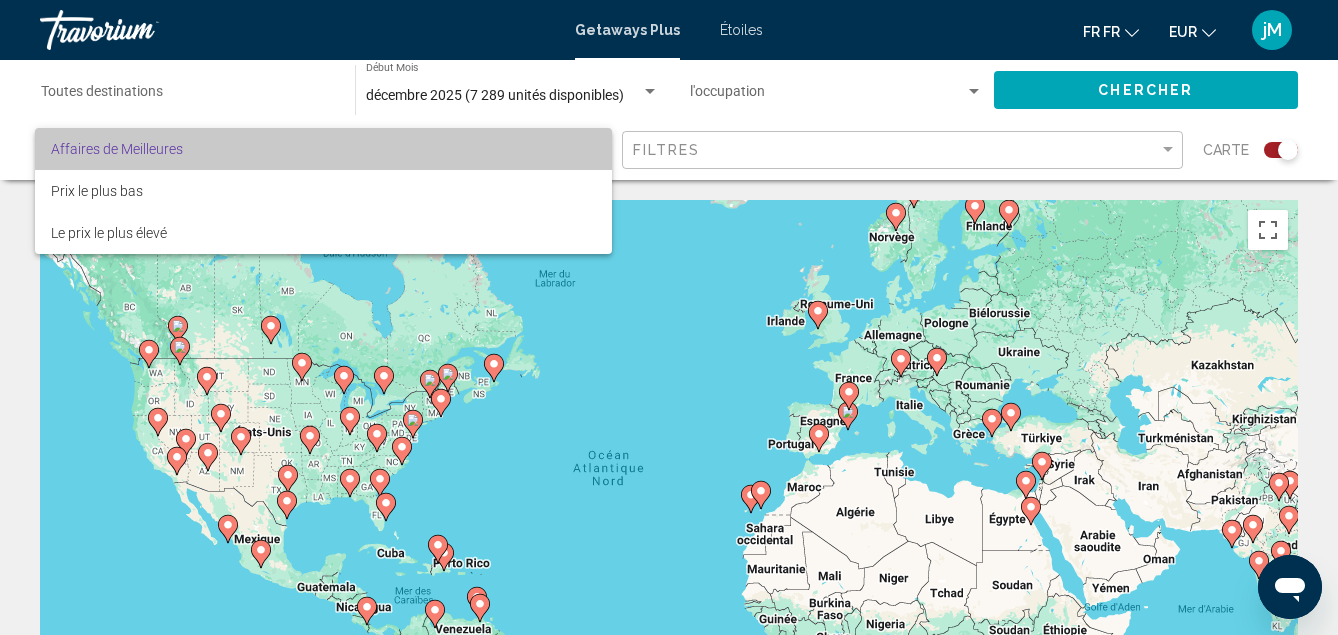 click on "Affaires de Meilleures" at bounding box center [323, 149] 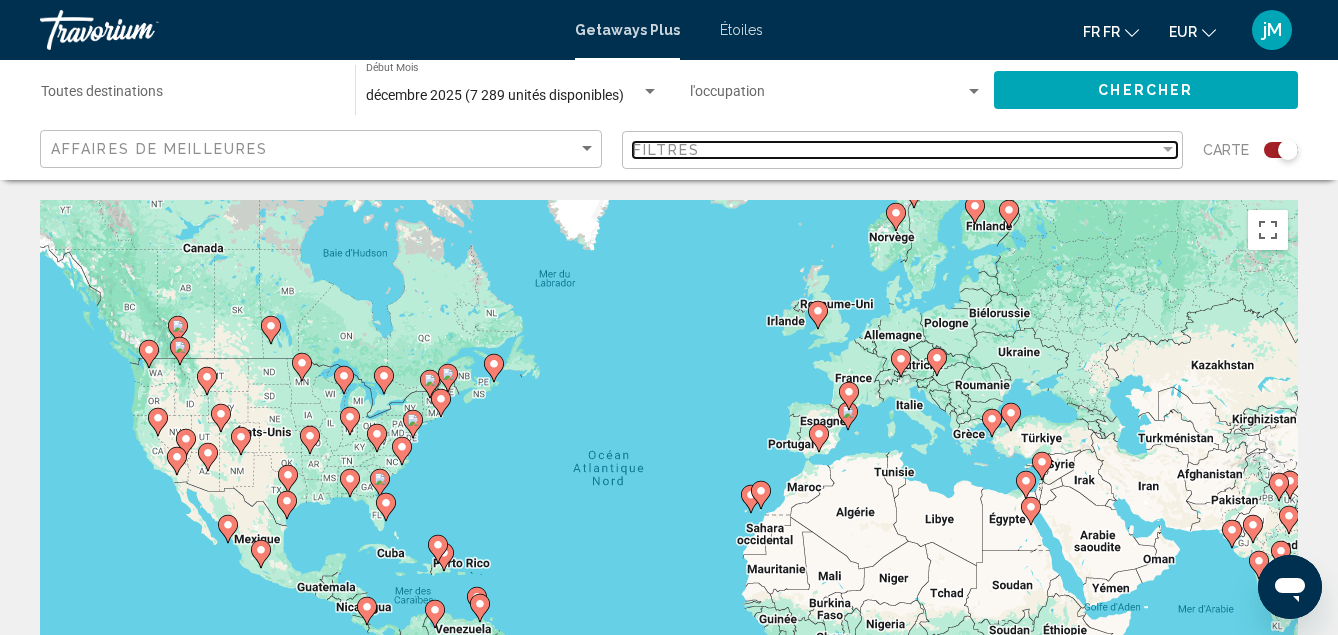 click at bounding box center (1168, 150) 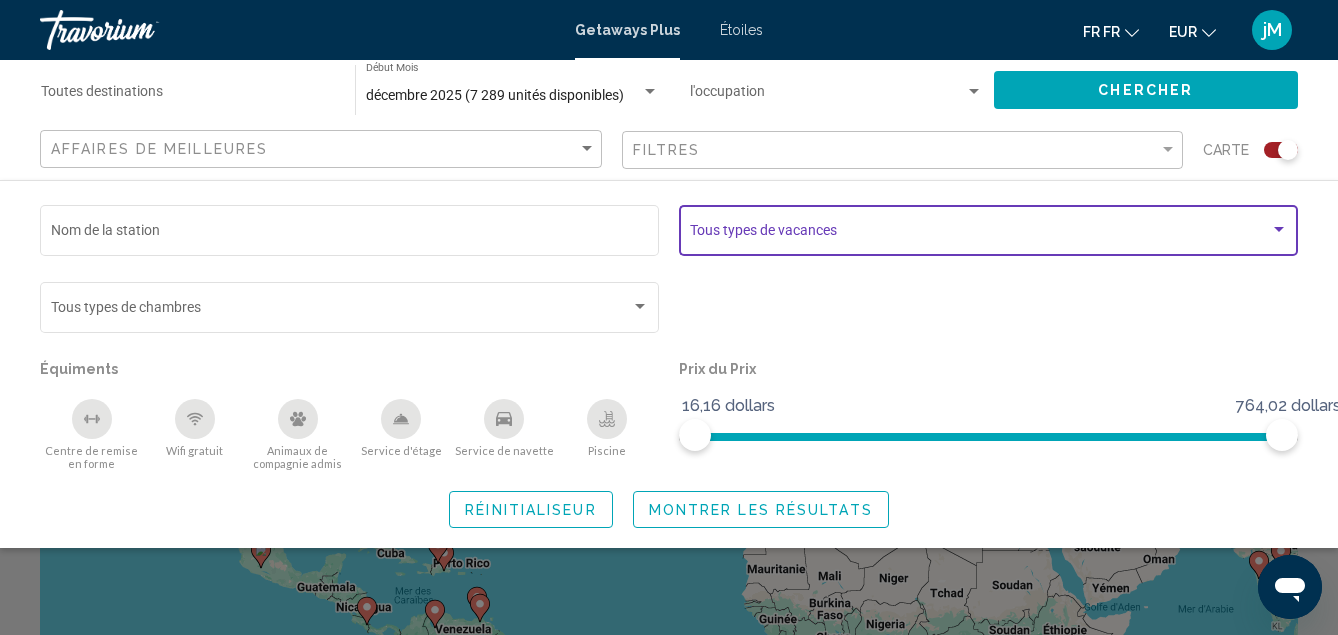 click at bounding box center (1279, 230) 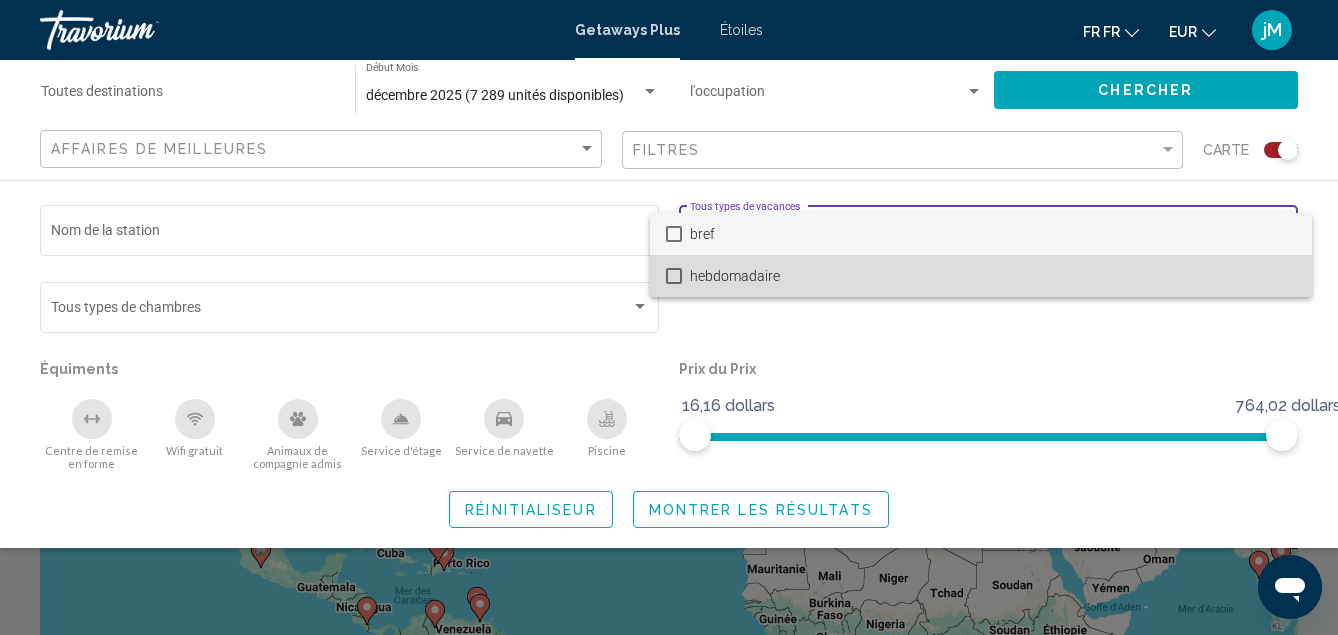 click on "hebdomadaire" at bounding box center [993, 276] 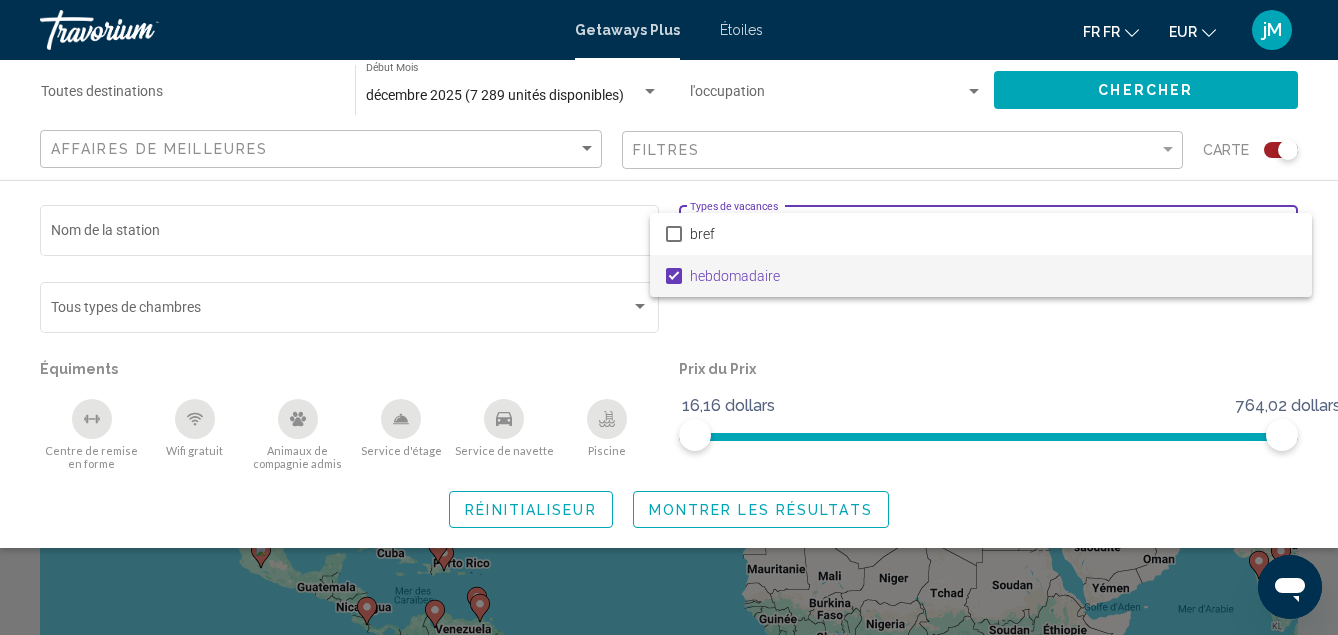 click at bounding box center [669, 317] 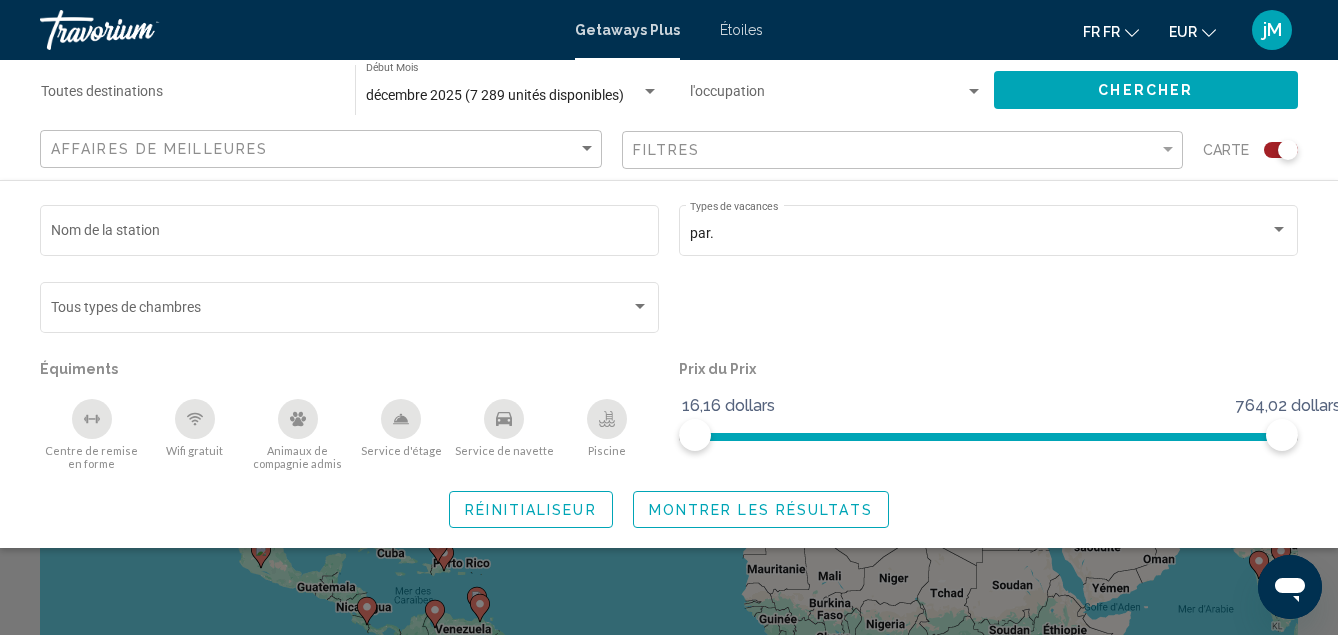 click at bounding box center [974, 91] 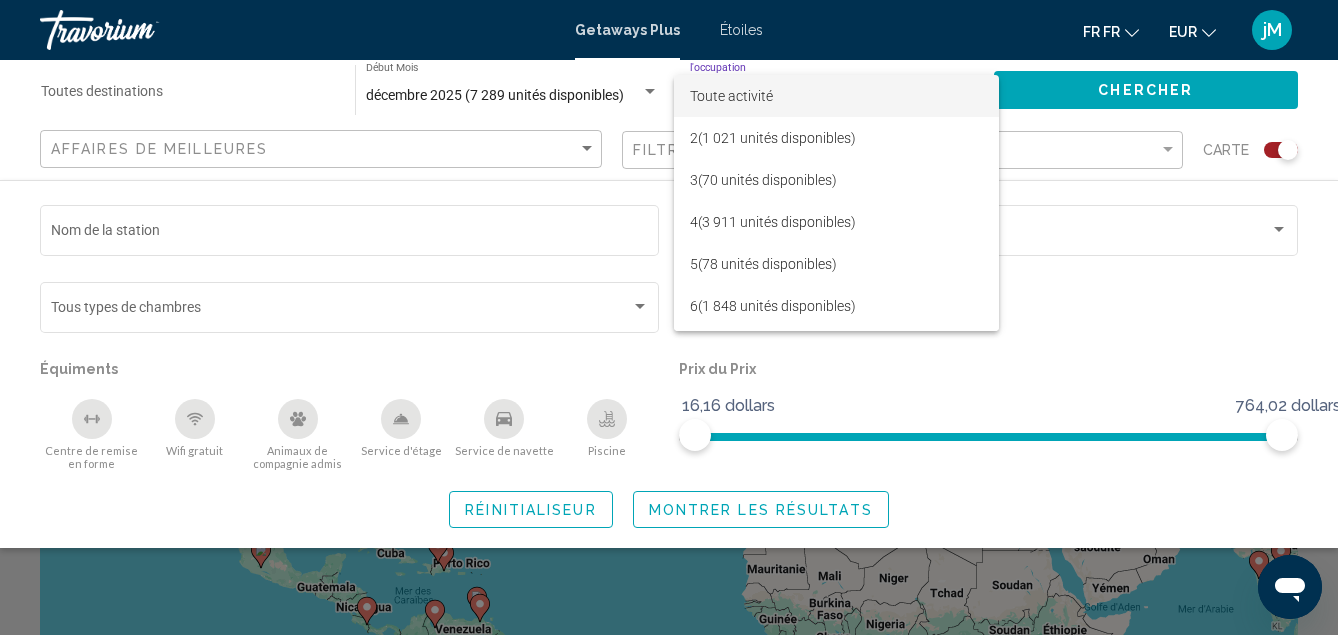 click at bounding box center [669, 317] 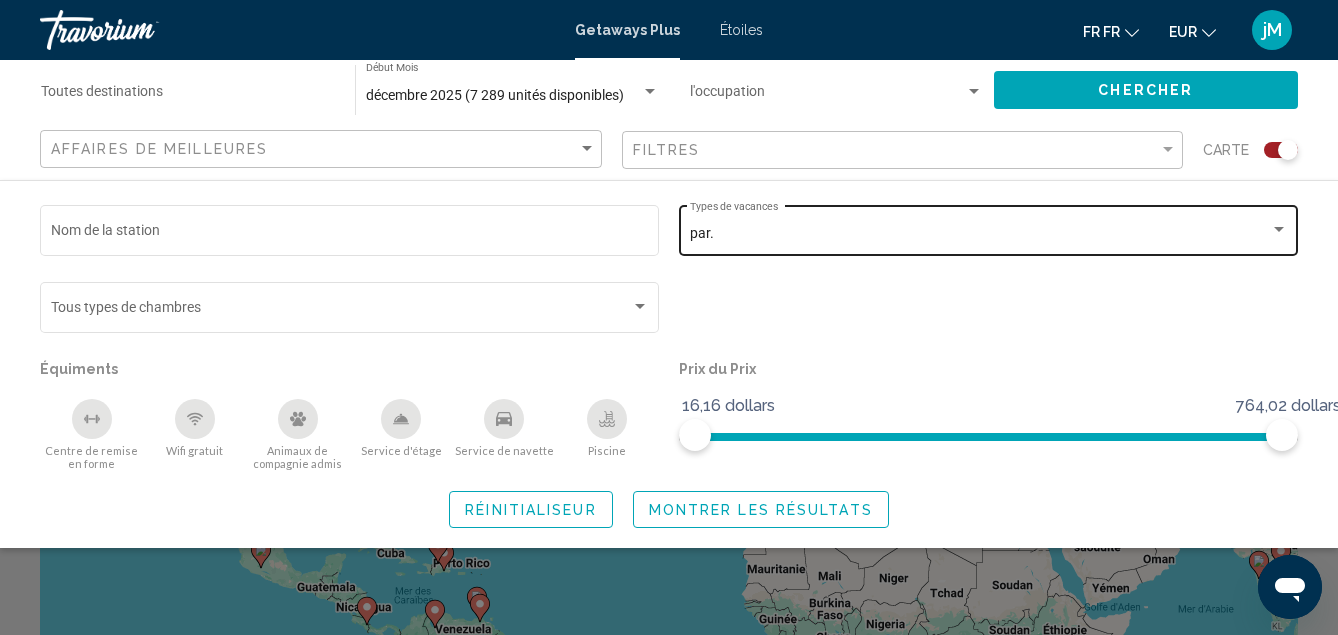 click at bounding box center [1279, 229] 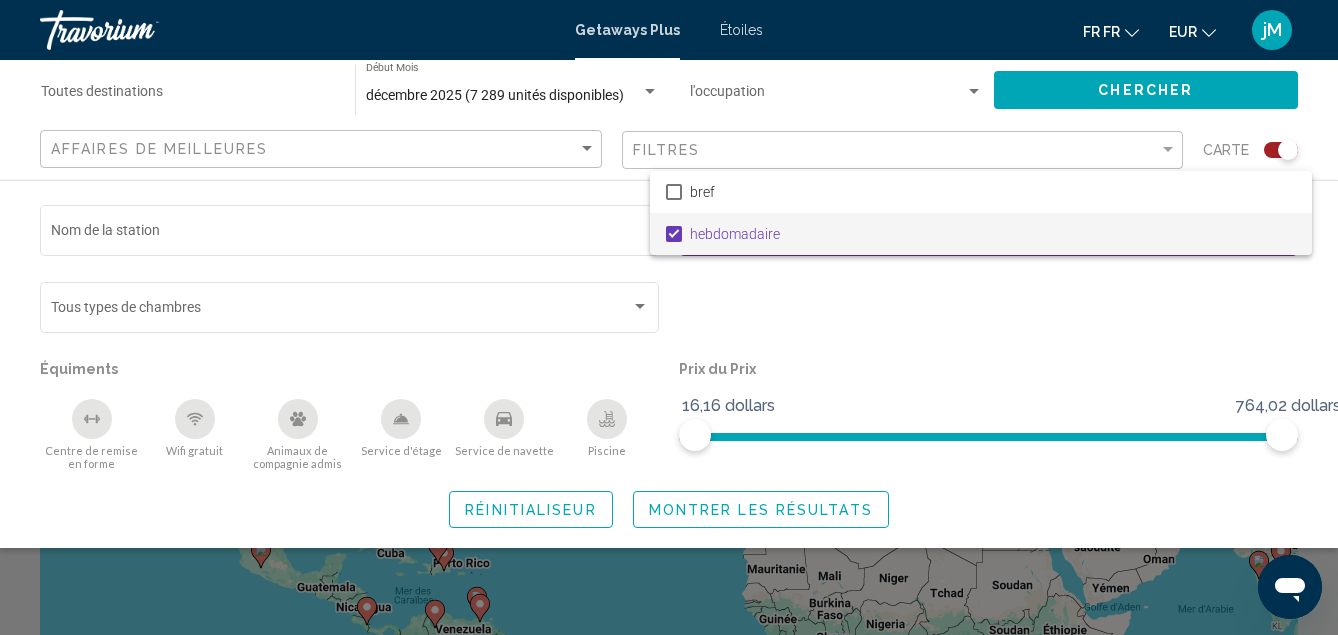 click on "hebdomadaire" at bounding box center (993, 234) 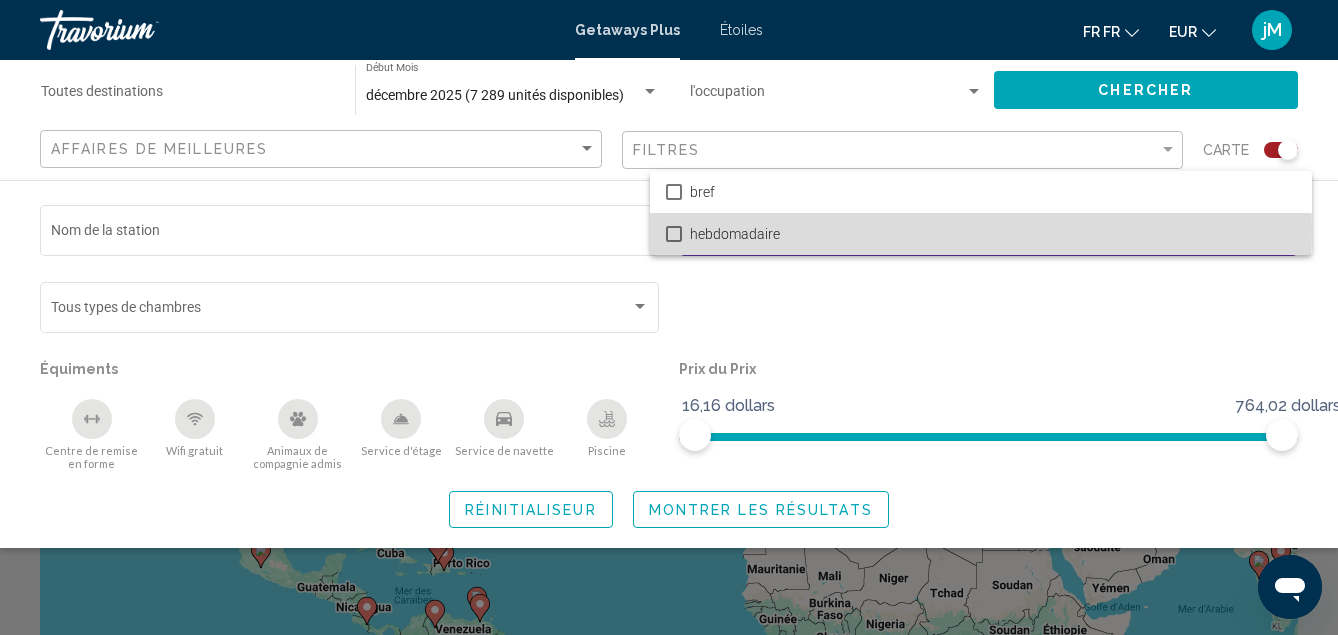 click on "hebdomadaire" at bounding box center (981, 234) 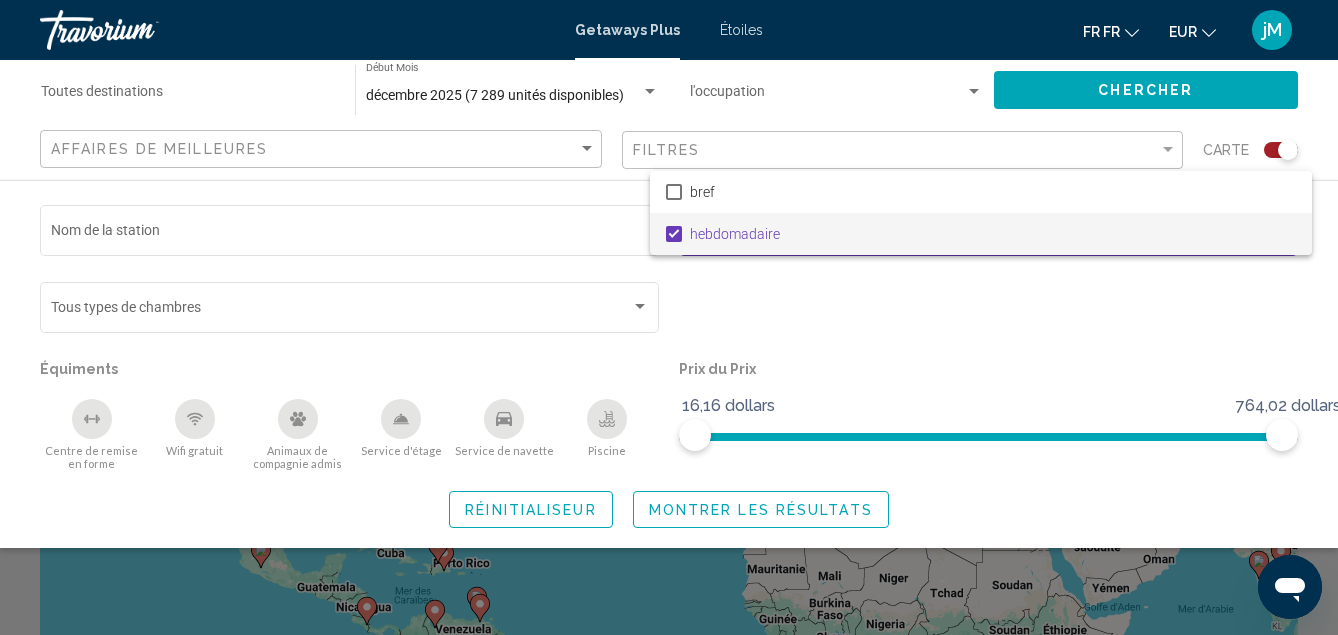 click at bounding box center [669, 317] 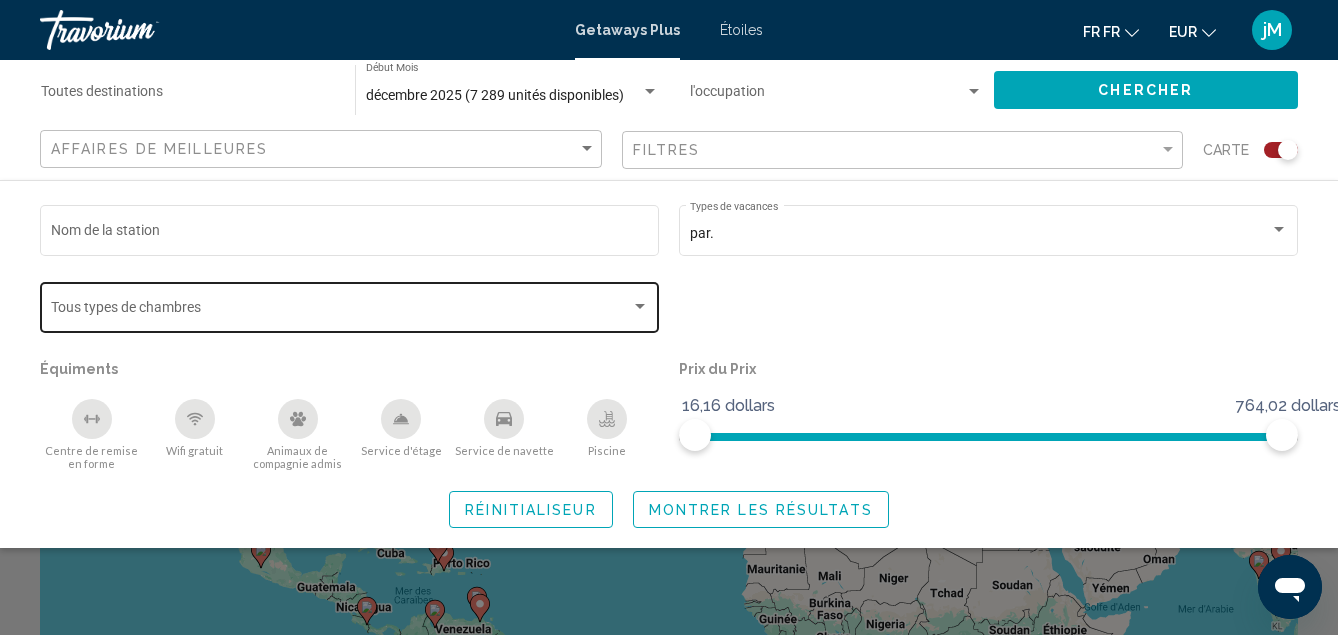 click at bounding box center (640, 306) 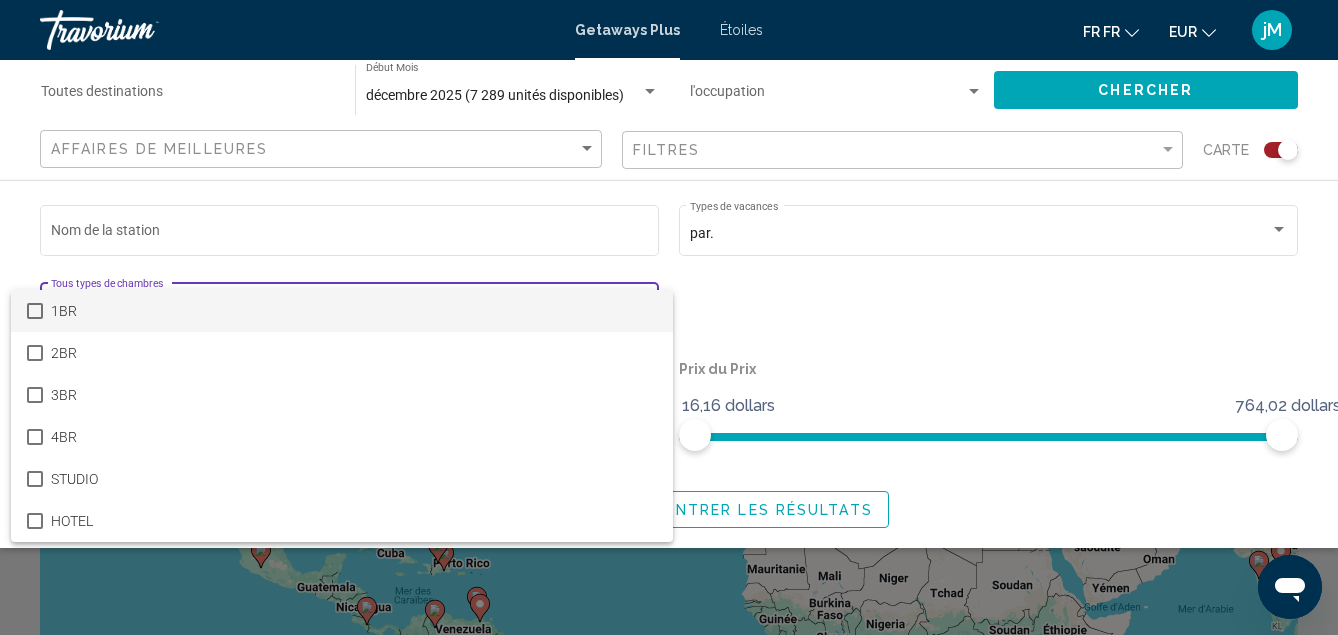 click on "1BR" at bounding box center (354, 311) 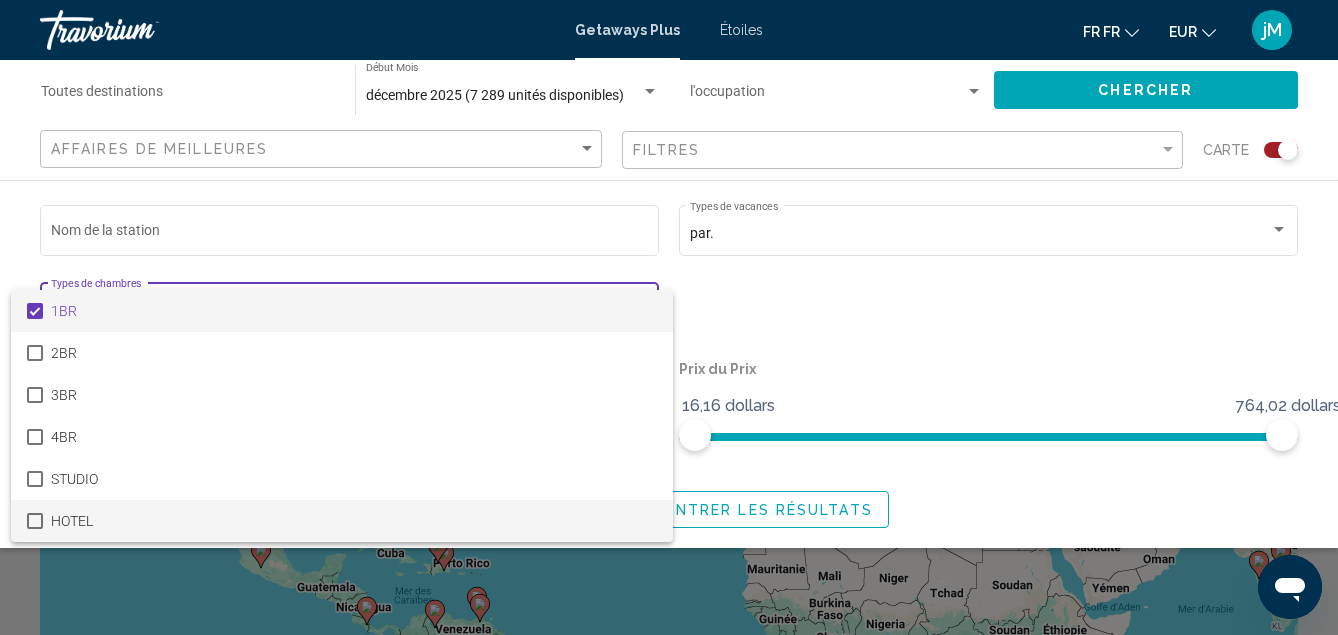 click on "HOTEL" at bounding box center [354, 521] 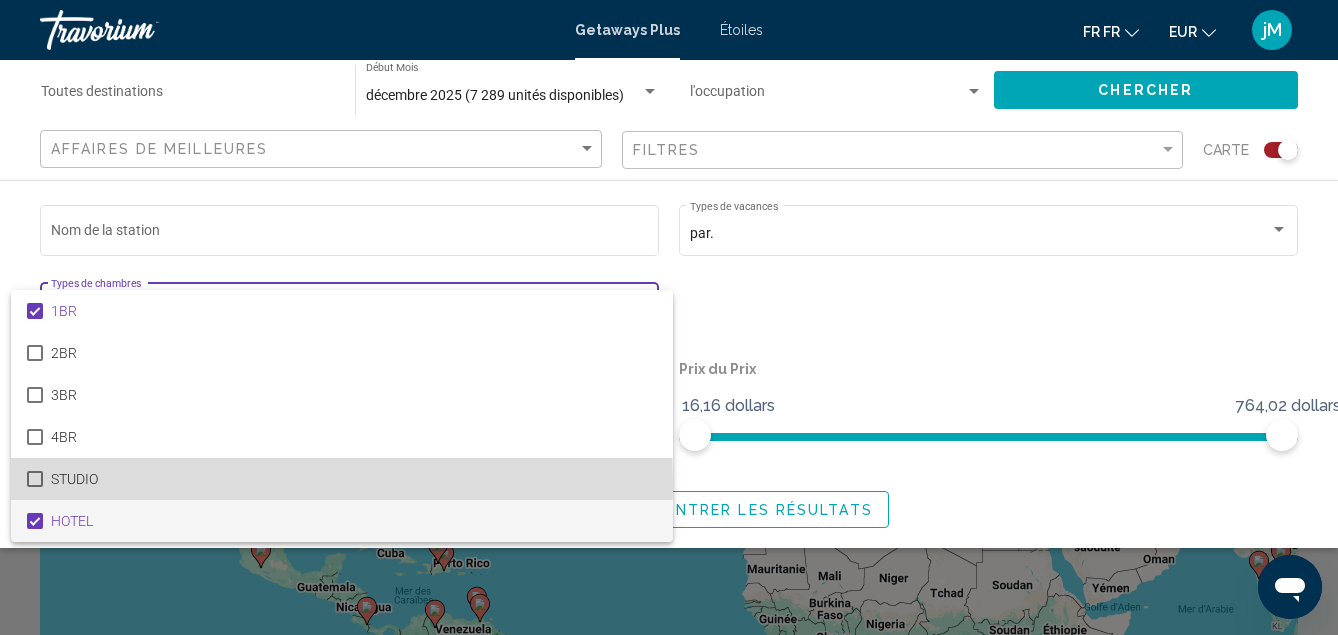click on "STUDIO" at bounding box center [342, 479] 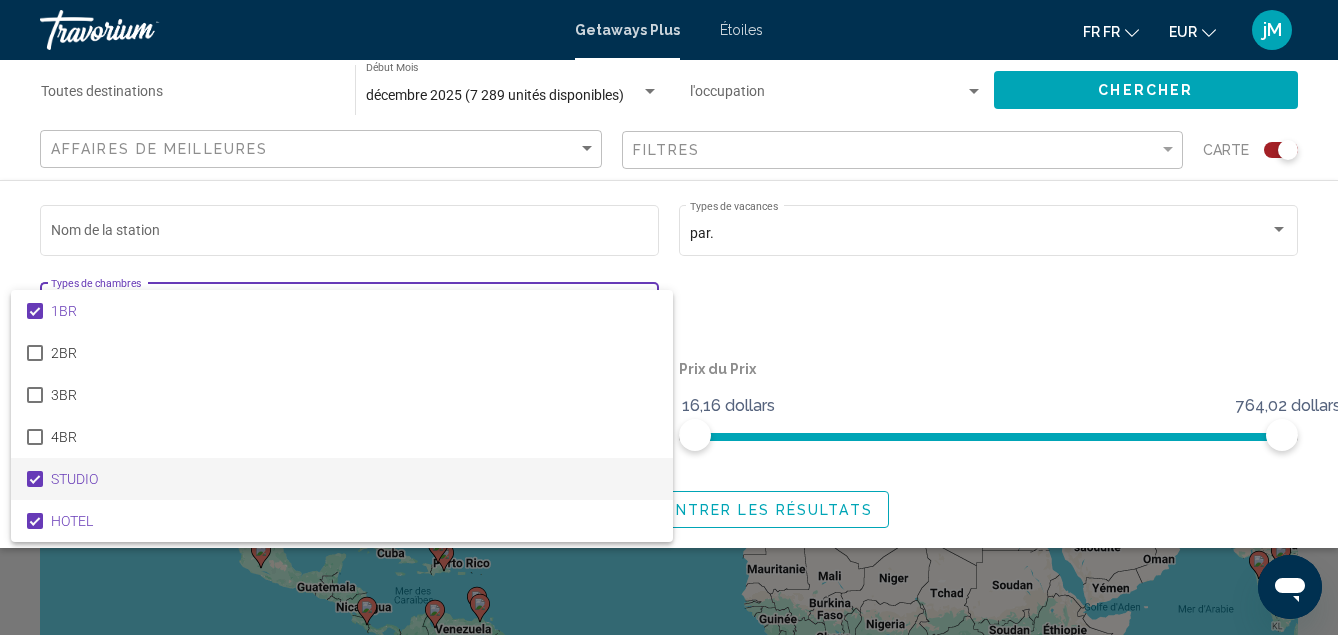 click at bounding box center (669, 317) 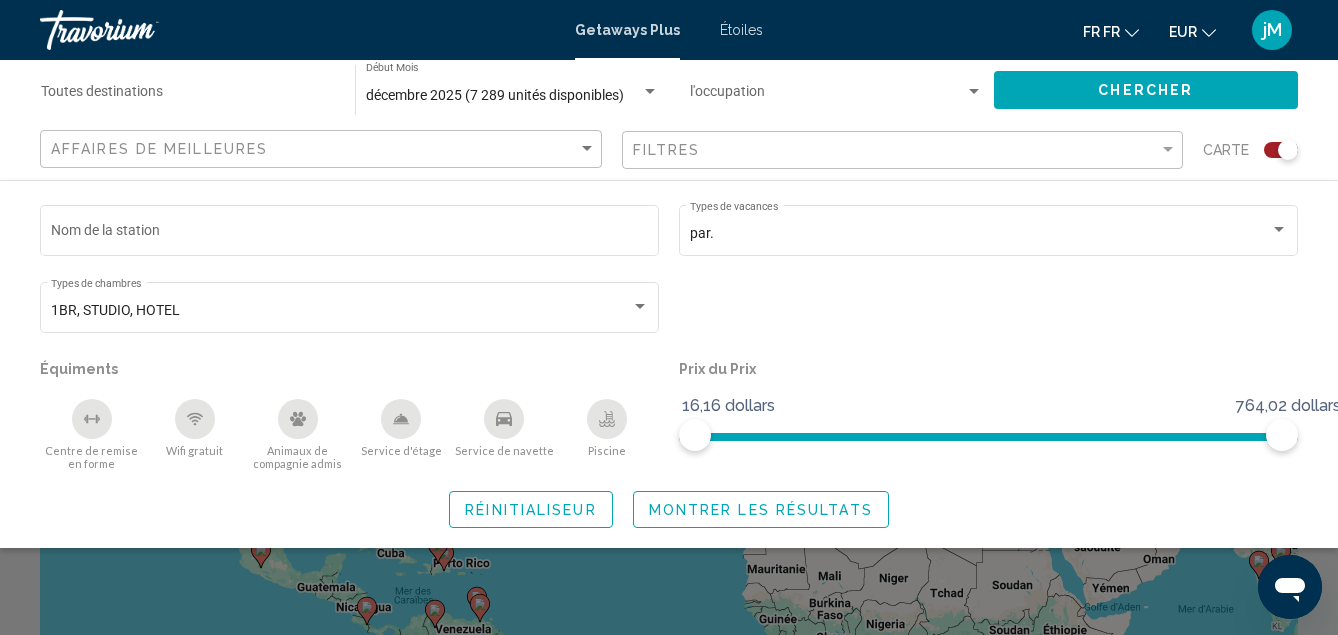 click on "Montrer les résultats" 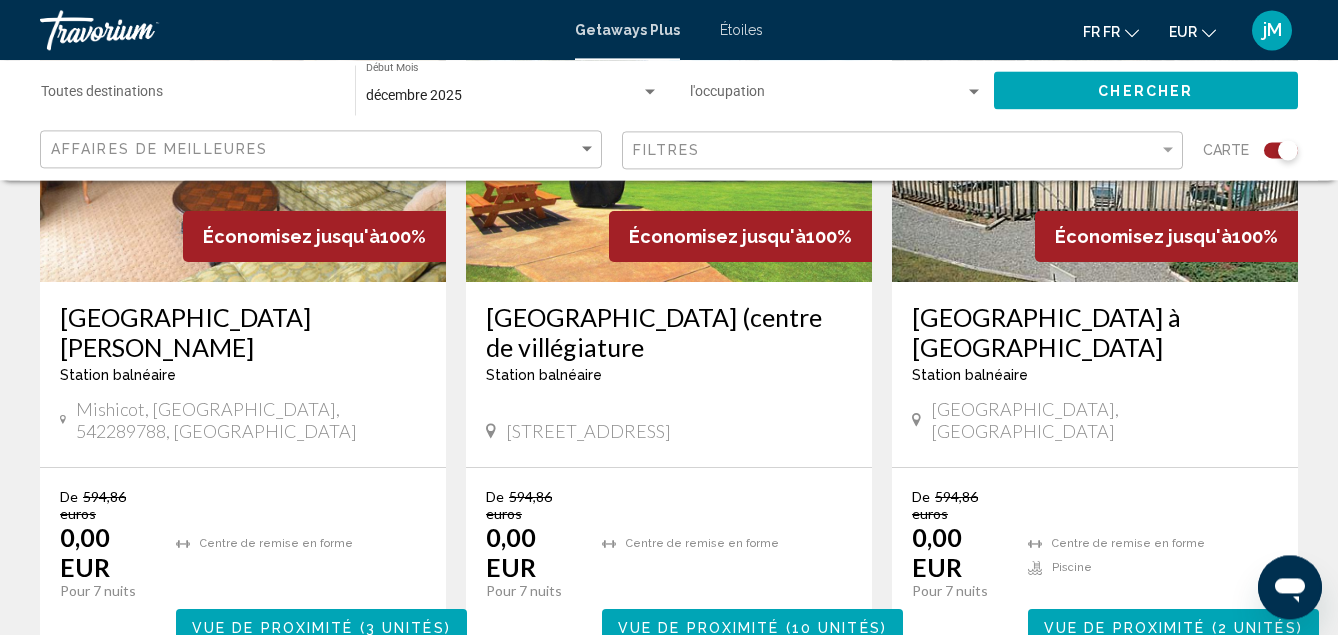 scroll, scrollTop: 2422, scrollLeft: 0, axis: vertical 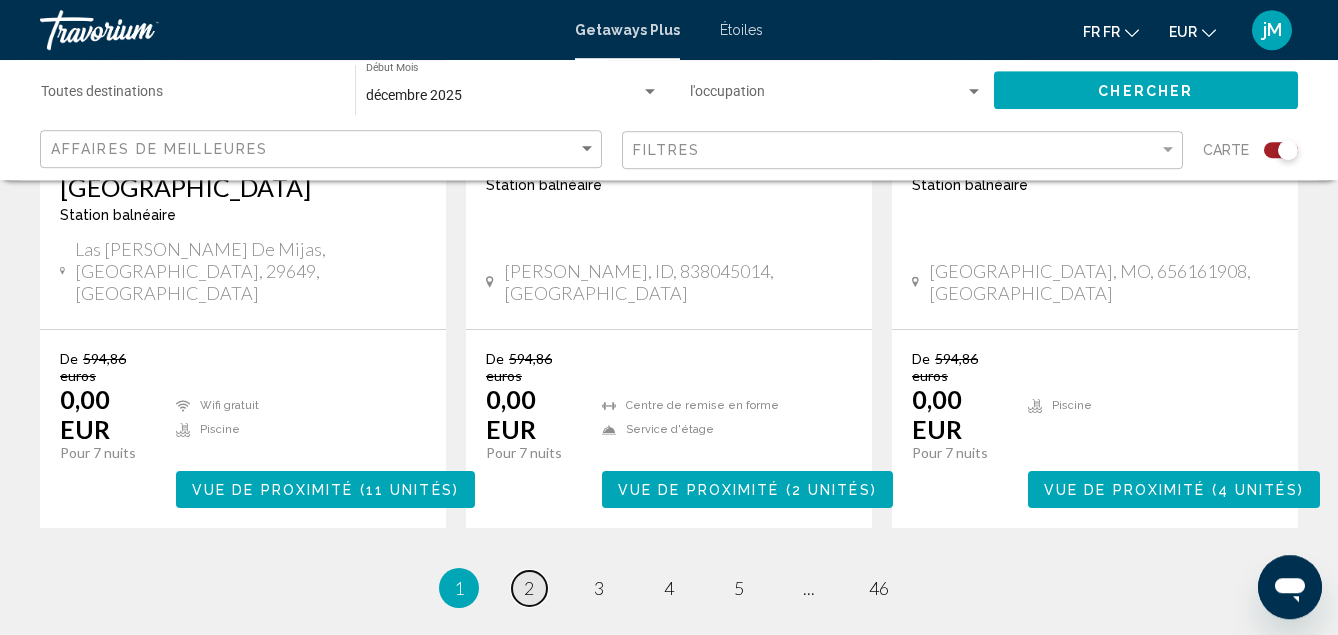 click on "2" at bounding box center [529, 588] 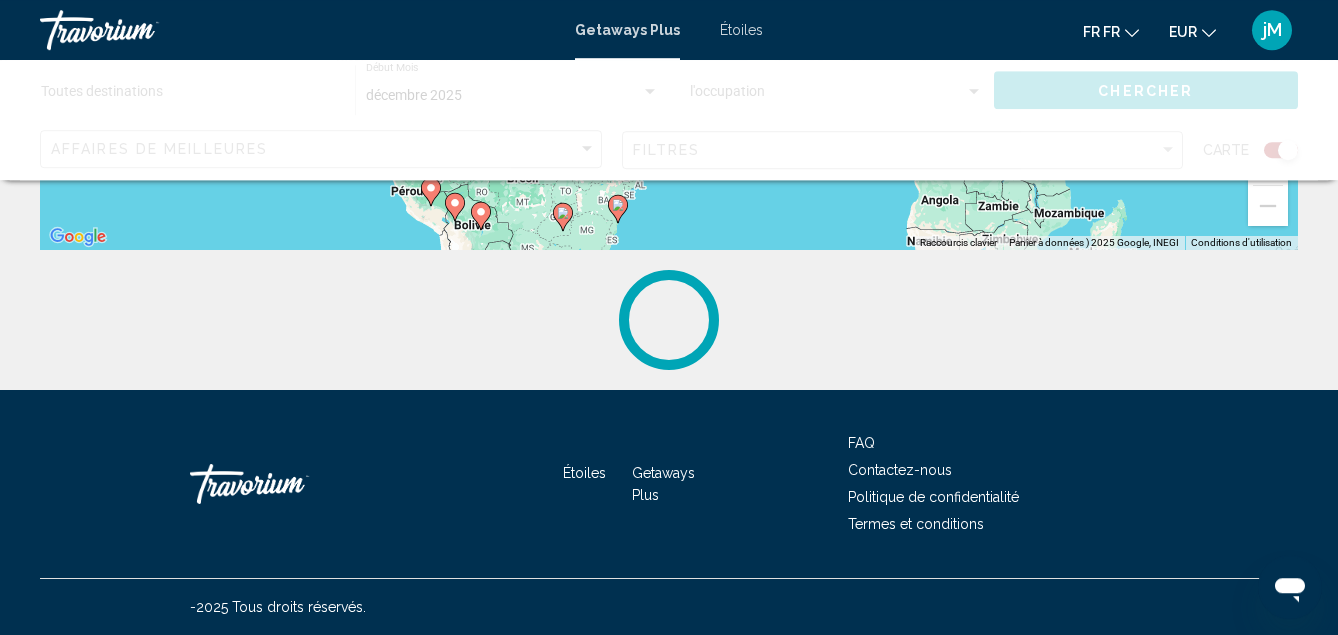 scroll, scrollTop: 0, scrollLeft: 0, axis: both 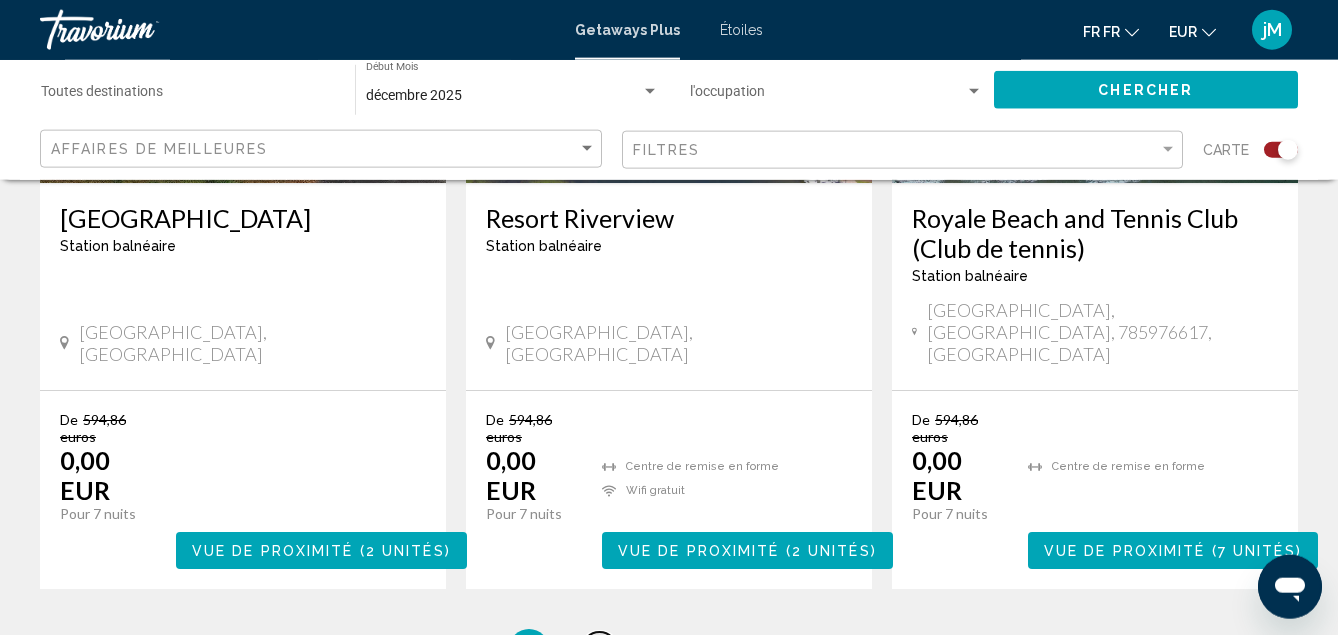 click on "3" at bounding box center (599, 649) 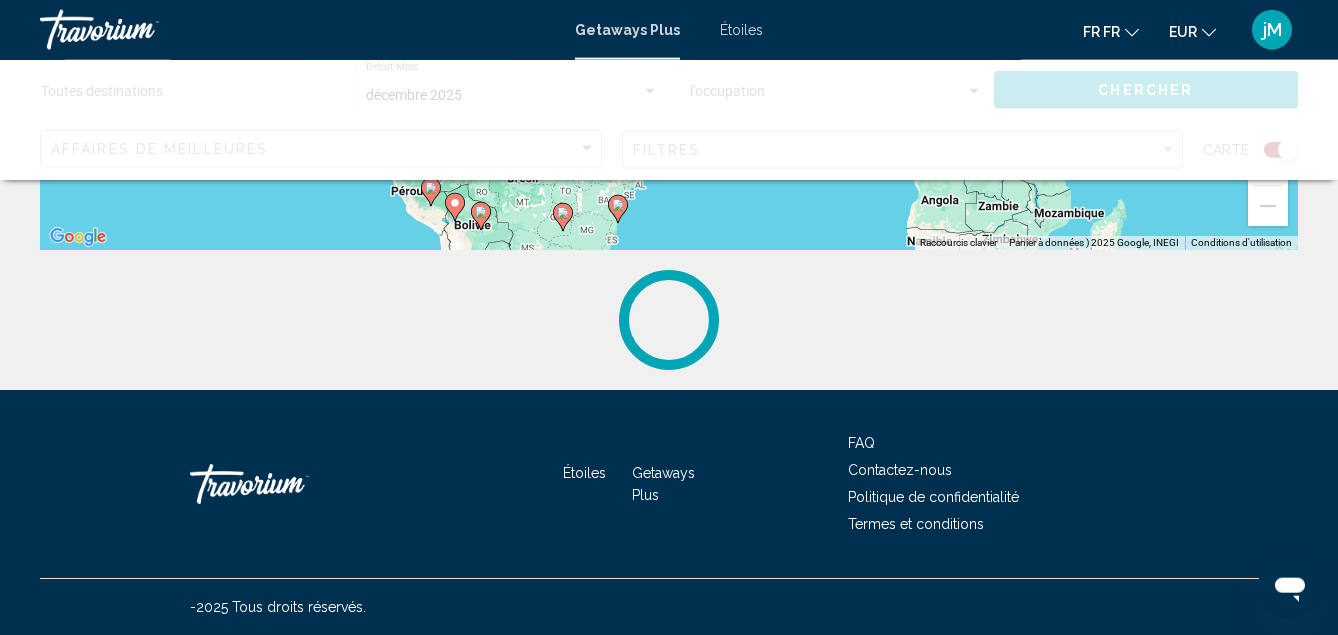 scroll, scrollTop: 0, scrollLeft: 0, axis: both 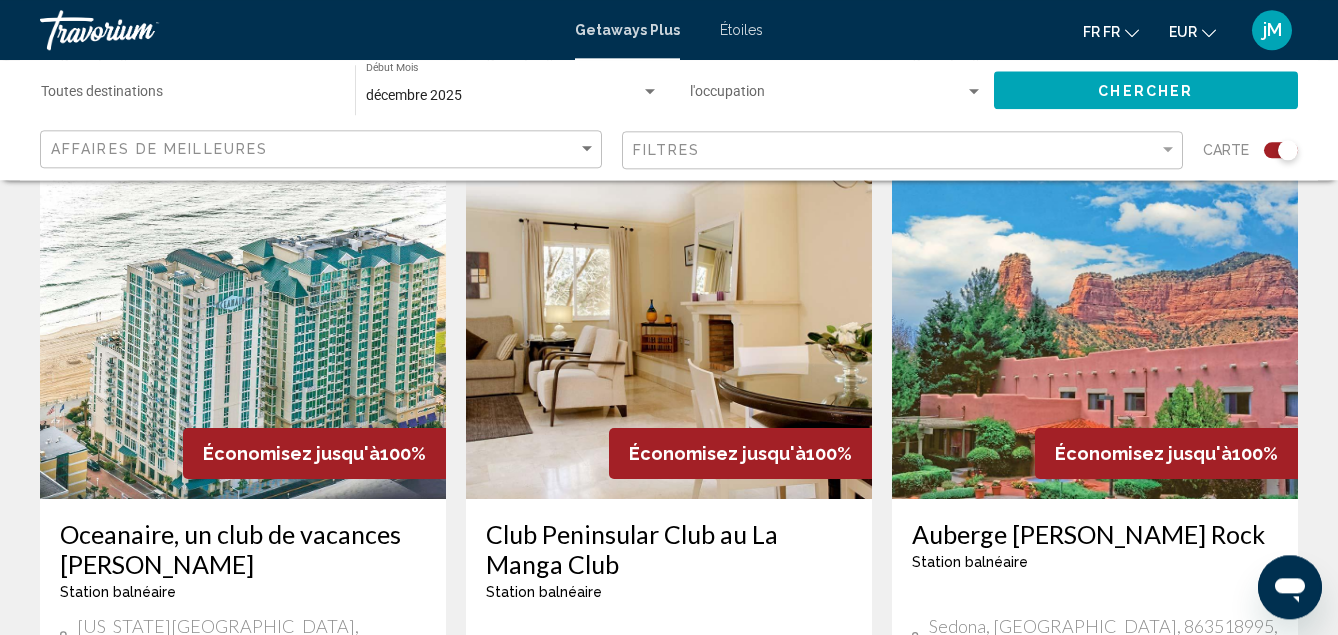 click at bounding box center (669, 339) 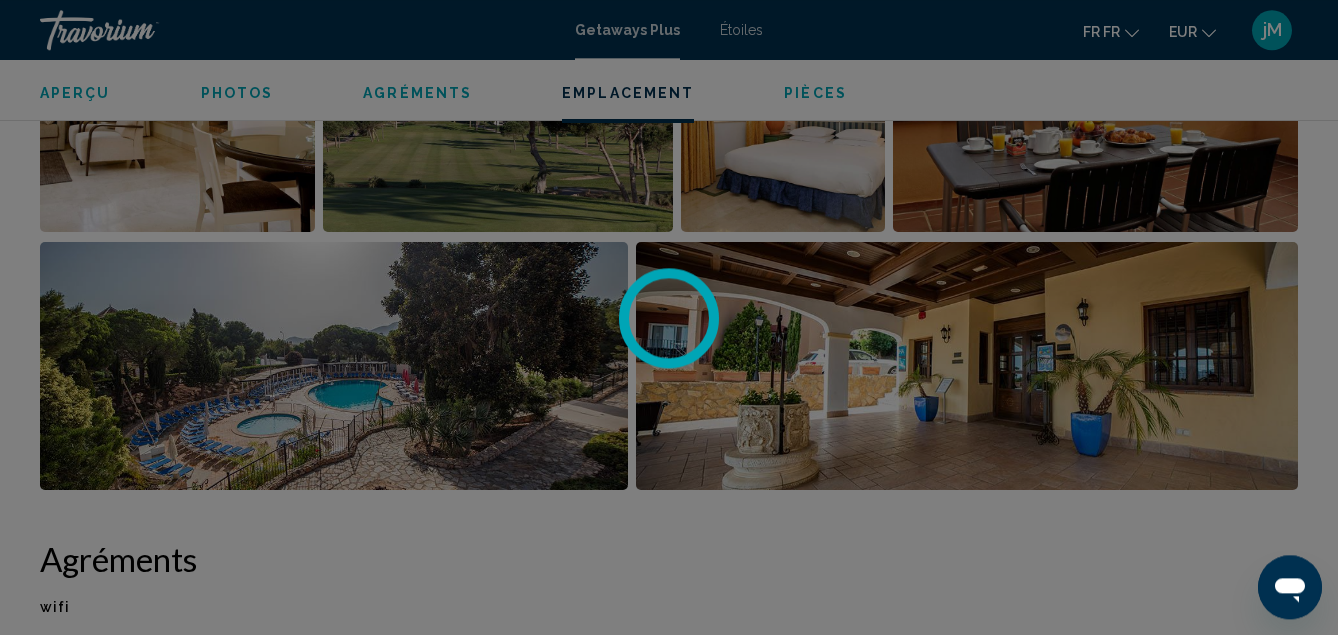 scroll, scrollTop: 3084, scrollLeft: 0, axis: vertical 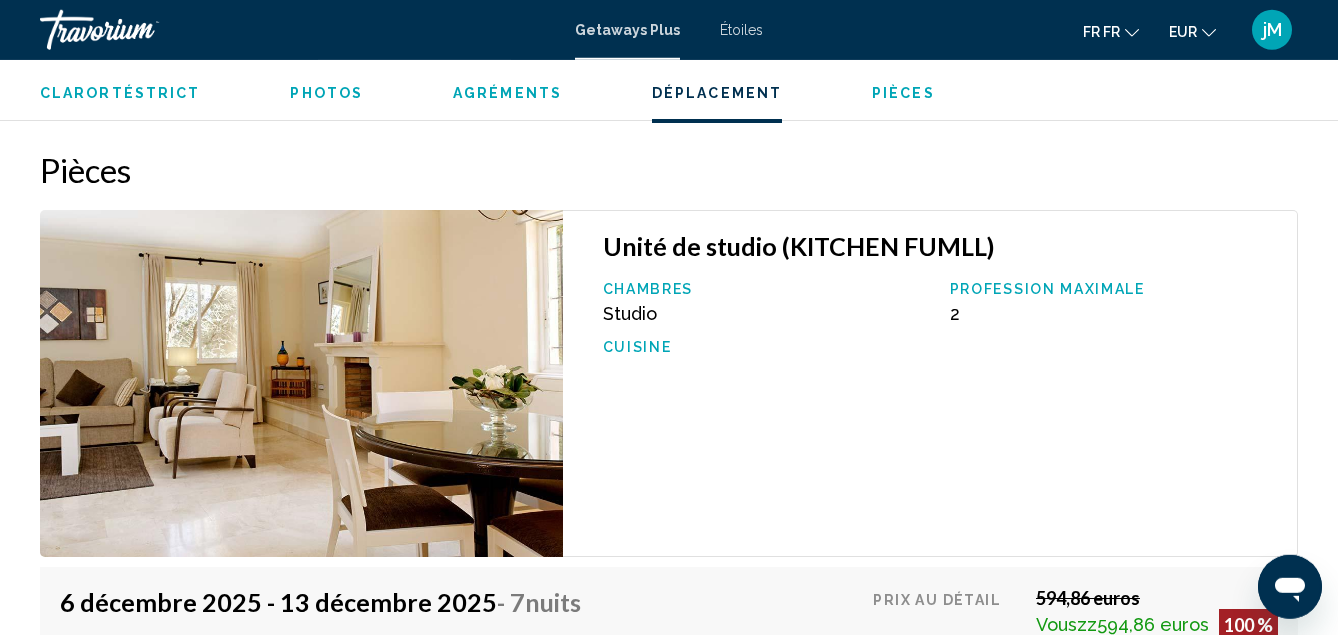 click at bounding box center (301, 383) 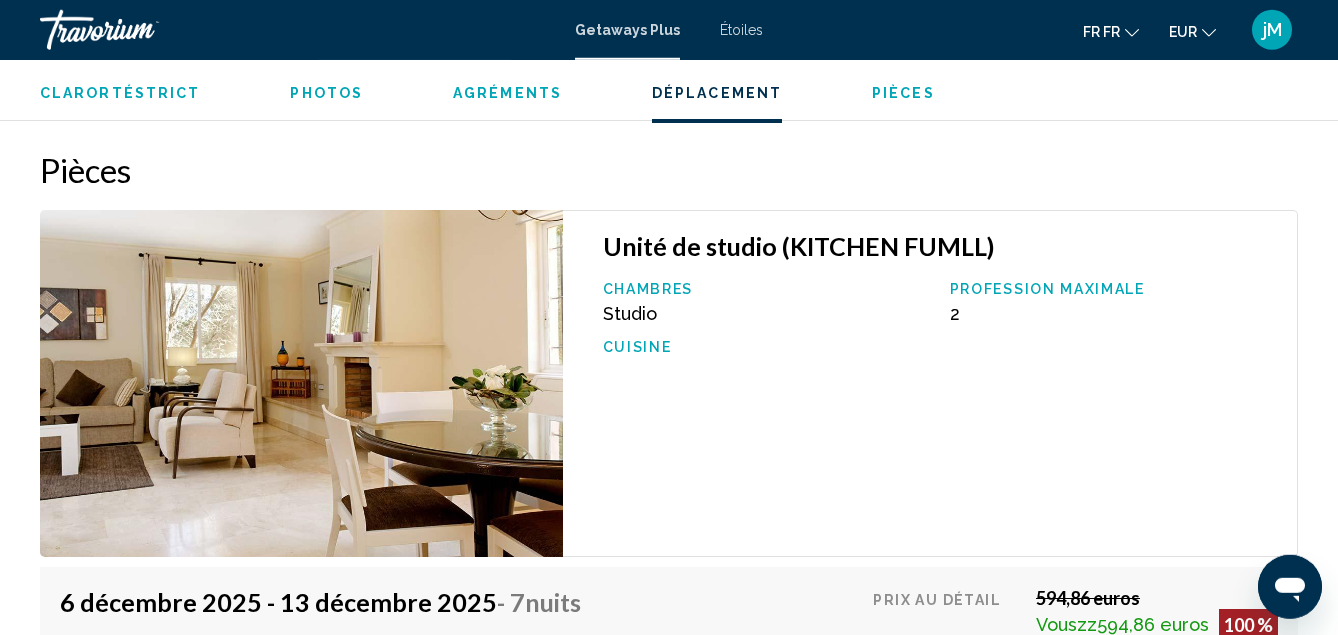 click at bounding box center [301, 383] 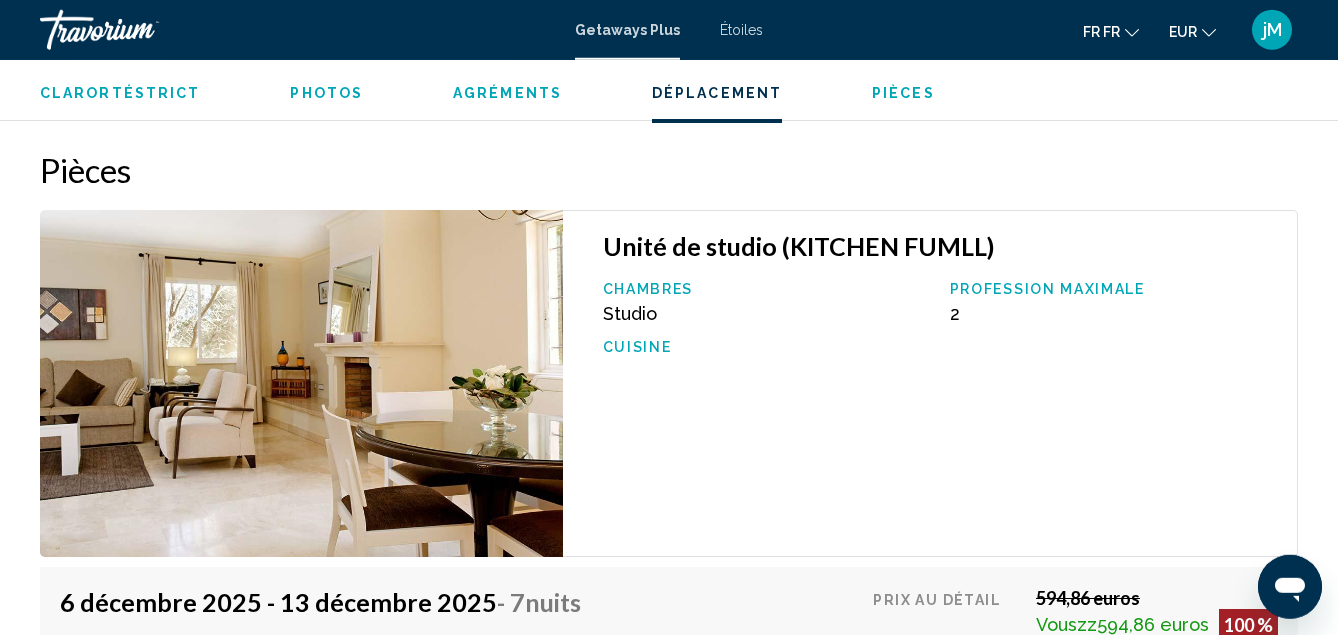 click at bounding box center (301, 383) 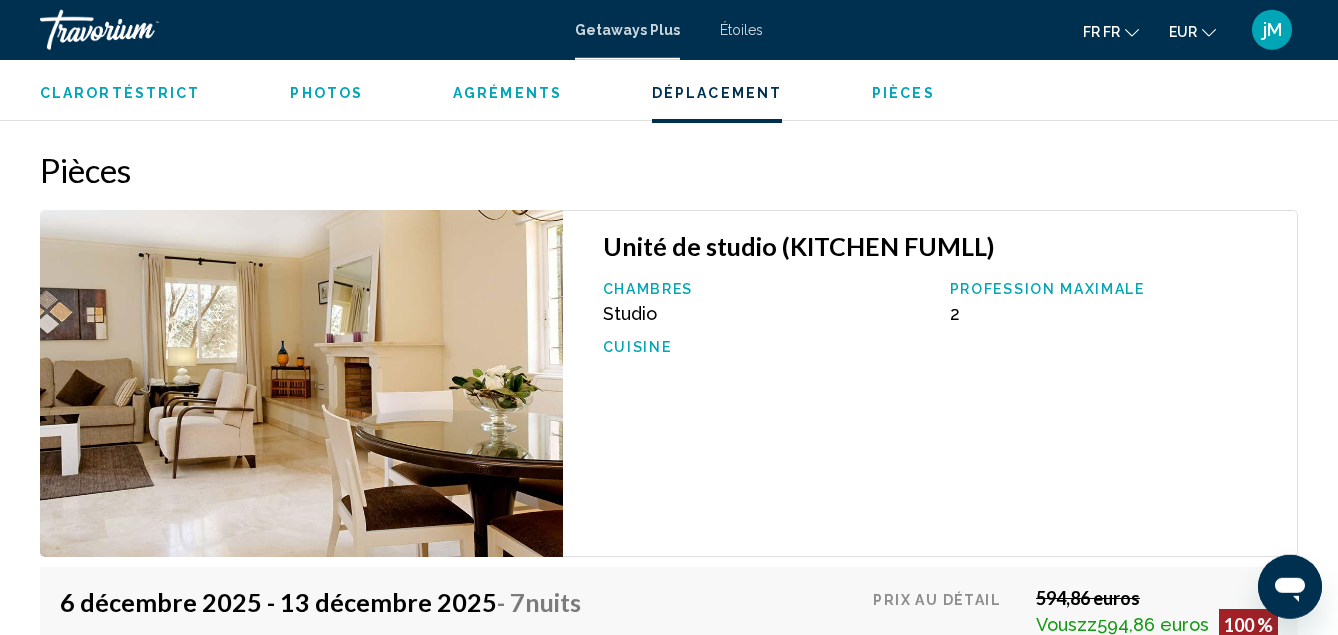 click at bounding box center (301, 383) 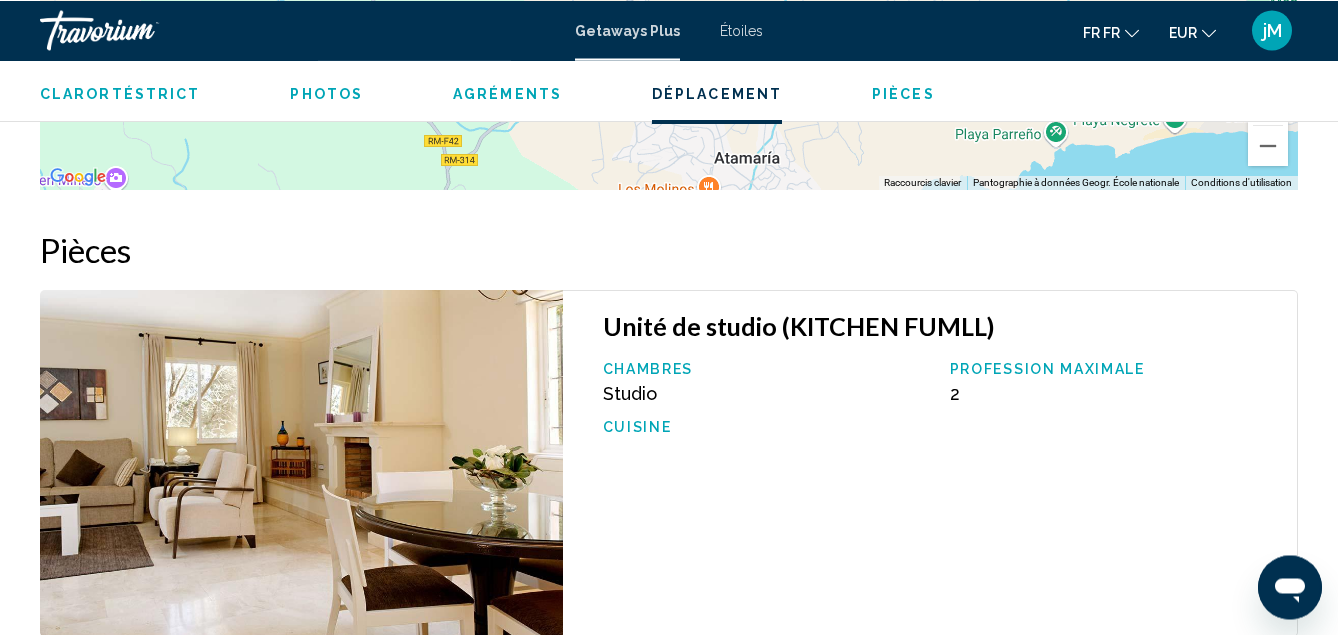 scroll, scrollTop: 3310, scrollLeft: 0, axis: vertical 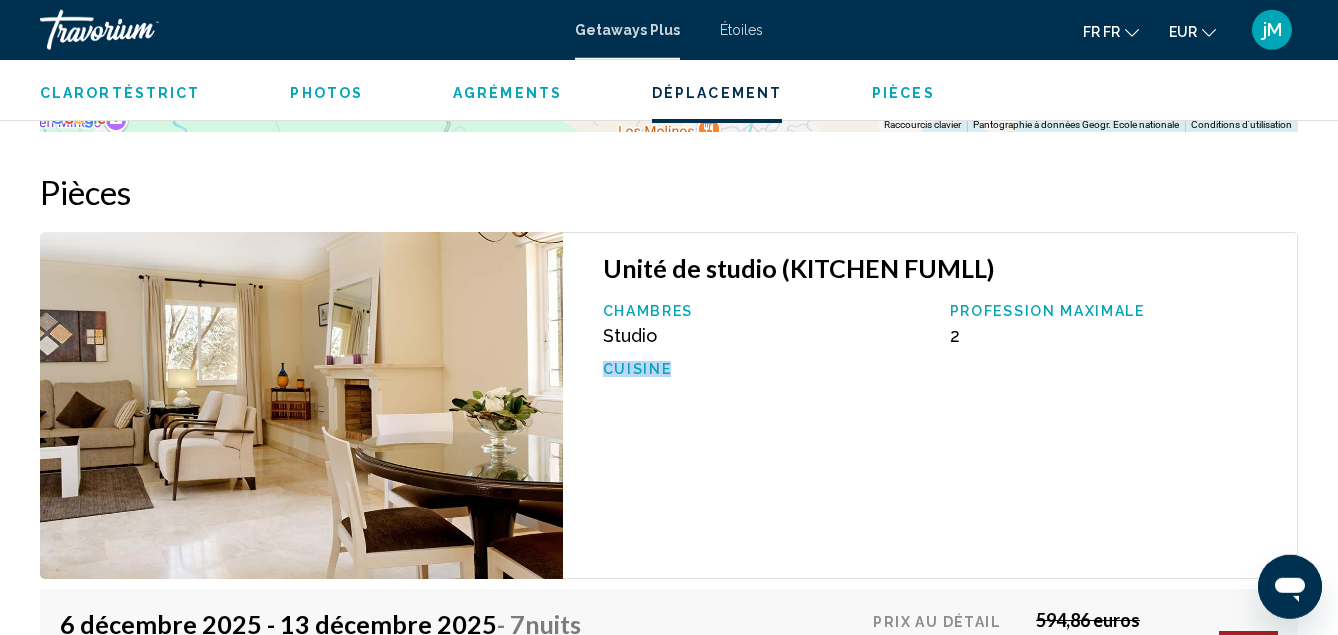 drag, startPoint x: 964, startPoint y: 352, endPoint x: 853, endPoint y: 514, distance: 196.37973 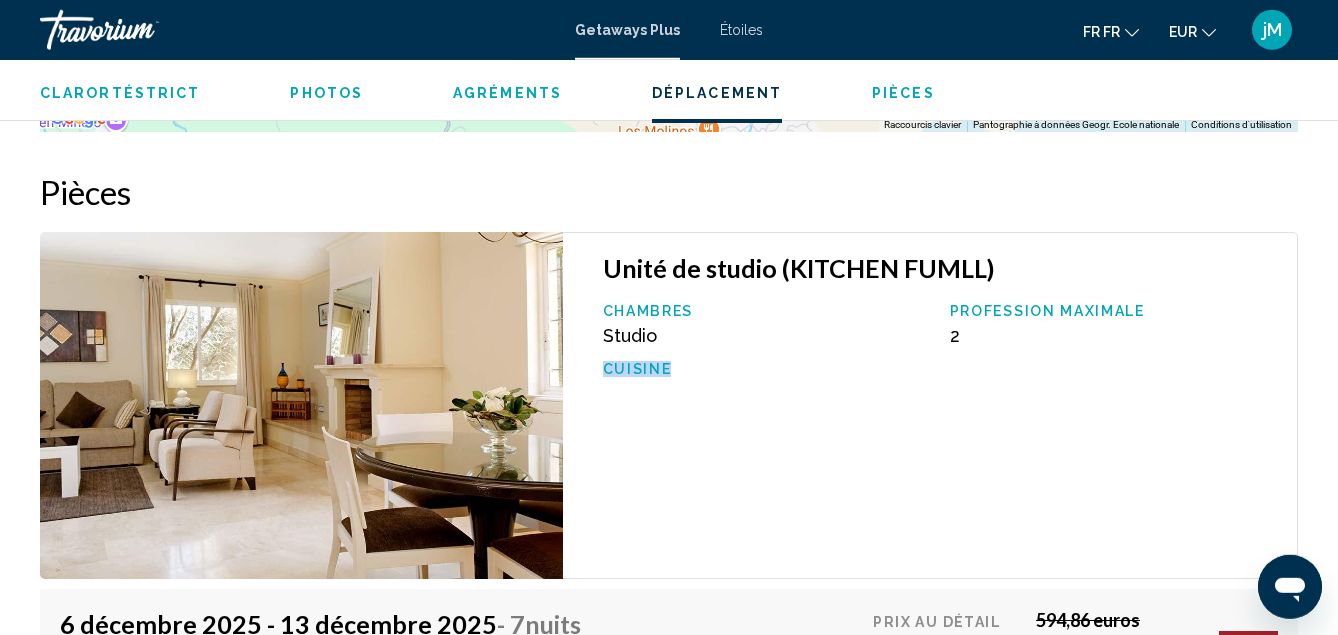 click at bounding box center [301, 405] 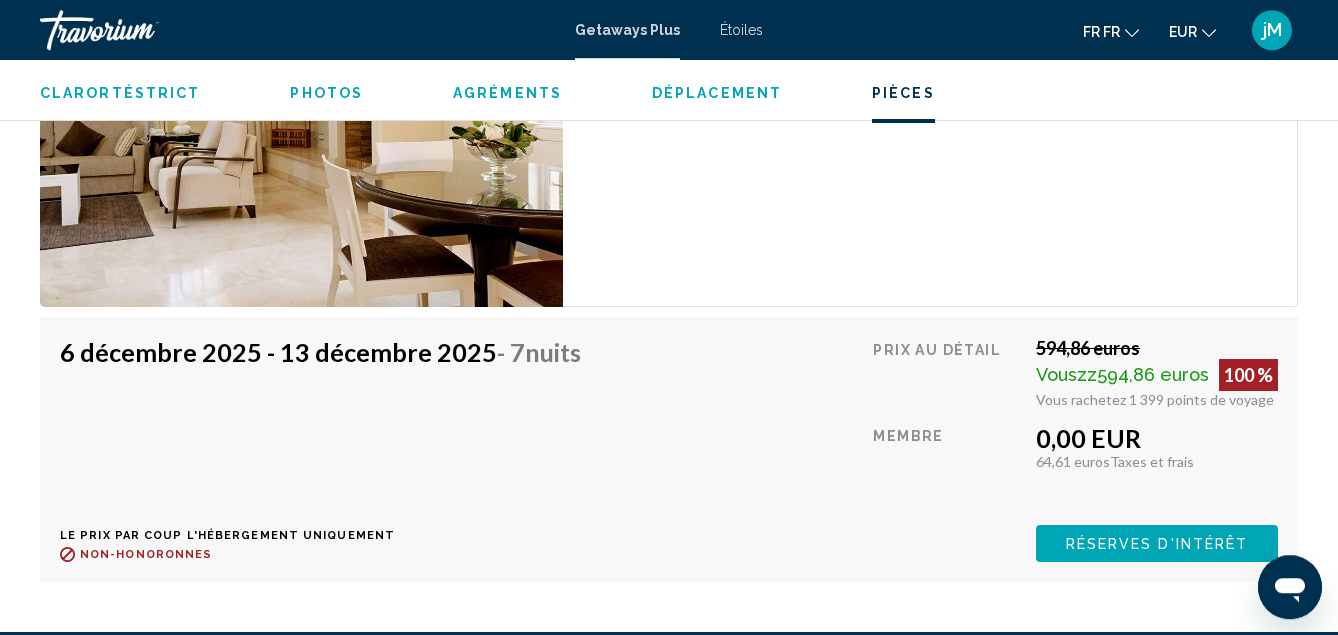 scroll, scrollTop: 3604, scrollLeft: 0, axis: vertical 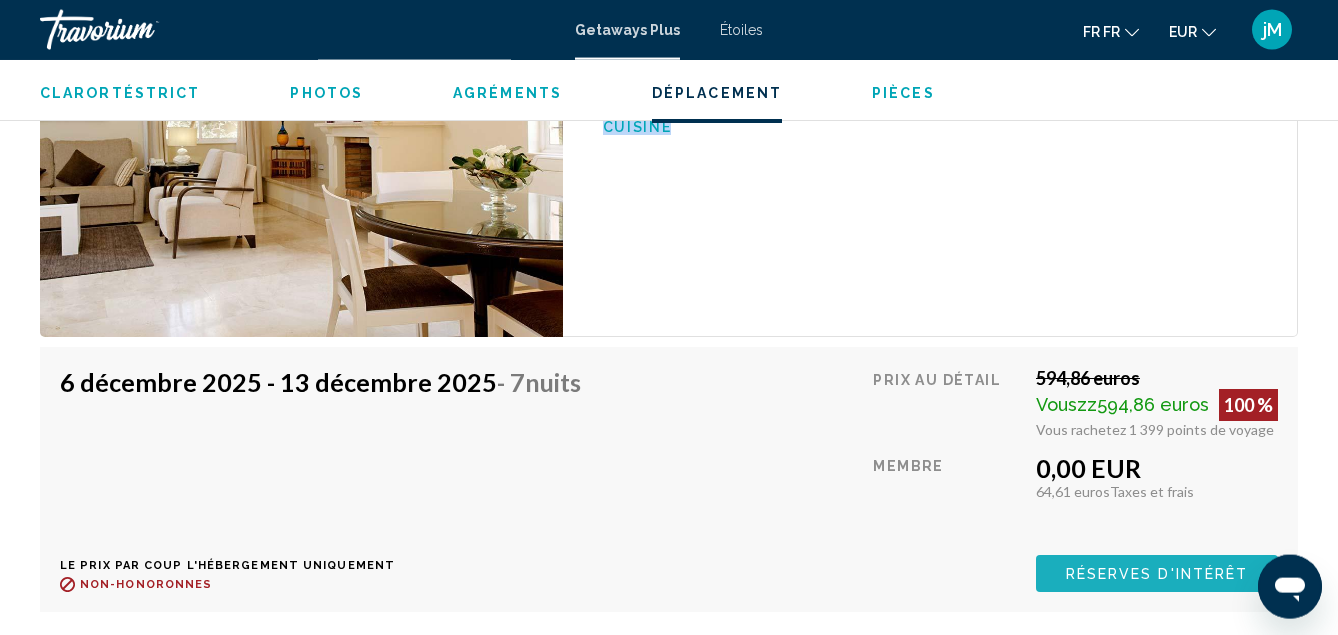 click on "Réserves d'intérêt" at bounding box center (1157, 574) 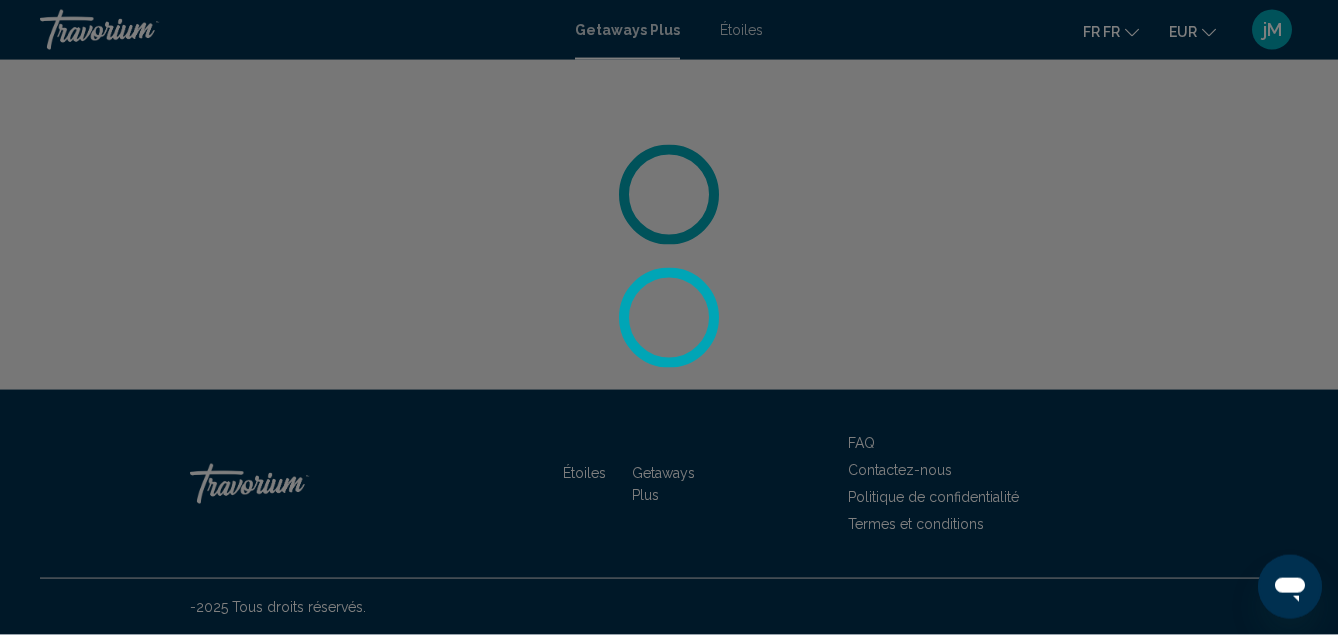 scroll, scrollTop: 0, scrollLeft: 0, axis: both 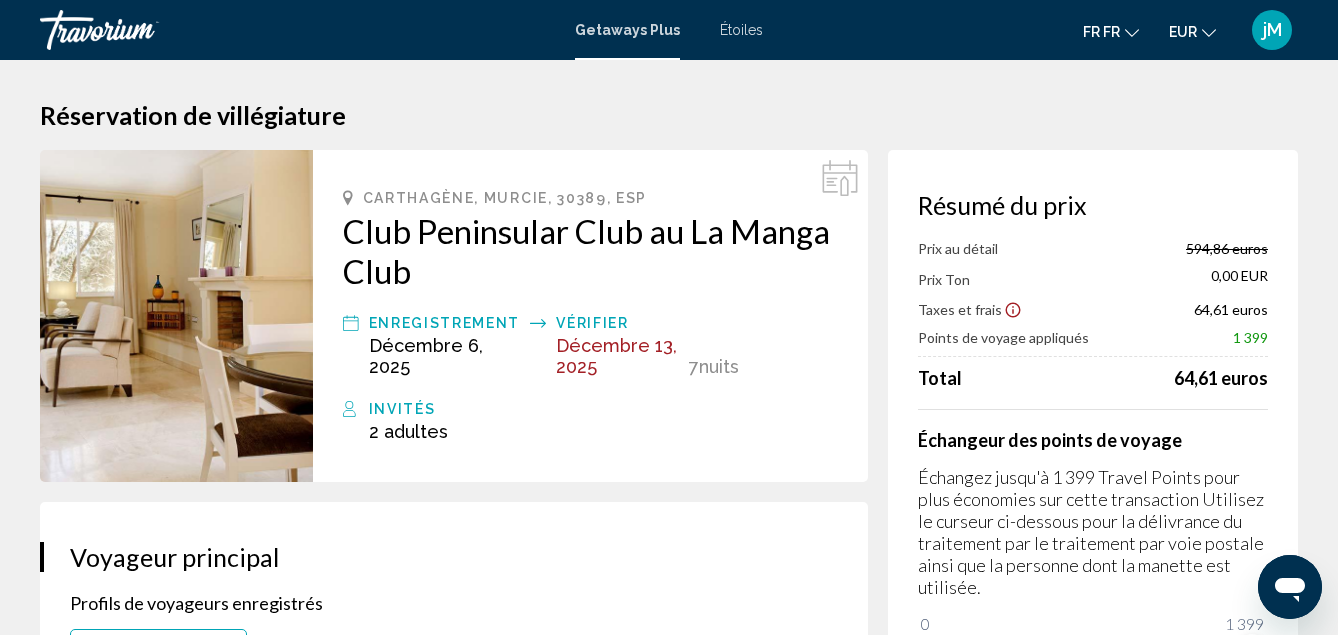click at bounding box center [176, 316] 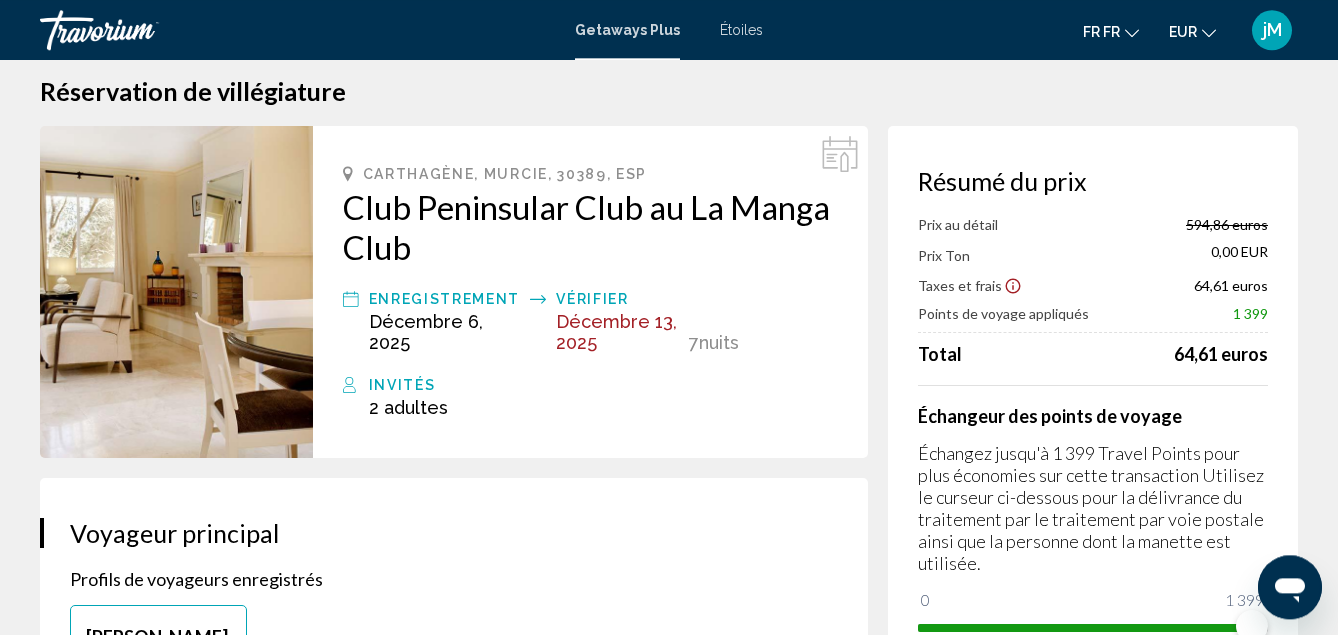 scroll, scrollTop: 0, scrollLeft: 0, axis: both 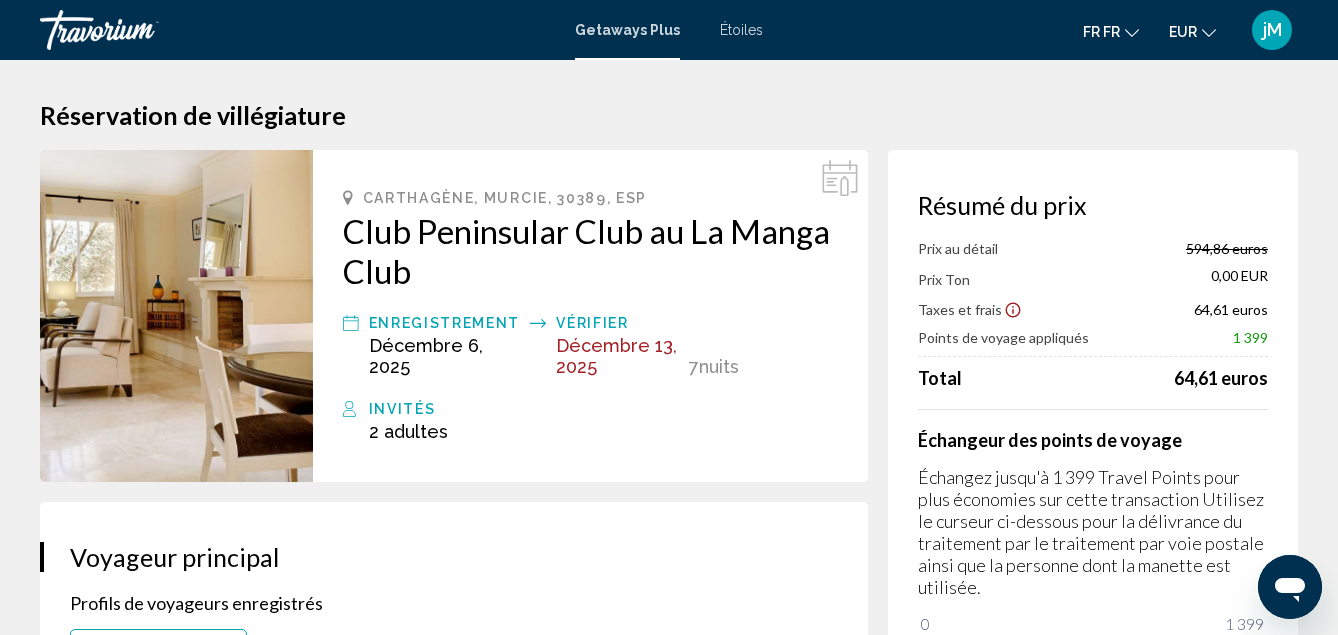 click on "Club Peninsular Club au La Manga Club" at bounding box center [590, 251] 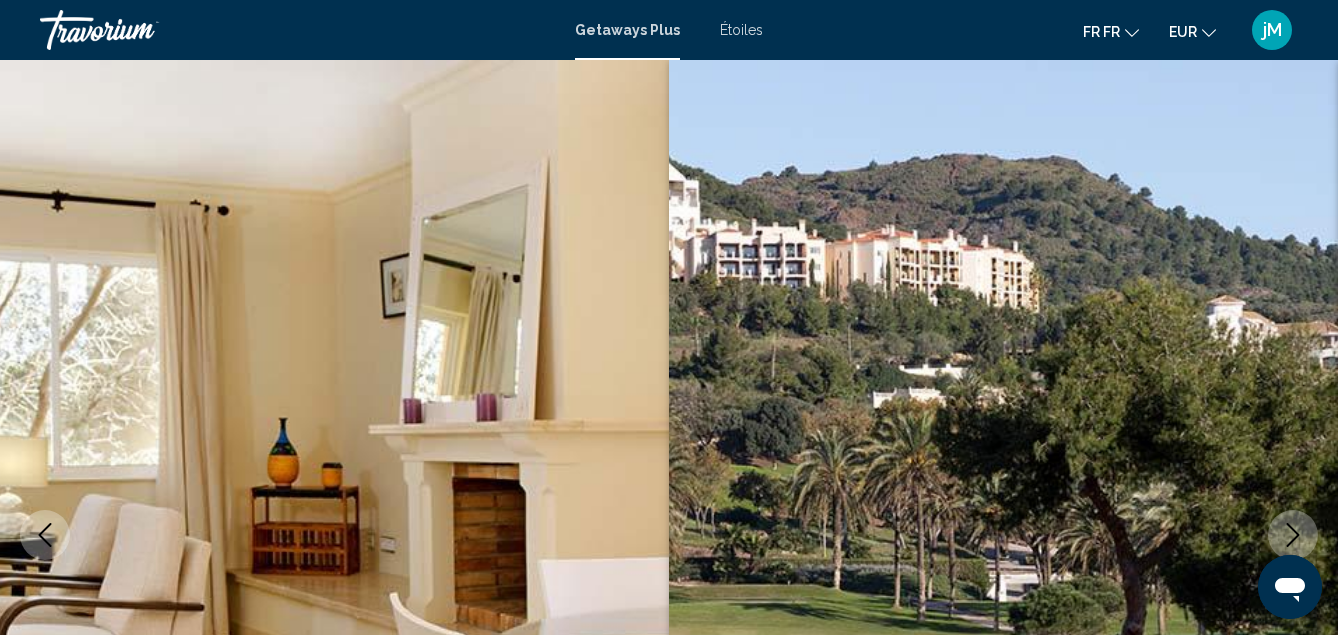 scroll, scrollTop: 3292, scrollLeft: 0, axis: vertical 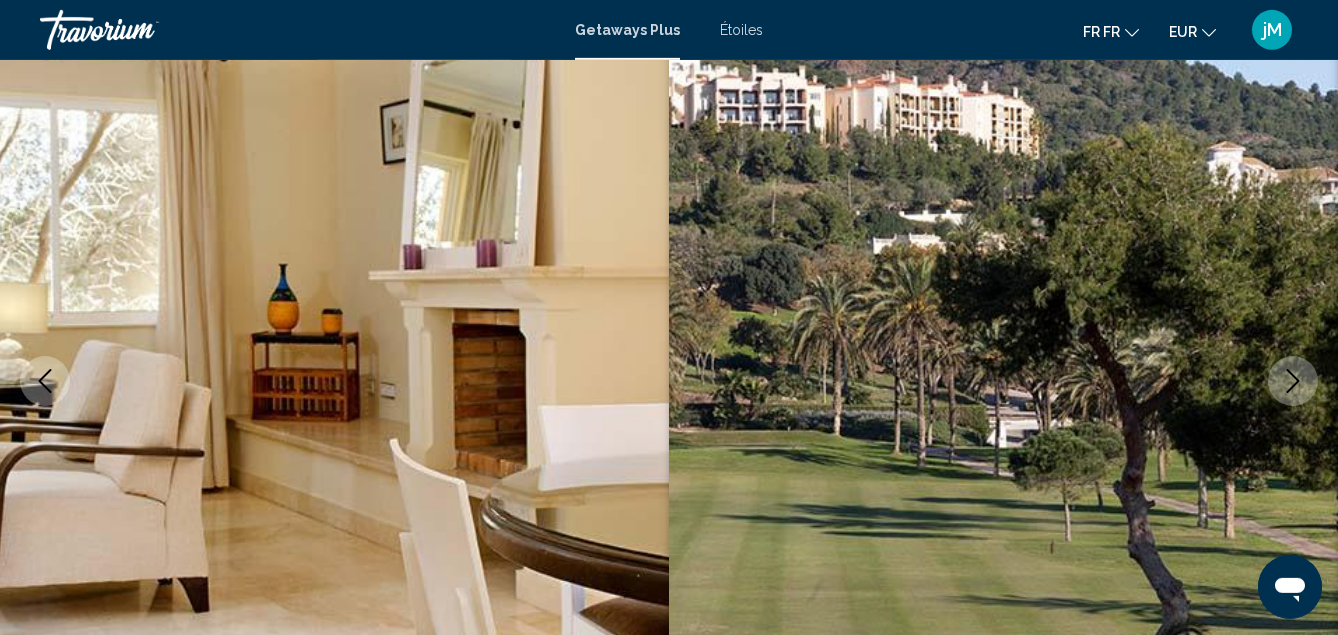 click at bounding box center [1293, 381] 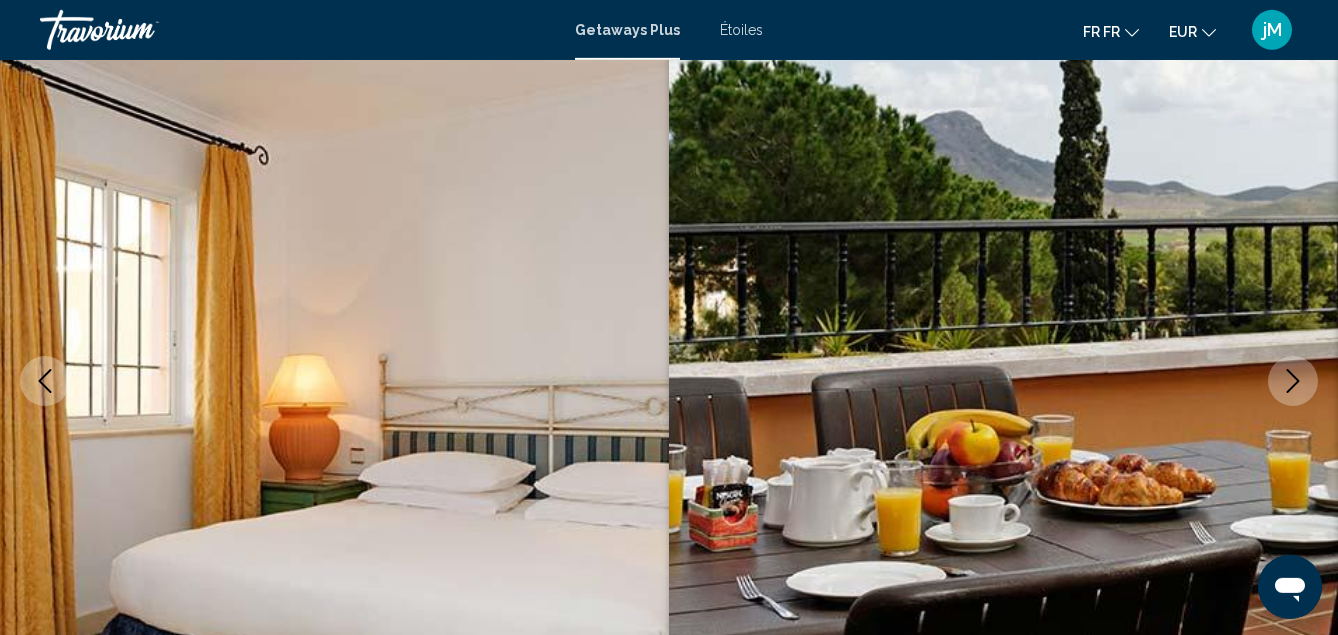 click at bounding box center (1293, 381) 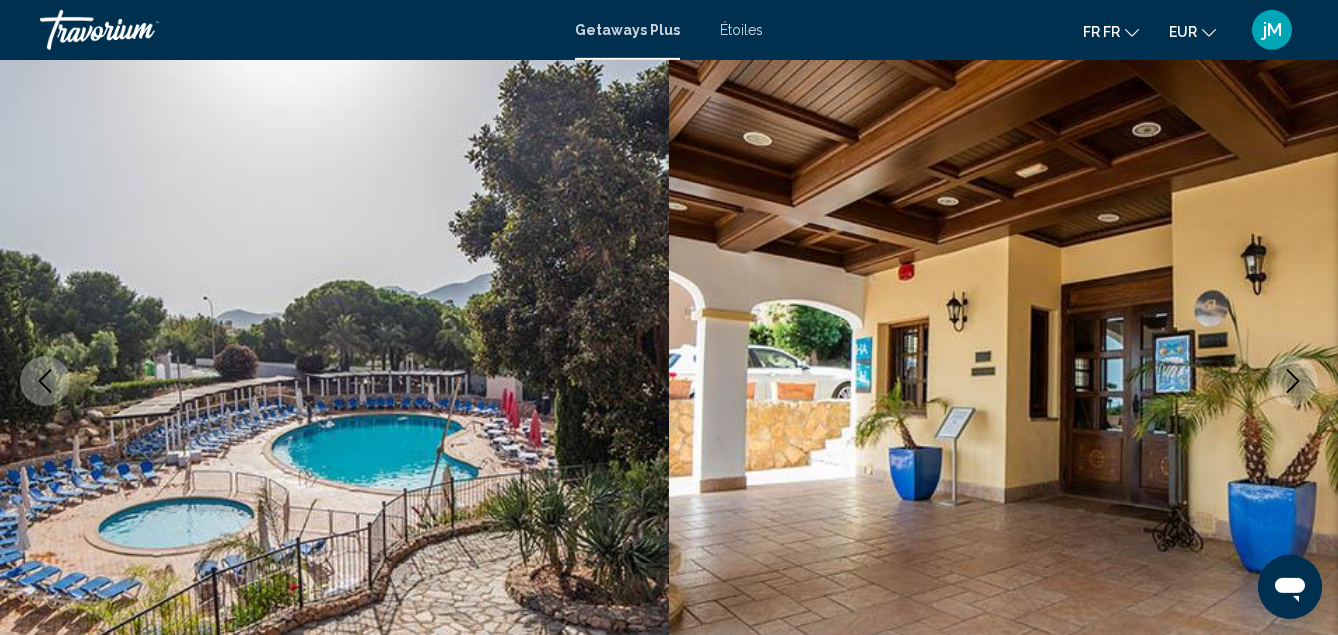 click at bounding box center (1293, 381) 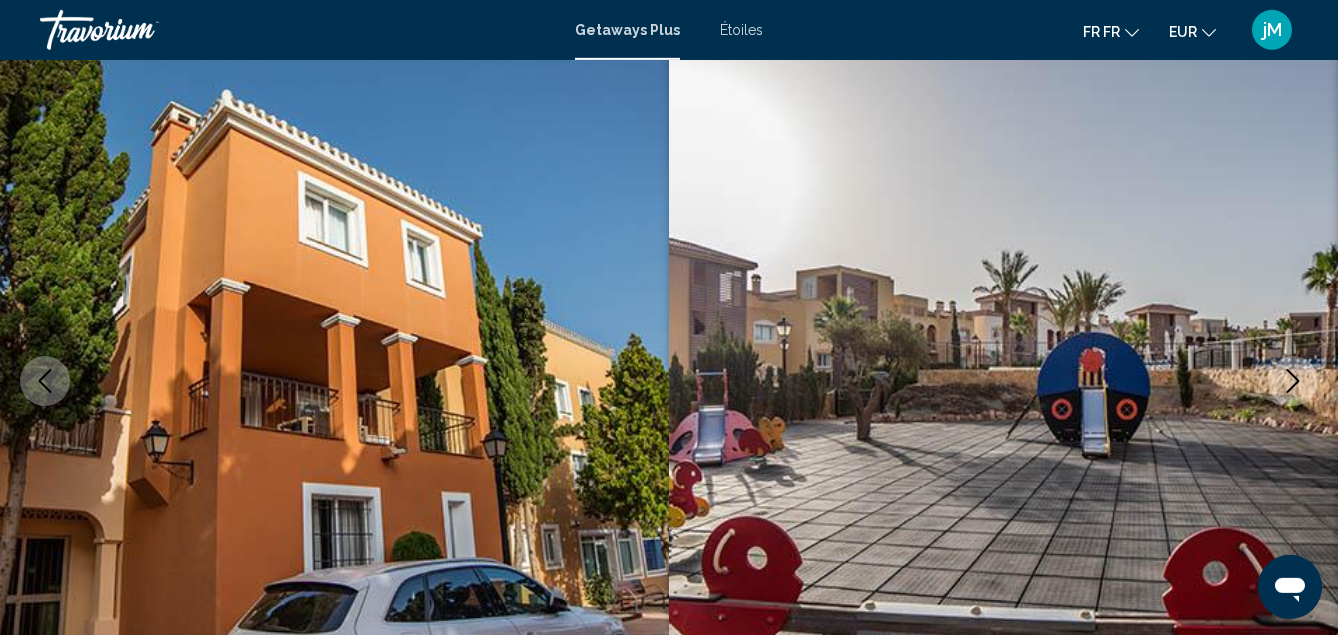 click at bounding box center (1293, 381) 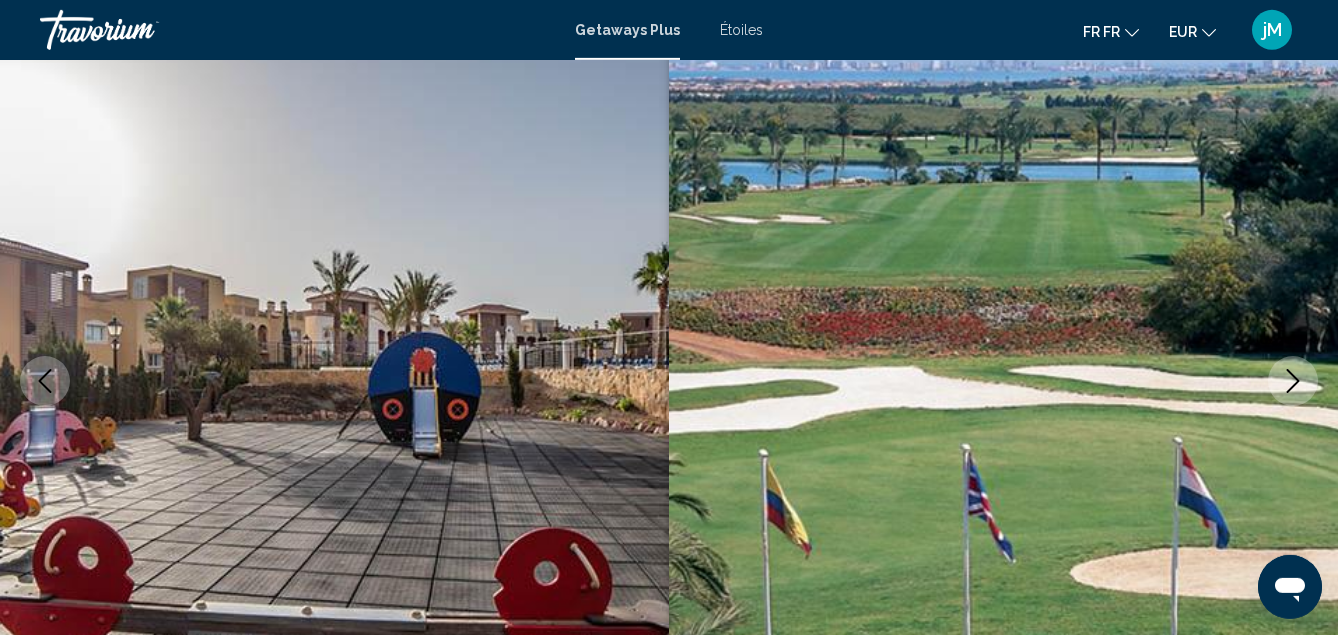 click at bounding box center [1293, 381] 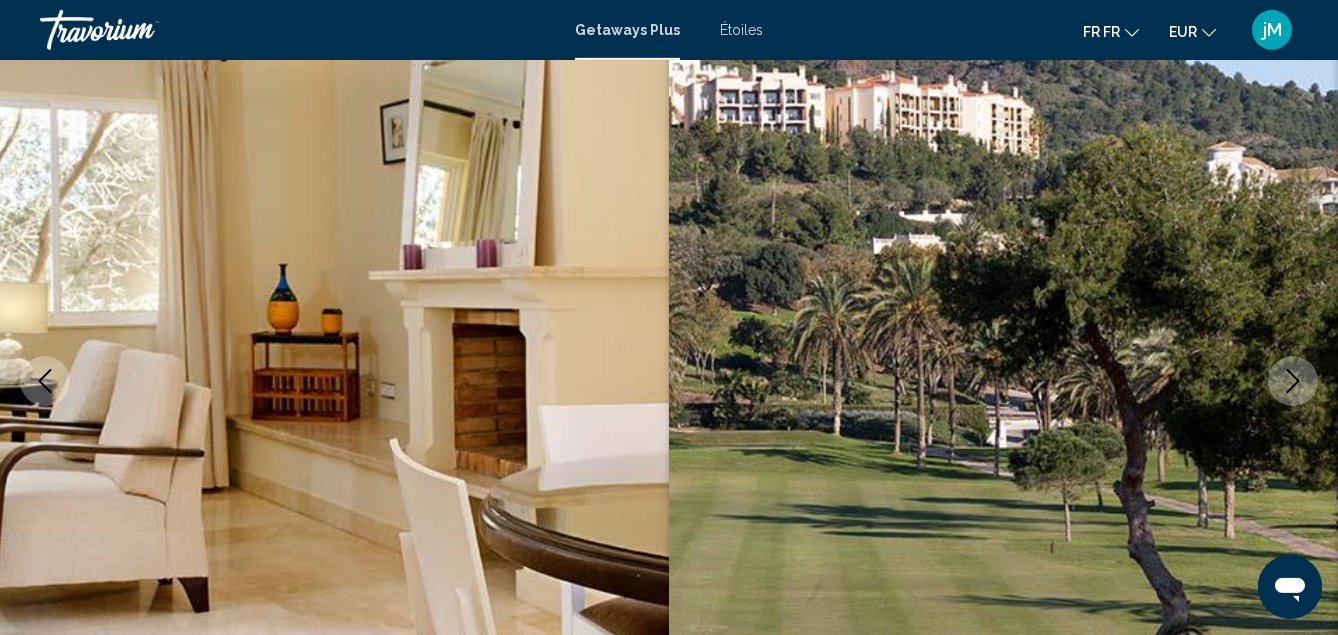 click at bounding box center (1293, 381) 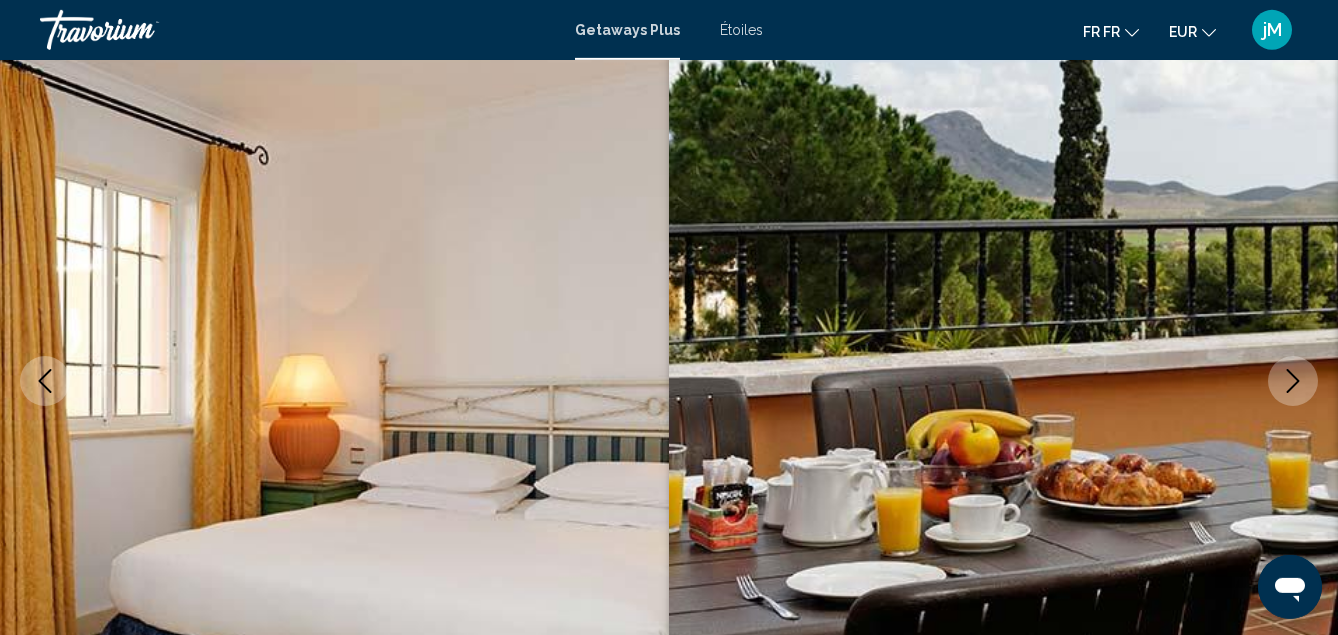 click at bounding box center [1293, 381] 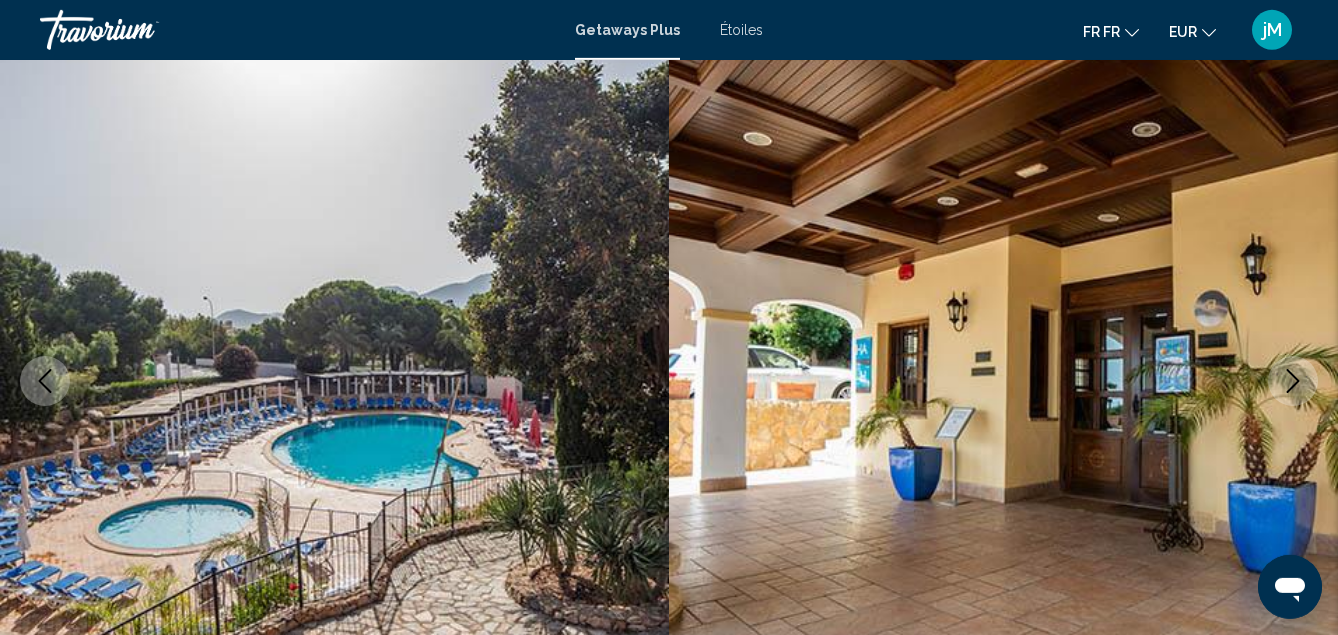 click at bounding box center (1293, 381) 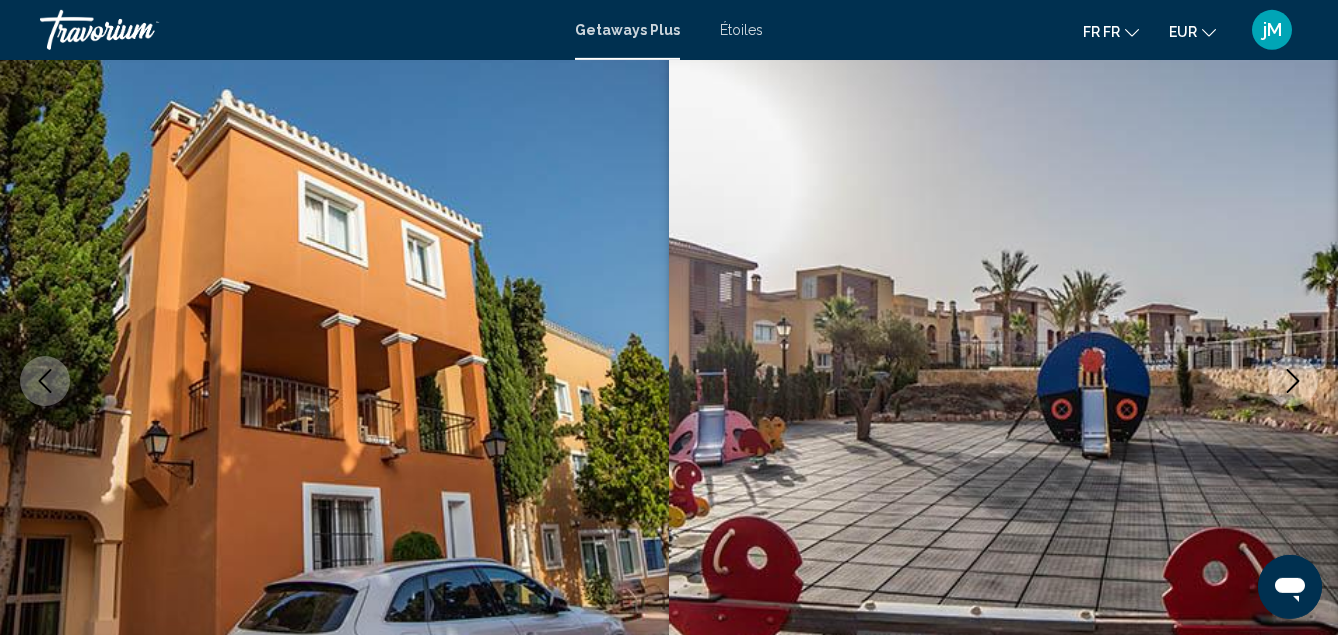 click at bounding box center [1293, 381] 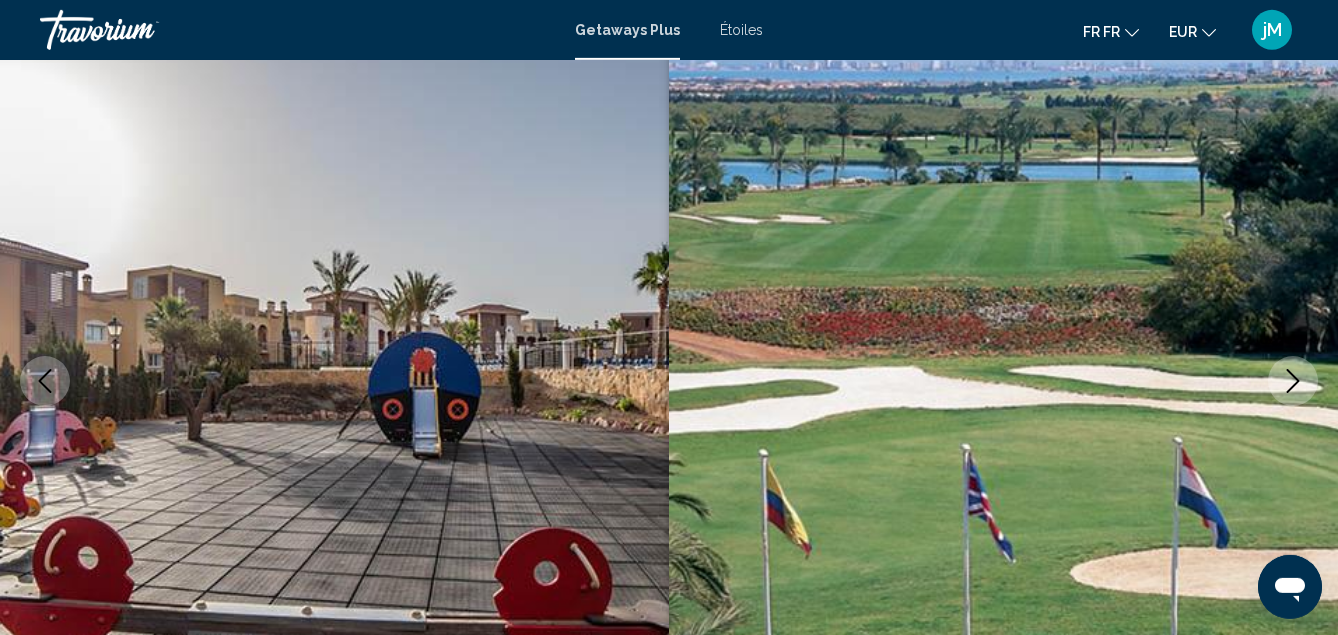 click at bounding box center (1293, 381) 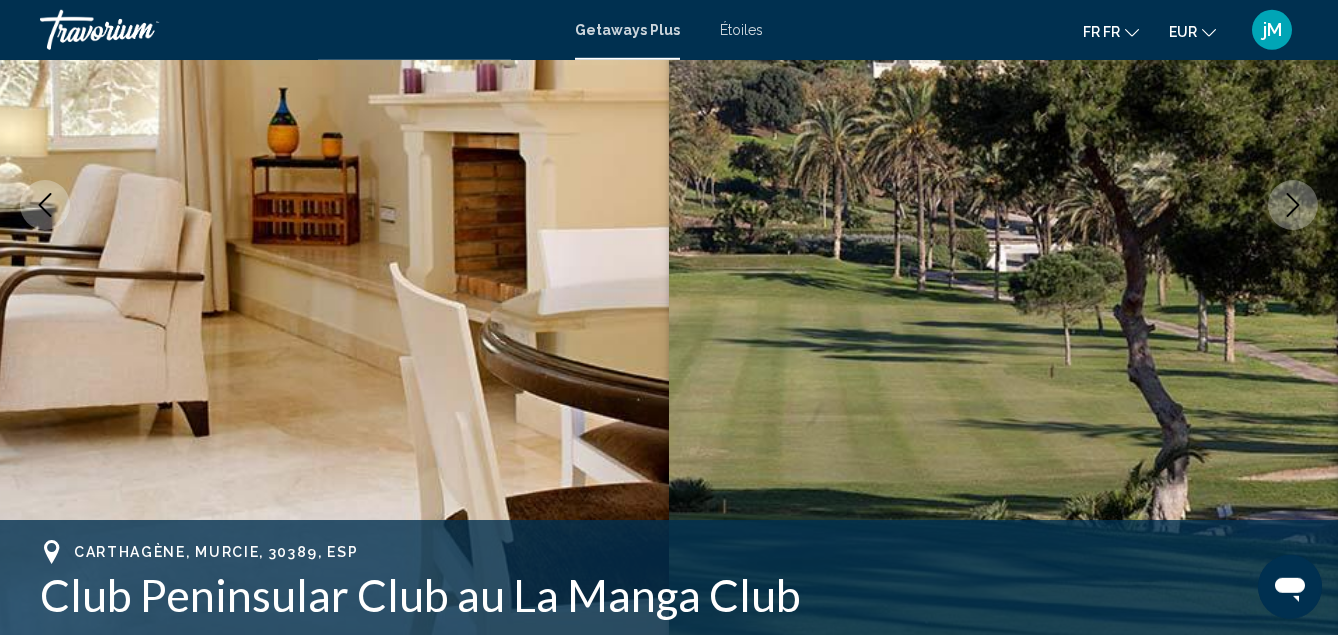 scroll, scrollTop: 294, scrollLeft: 0, axis: vertical 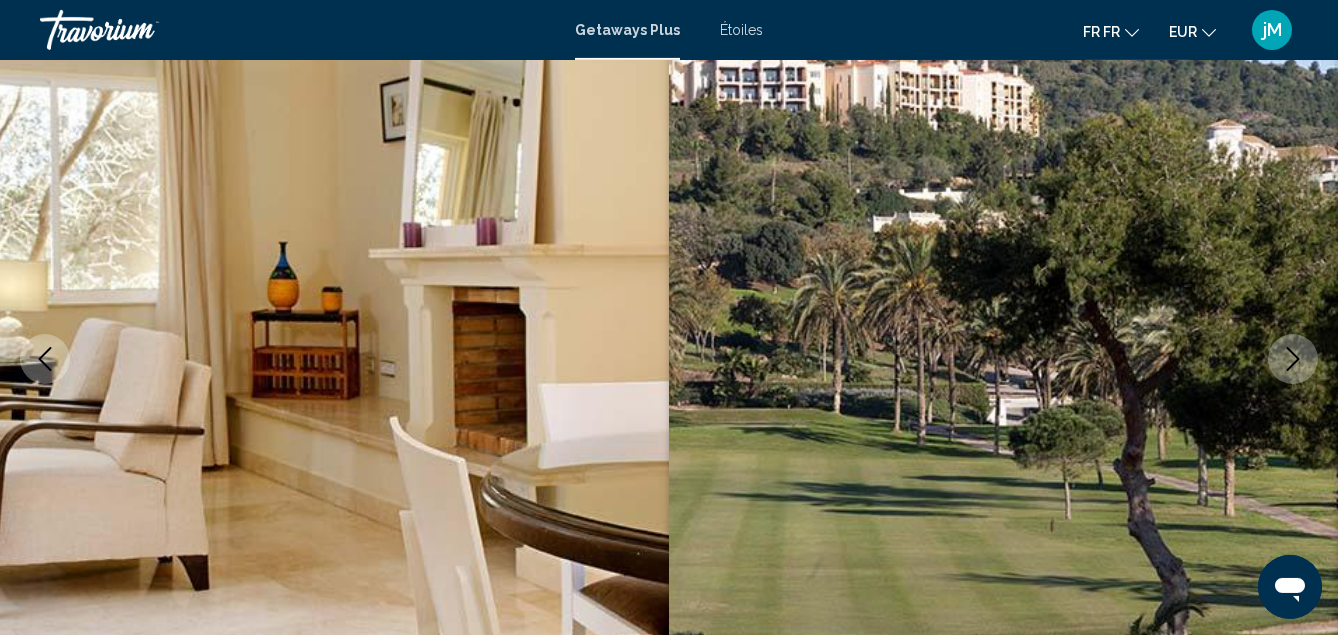 click at bounding box center (1293, 359) 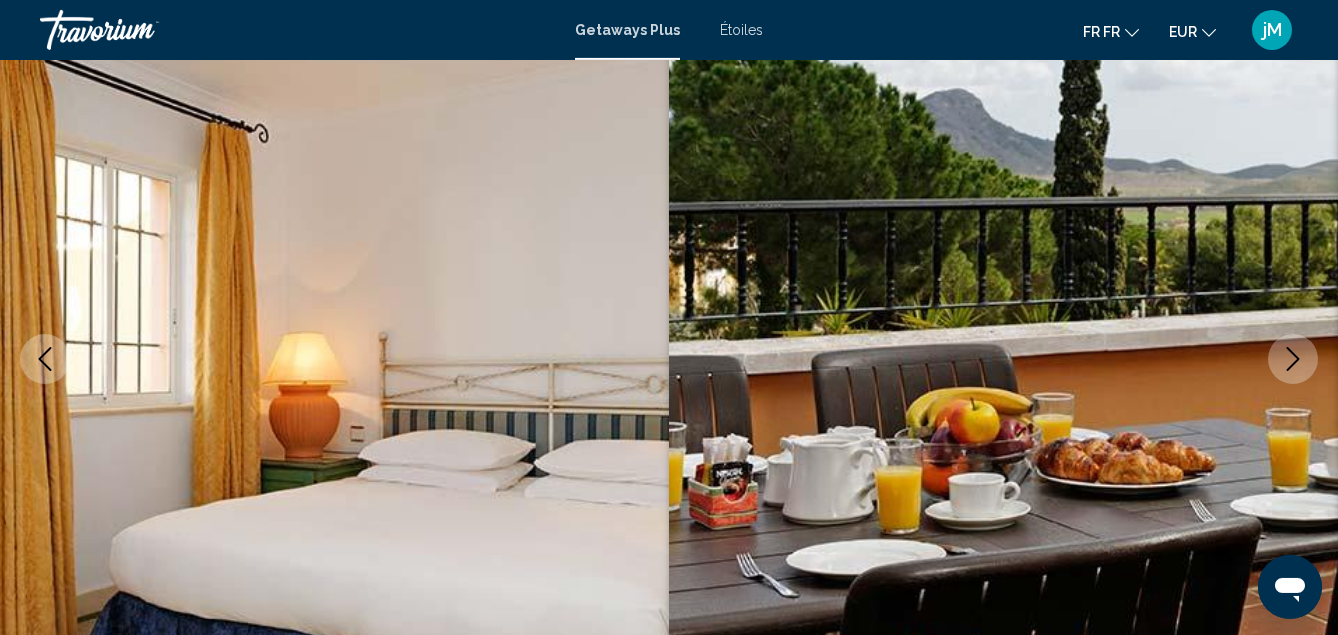 click at bounding box center [1293, 359] 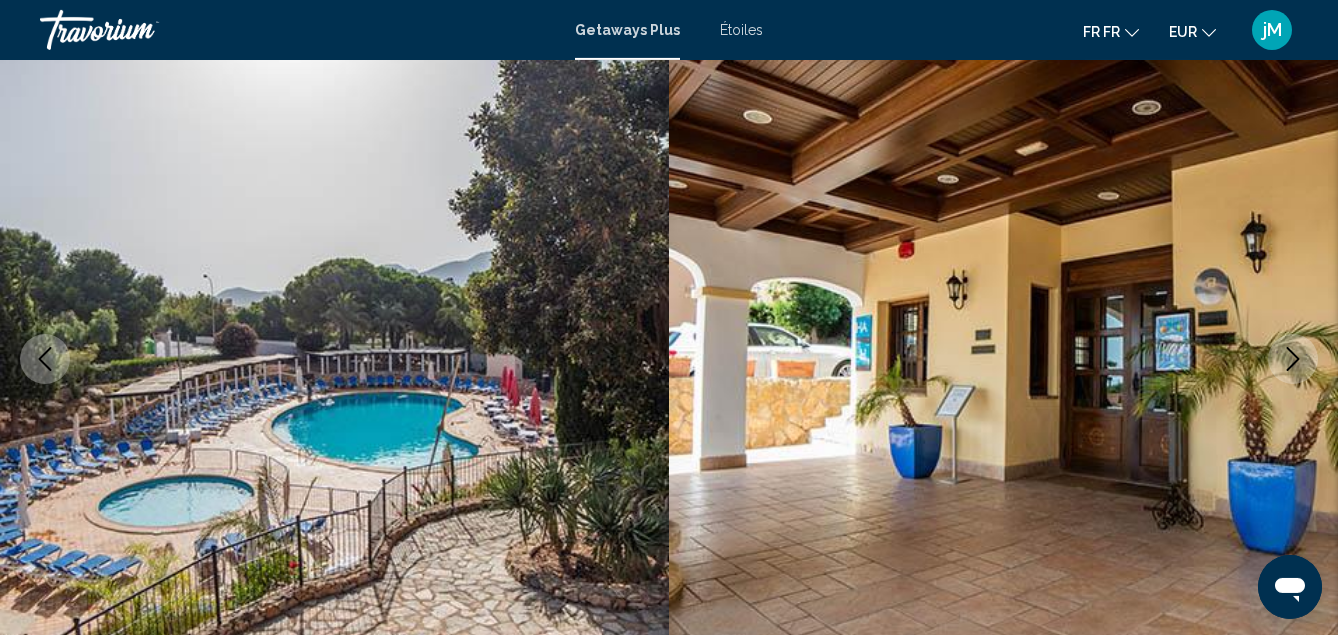 click at bounding box center [1293, 359] 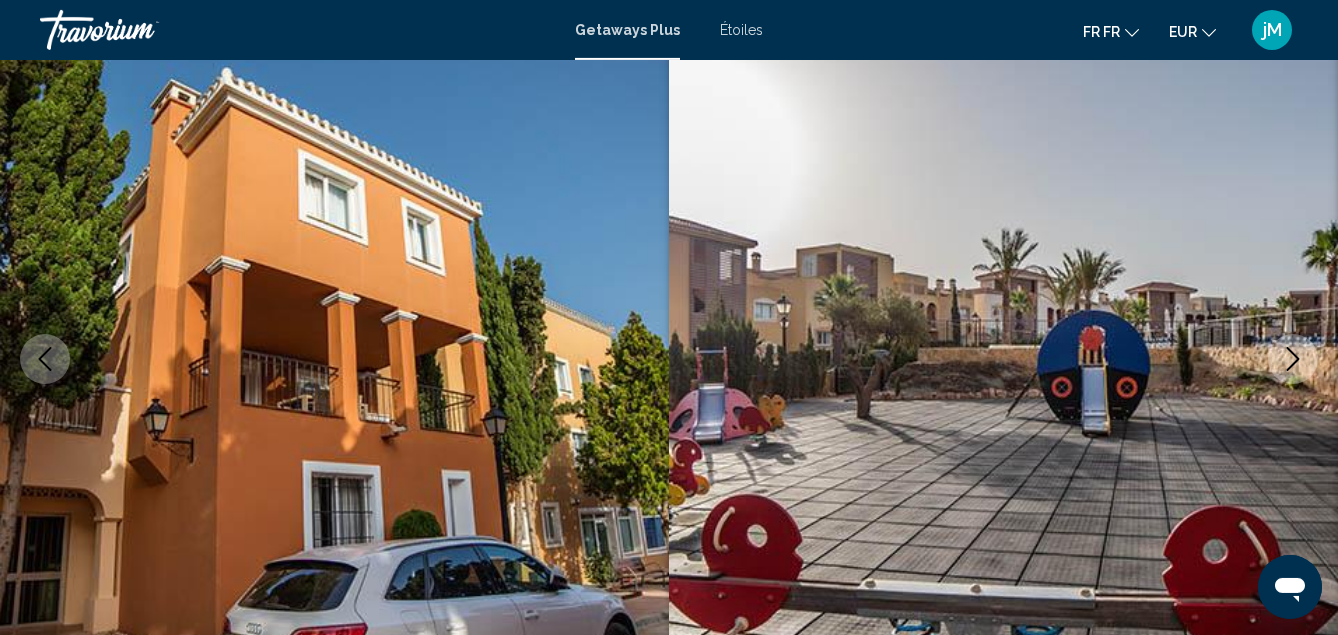 click at bounding box center (1293, 359) 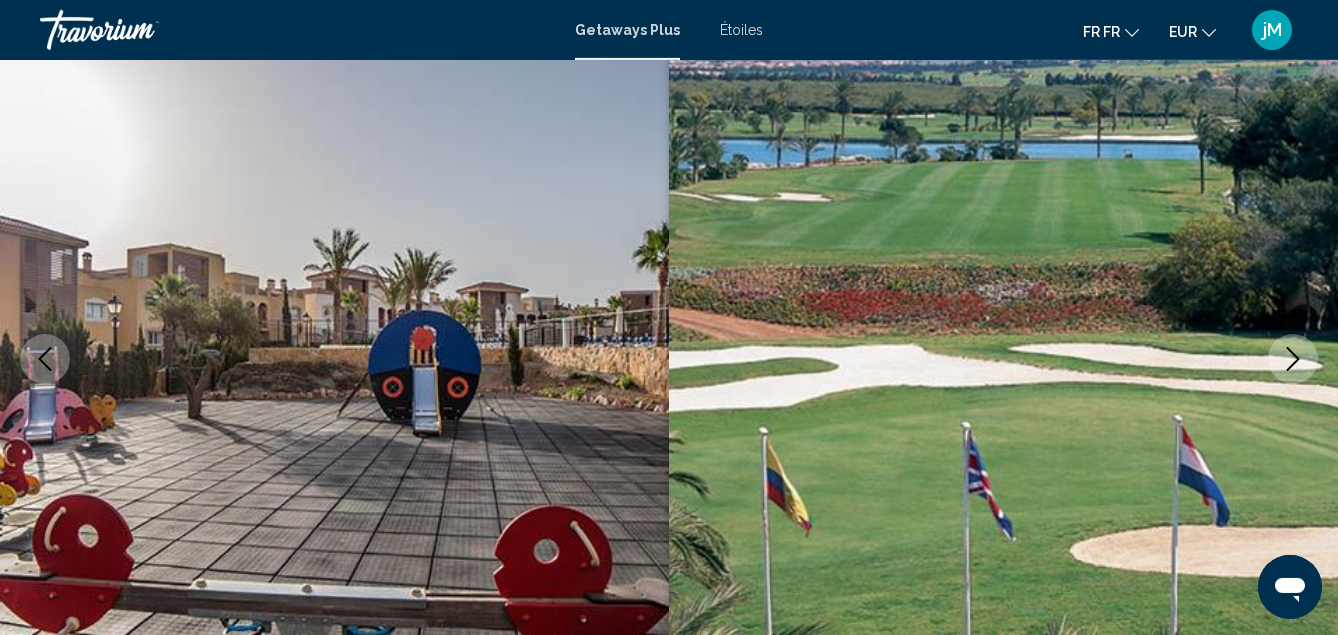 click at bounding box center [1293, 359] 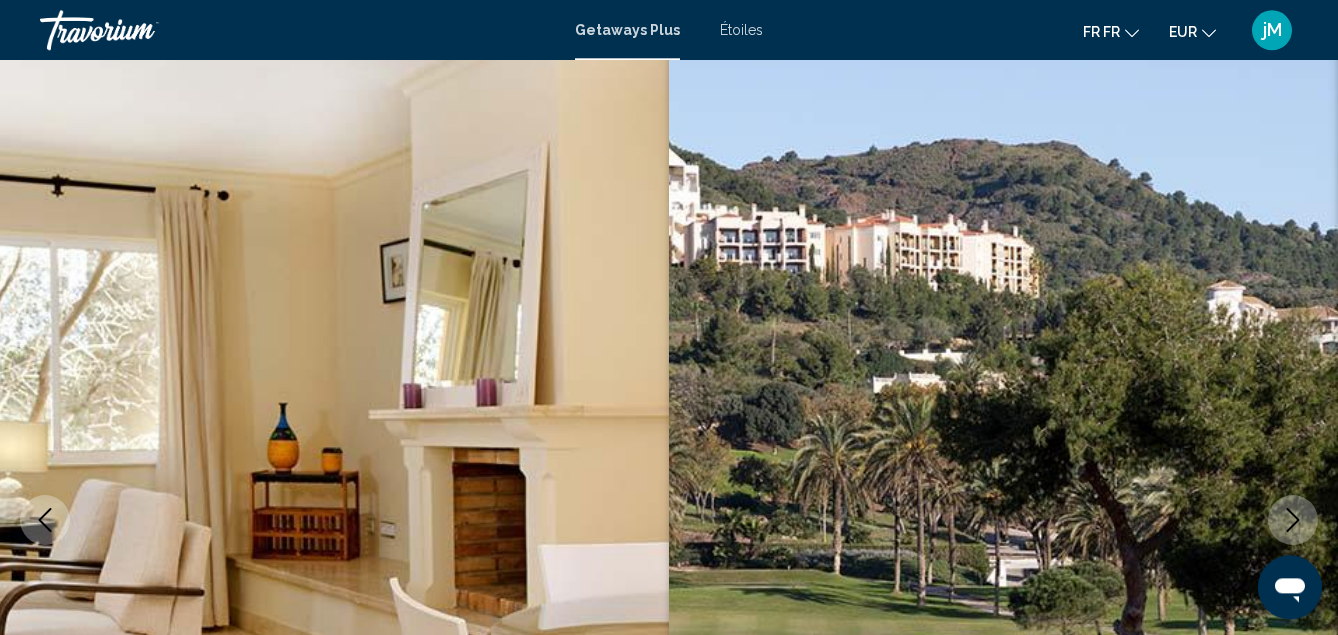 scroll, scrollTop: 0, scrollLeft: 0, axis: both 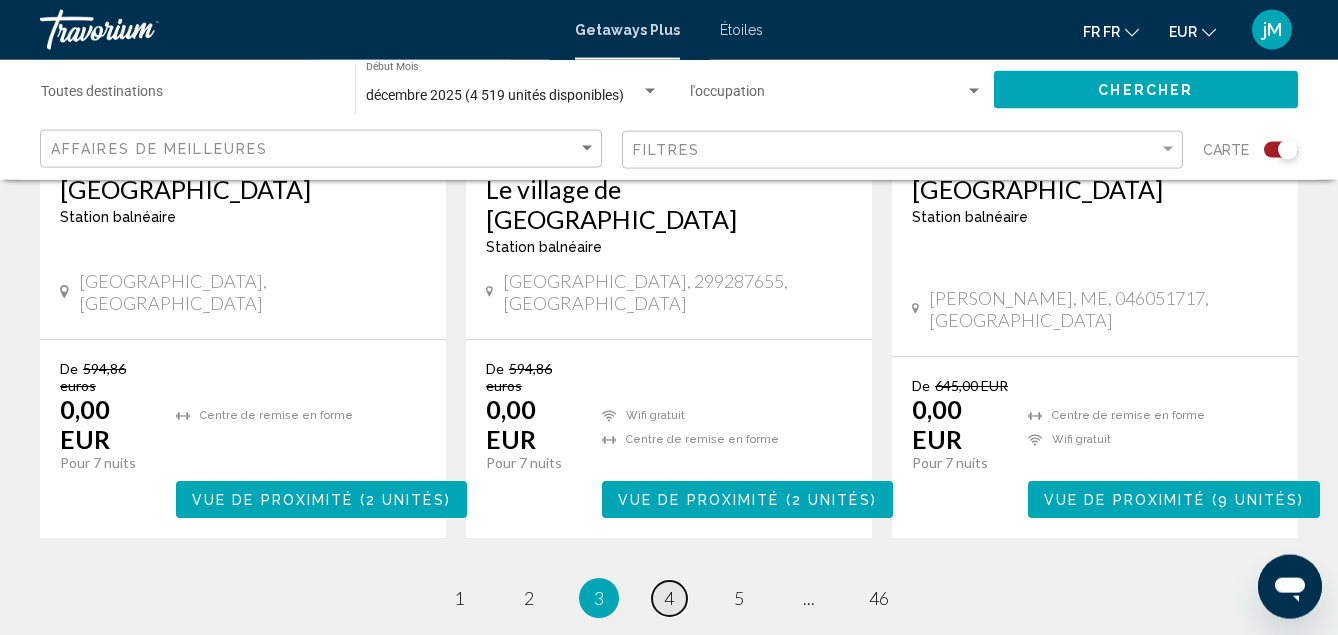 click on "4" at bounding box center (669, 598) 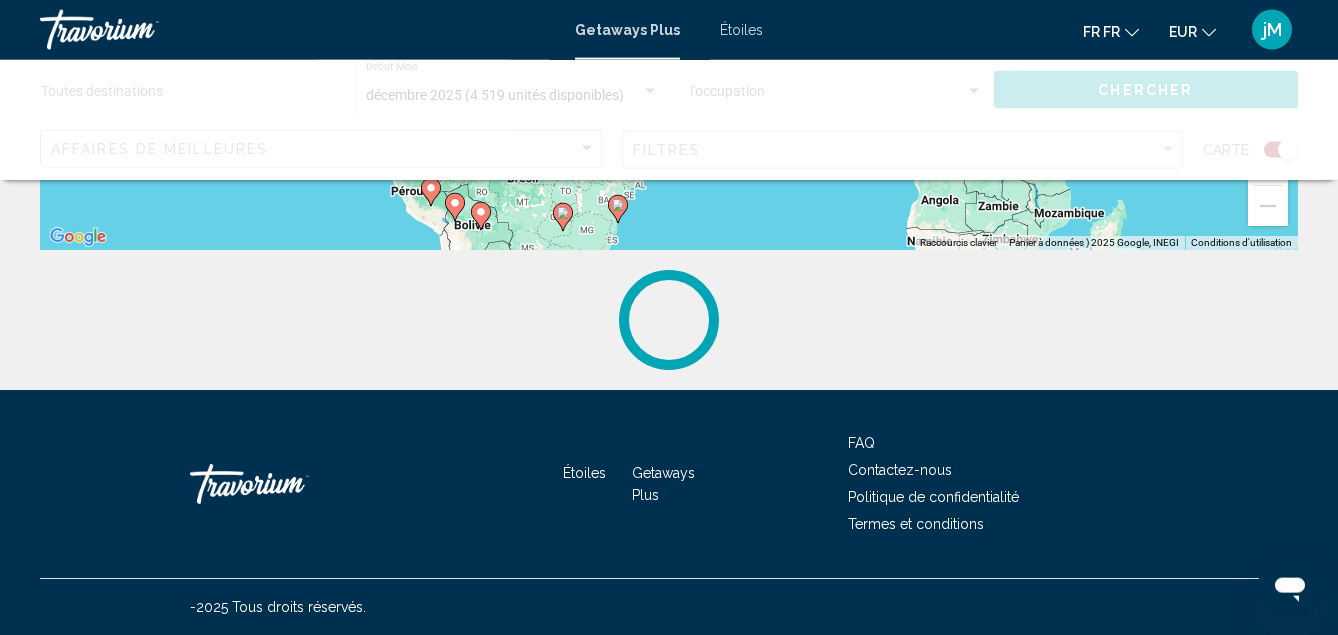 scroll, scrollTop: 0, scrollLeft: 0, axis: both 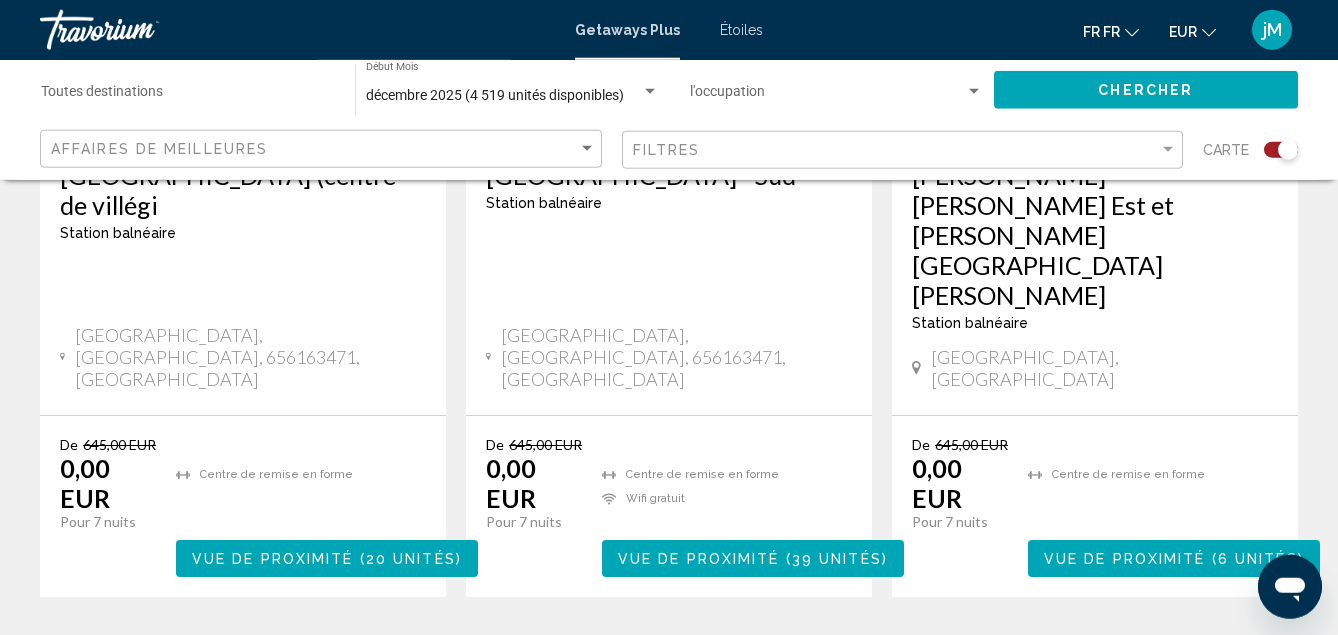 click on "5" at bounding box center [739, 657] 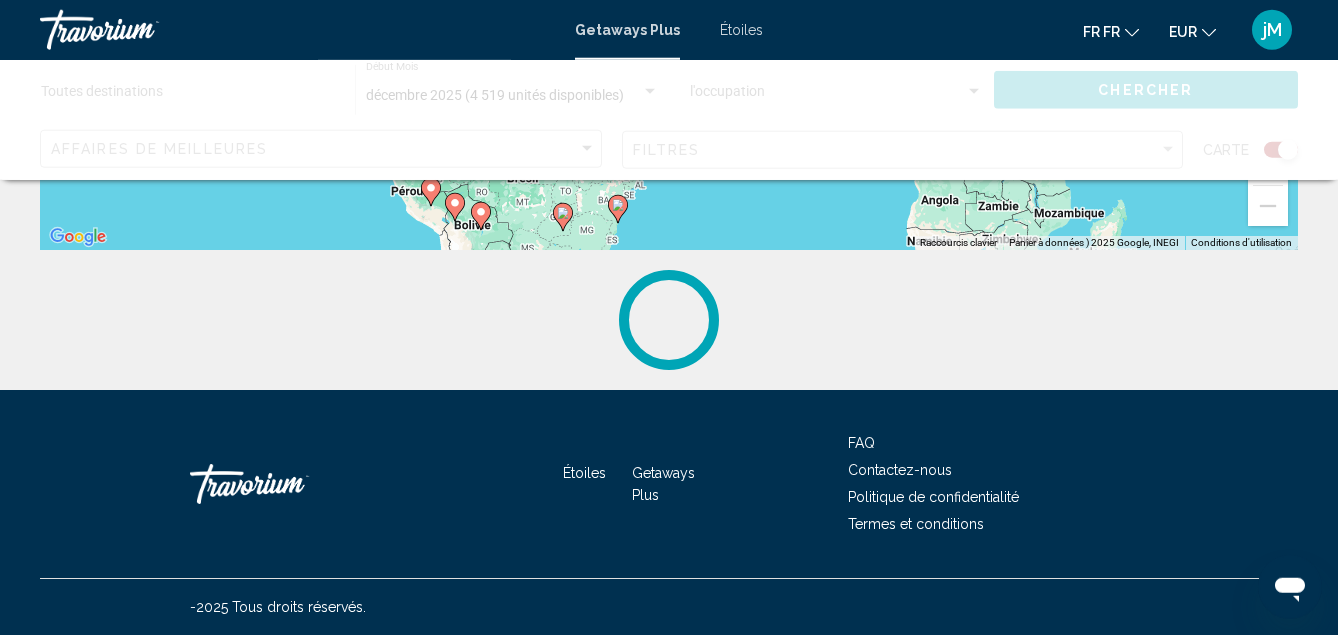 scroll, scrollTop: 0, scrollLeft: 0, axis: both 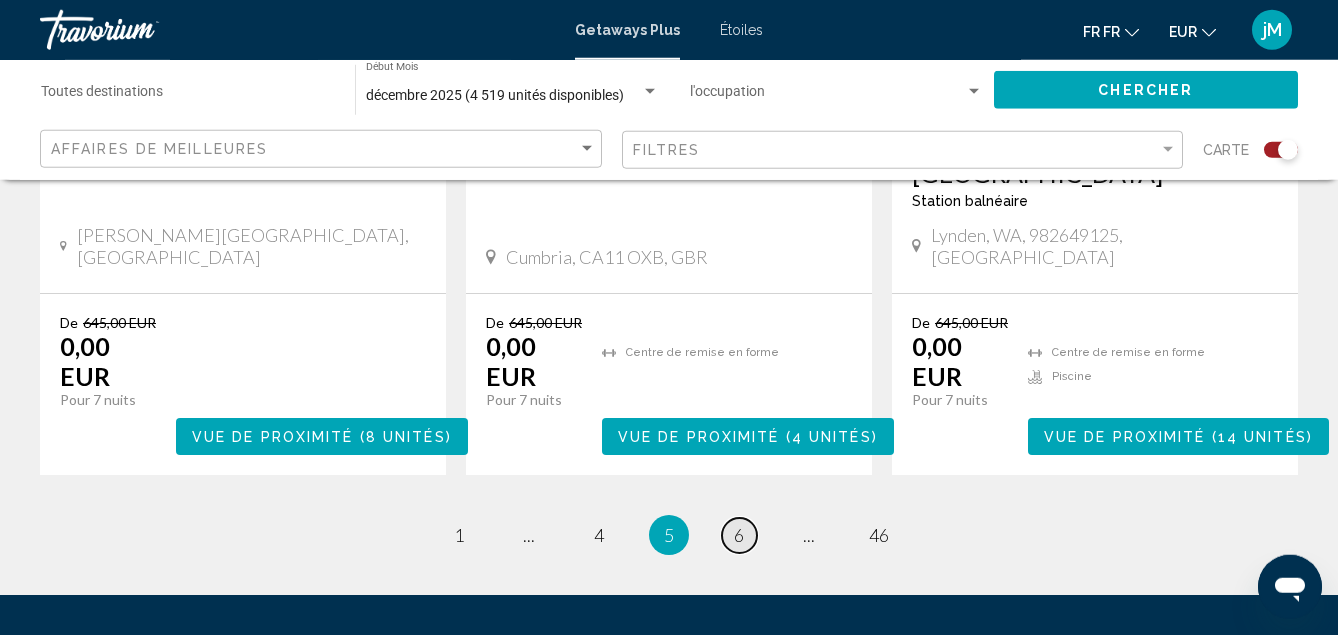 click on "6" at bounding box center [739, 535] 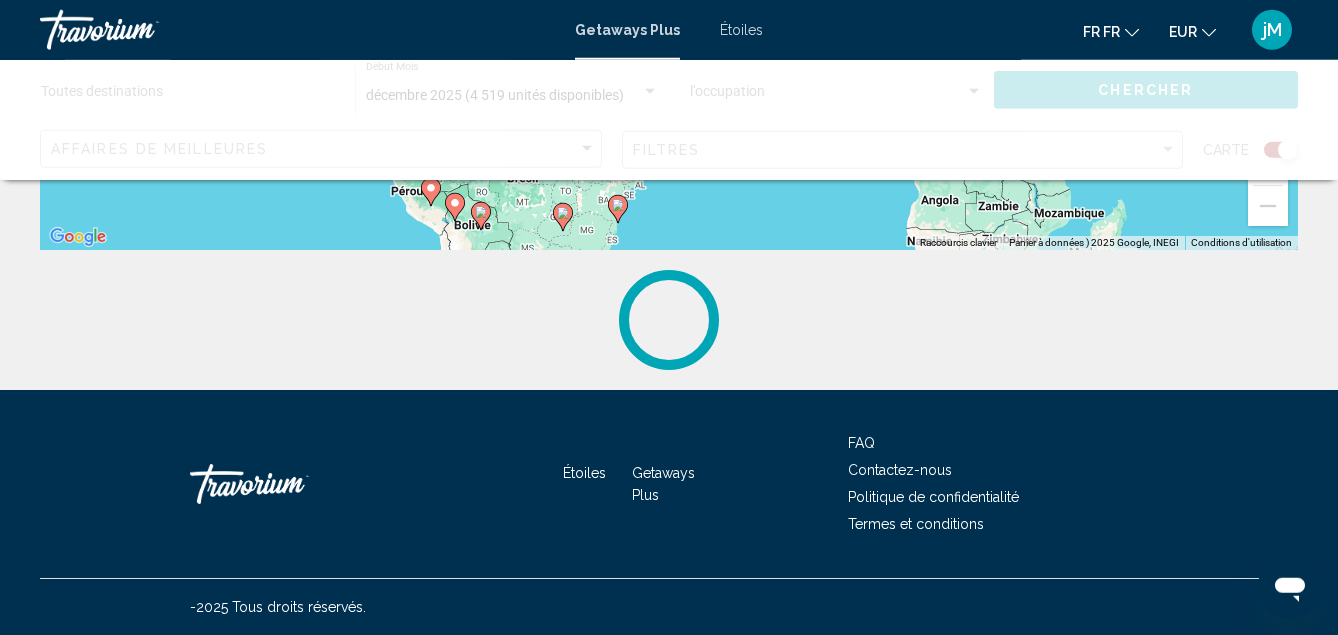 scroll, scrollTop: 0, scrollLeft: 0, axis: both 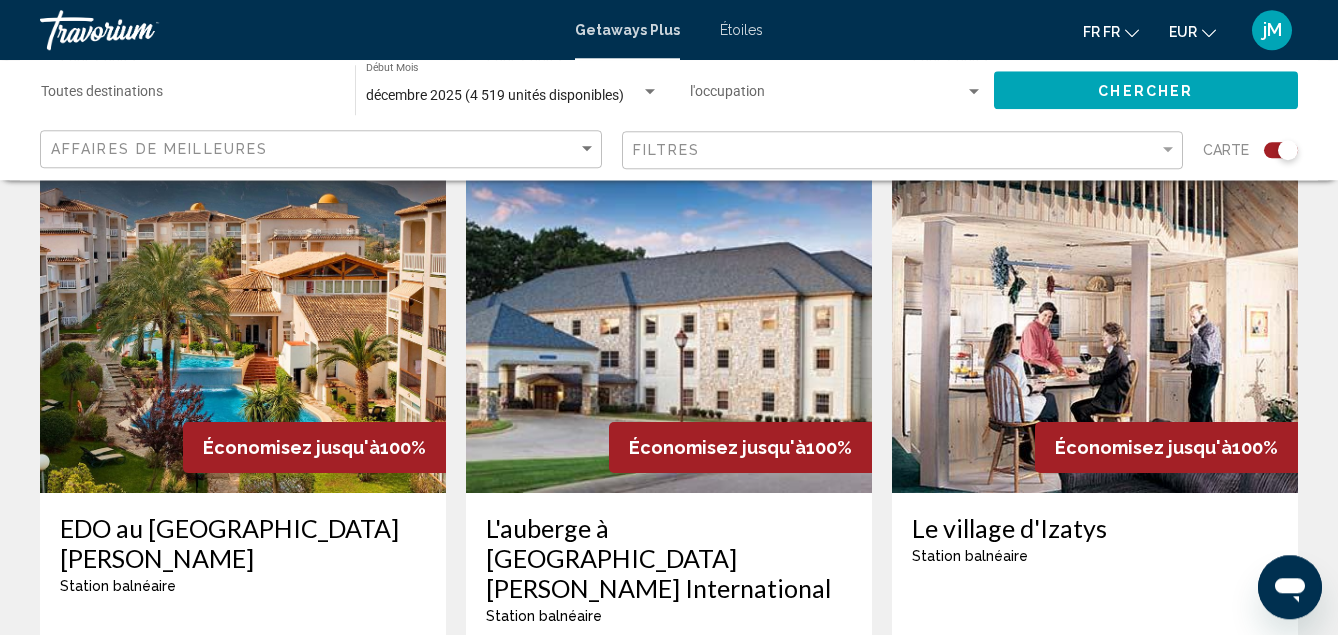 click at bounding box center (243, 333) 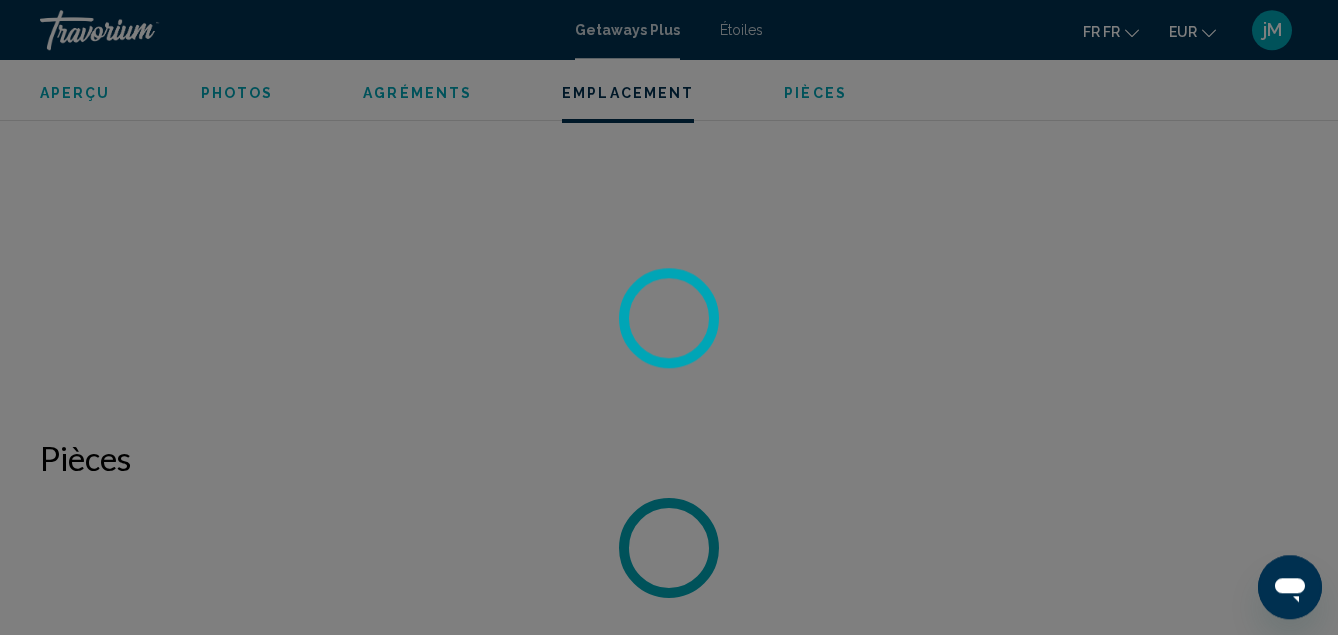 scroll, scrollTop: 3100, scrollLeft: 0, axis: vertical 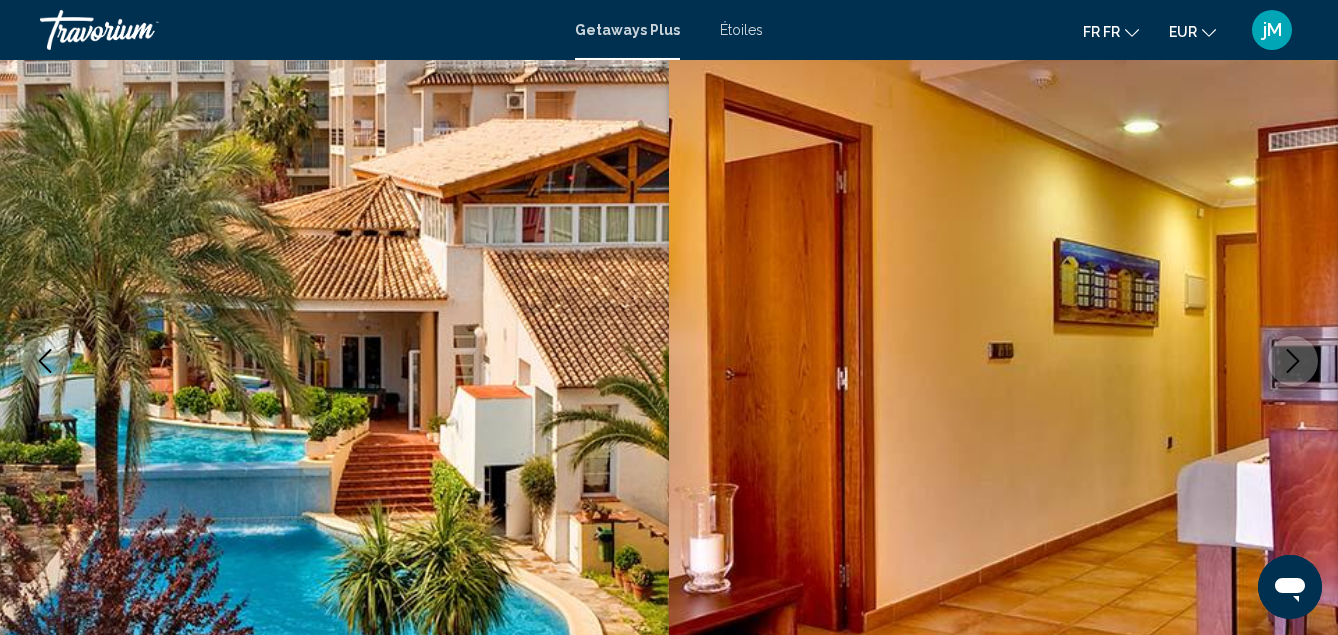 click at bounding box center [1293, 361] 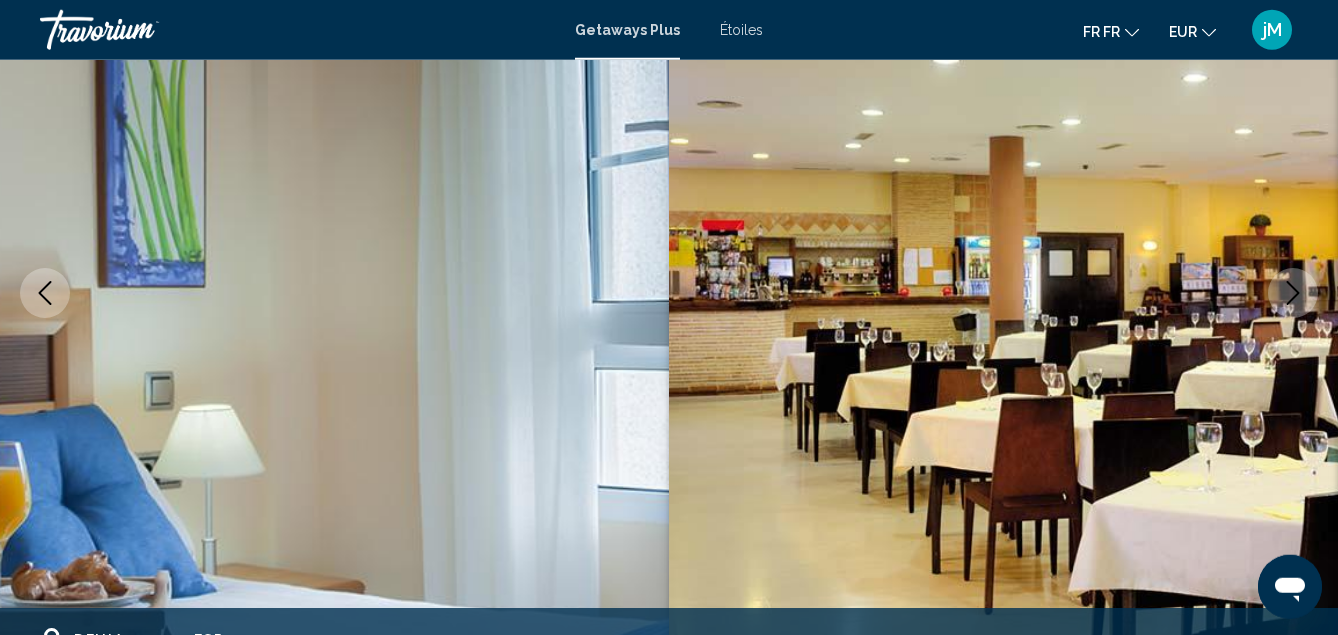 scroll, scrollTop: 327, scrollLeft: 0, axis: vertical 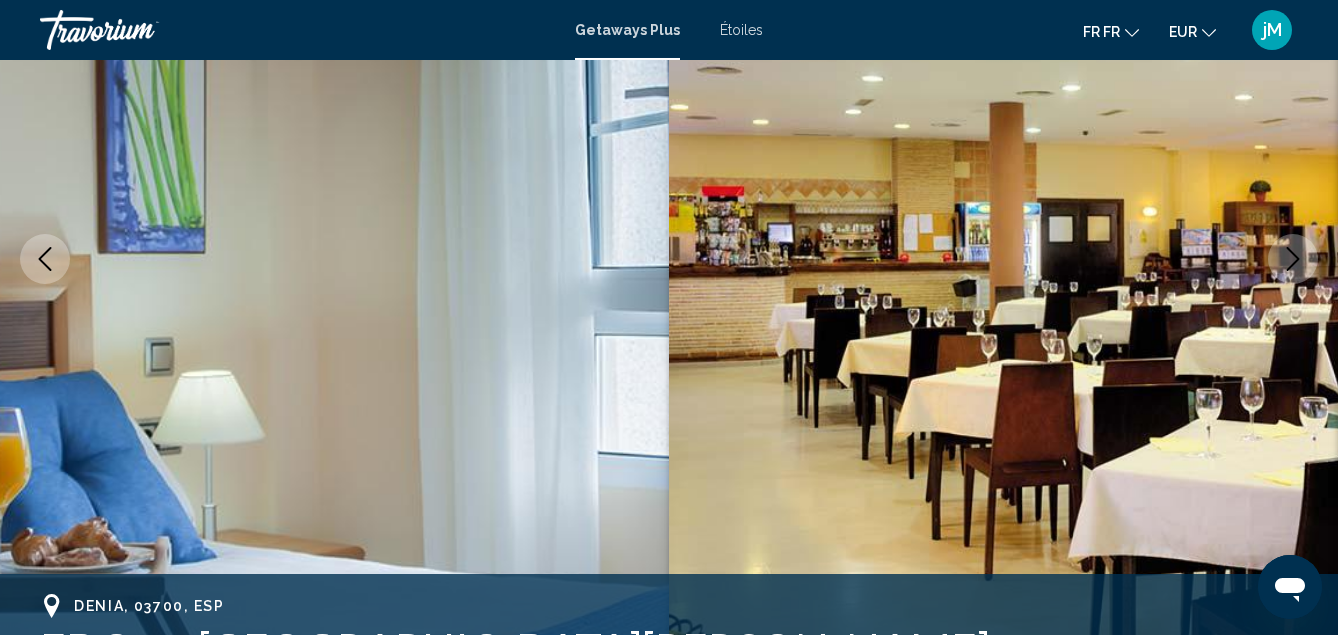 click at bounding box center [1293, 259] 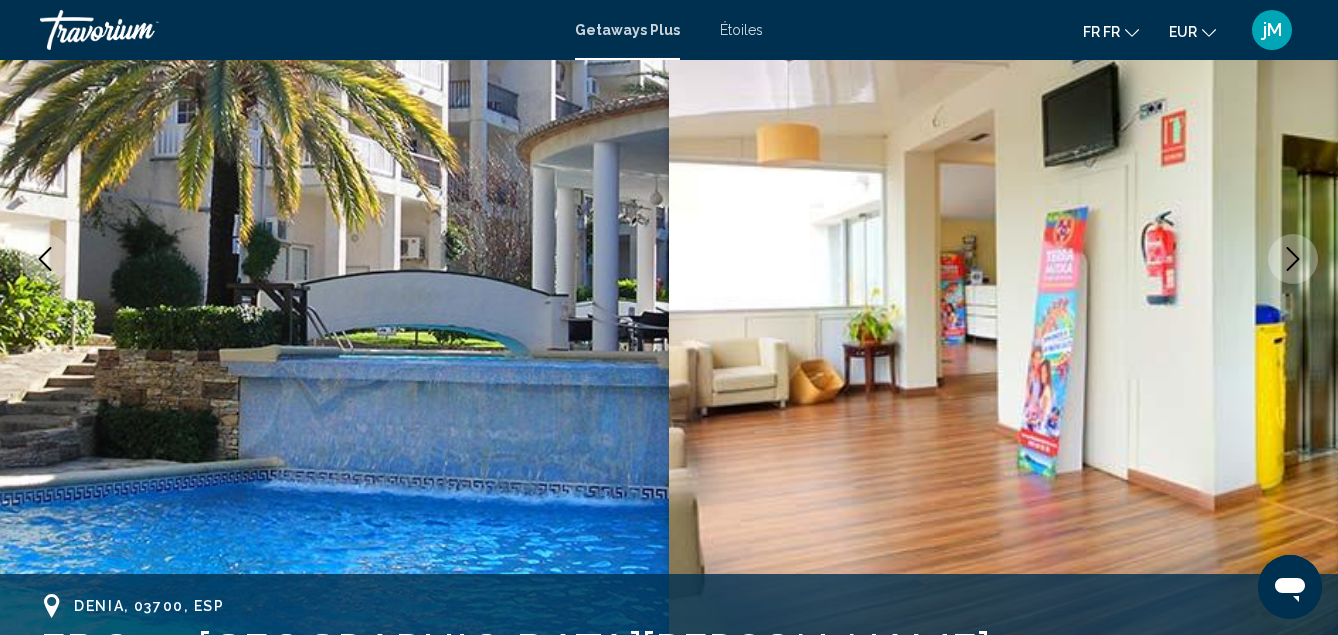 click at bounding box center (1293, 259) 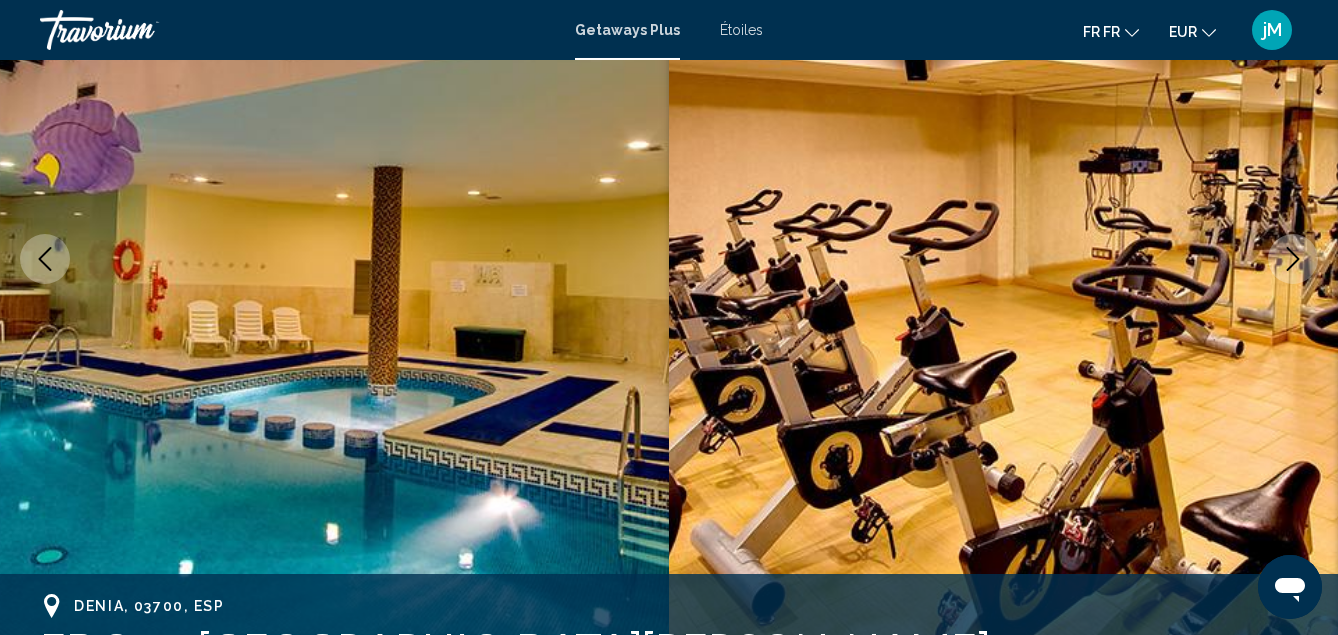 click at bounding box center [1293, 259] 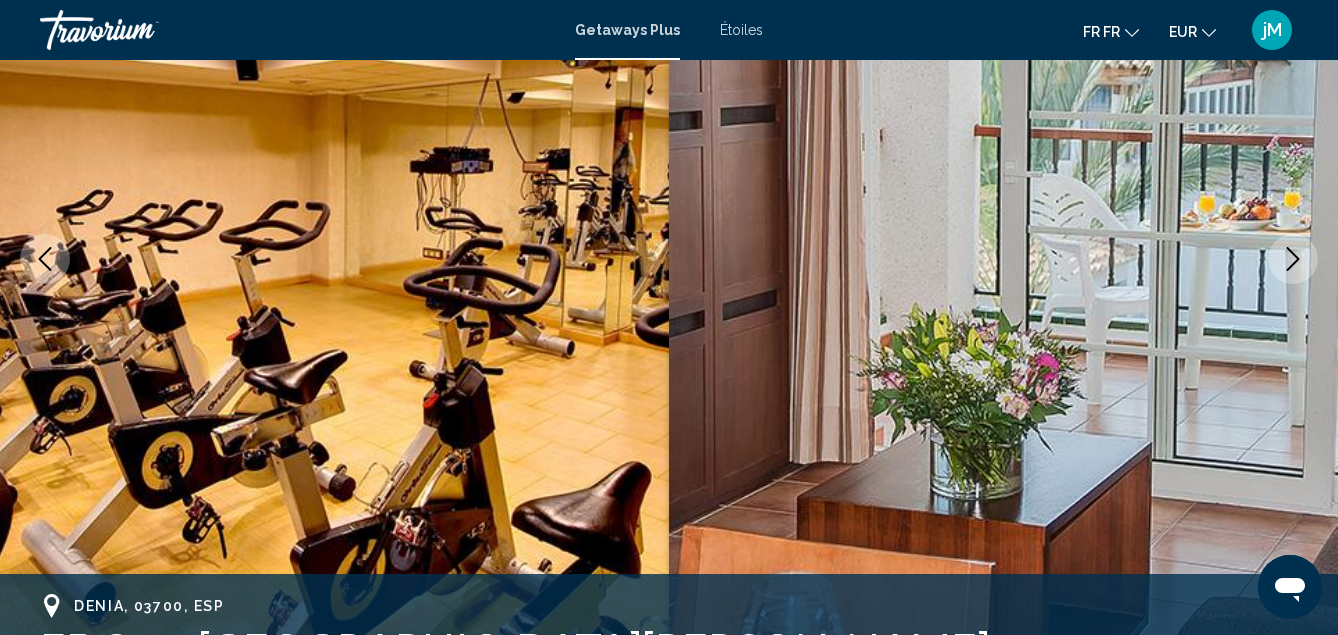 click at bounding box center (1293, 259) 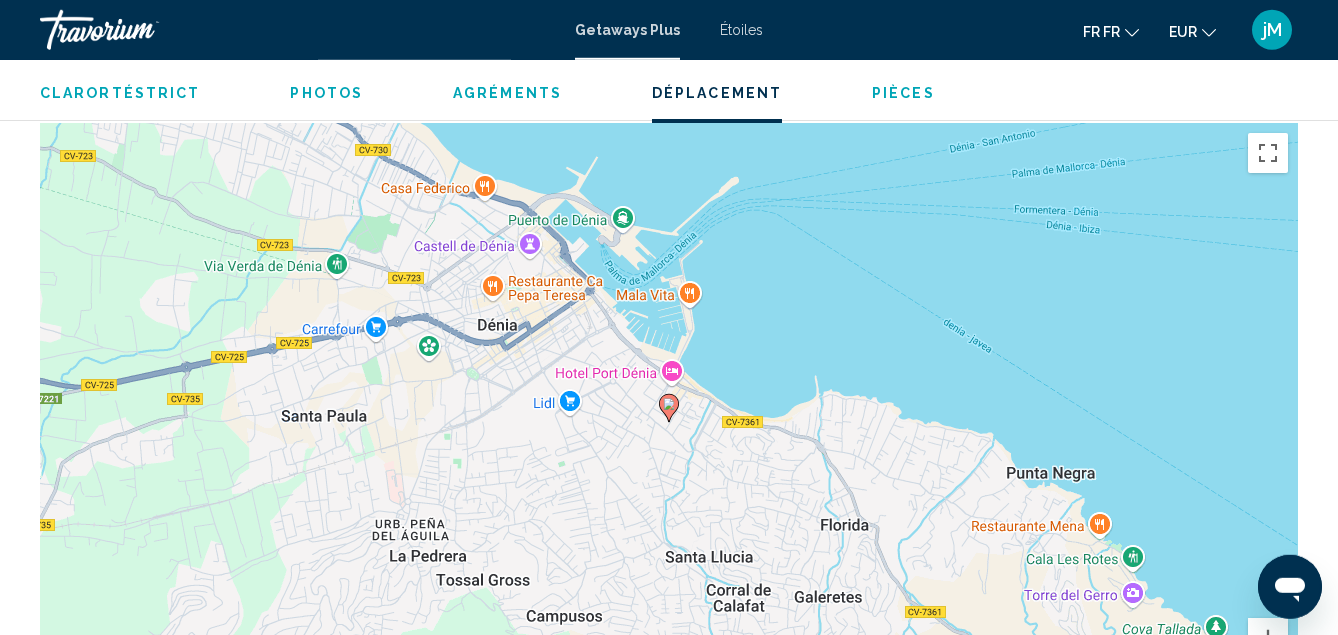 scroll, scrollTop: 2876, scrollLeft: 0, axis: vertical 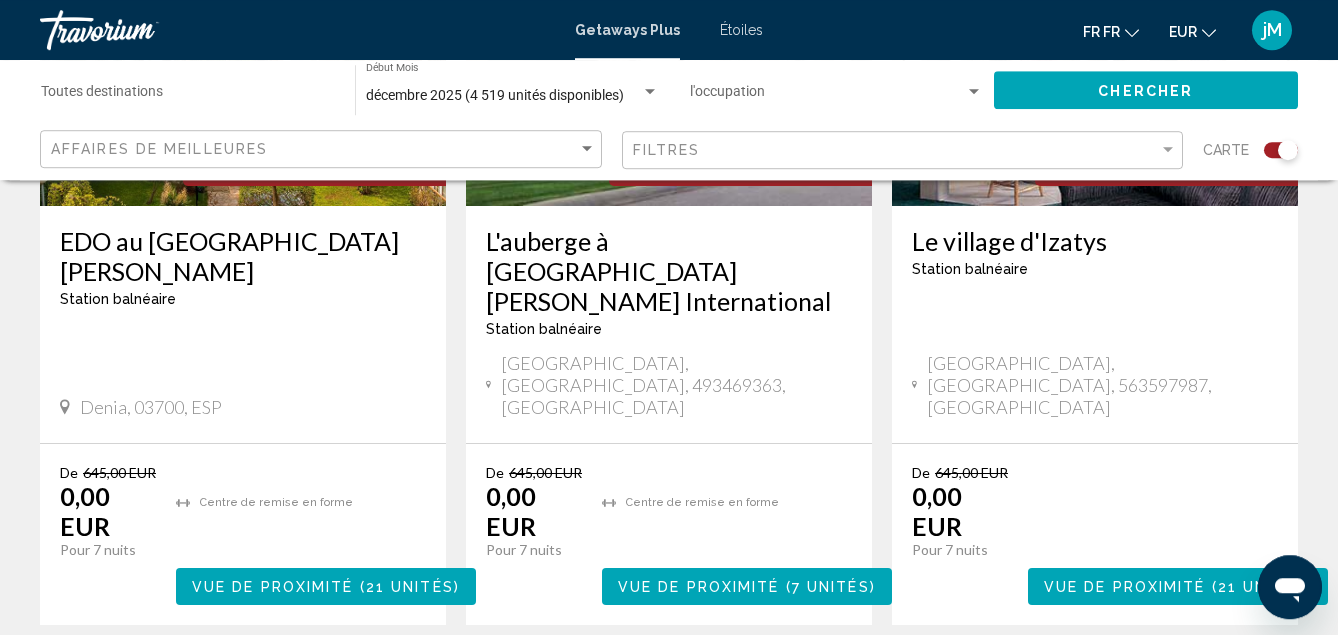 click on "7" at bounding box center (739, 685) 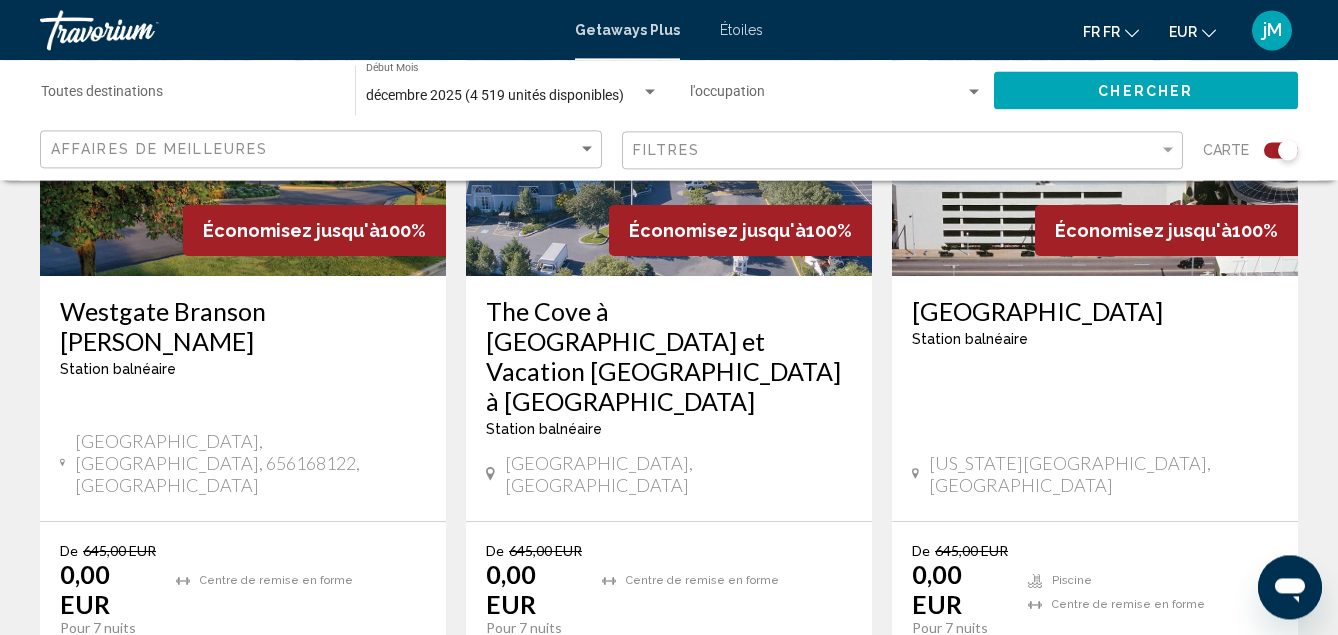 scroll, scrollTop: 3269, scrollLeft: 0, axis: vertical 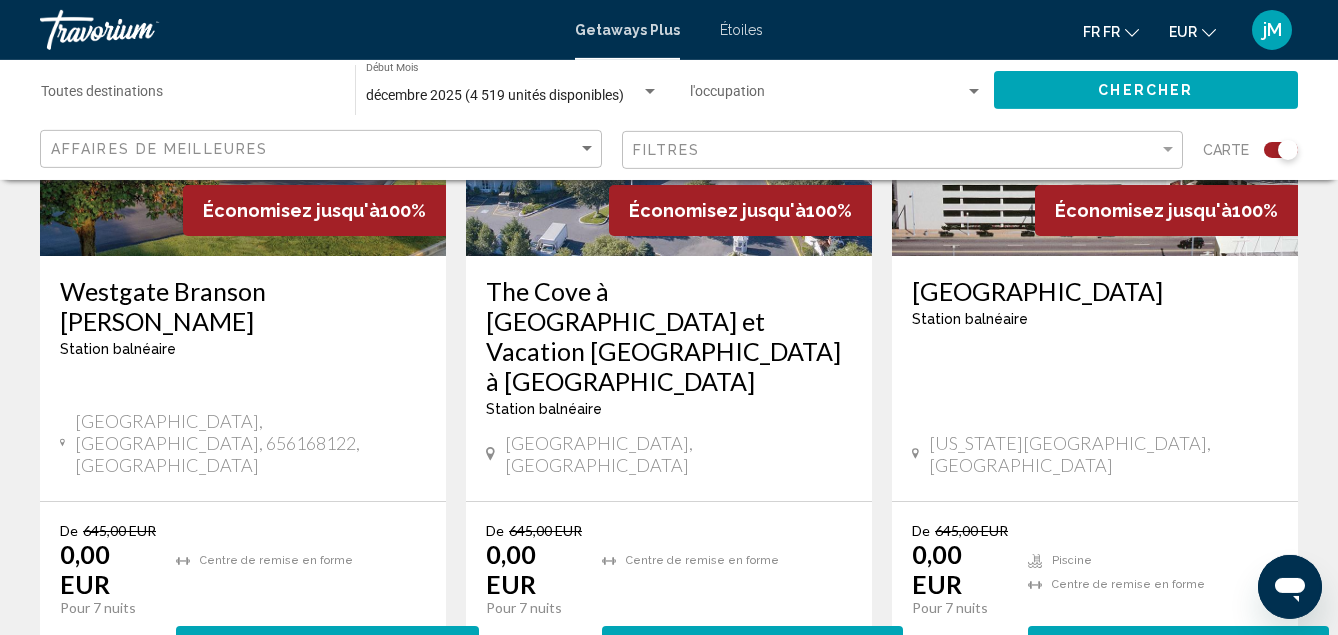 click on "8" at bounding box center [739, 743] 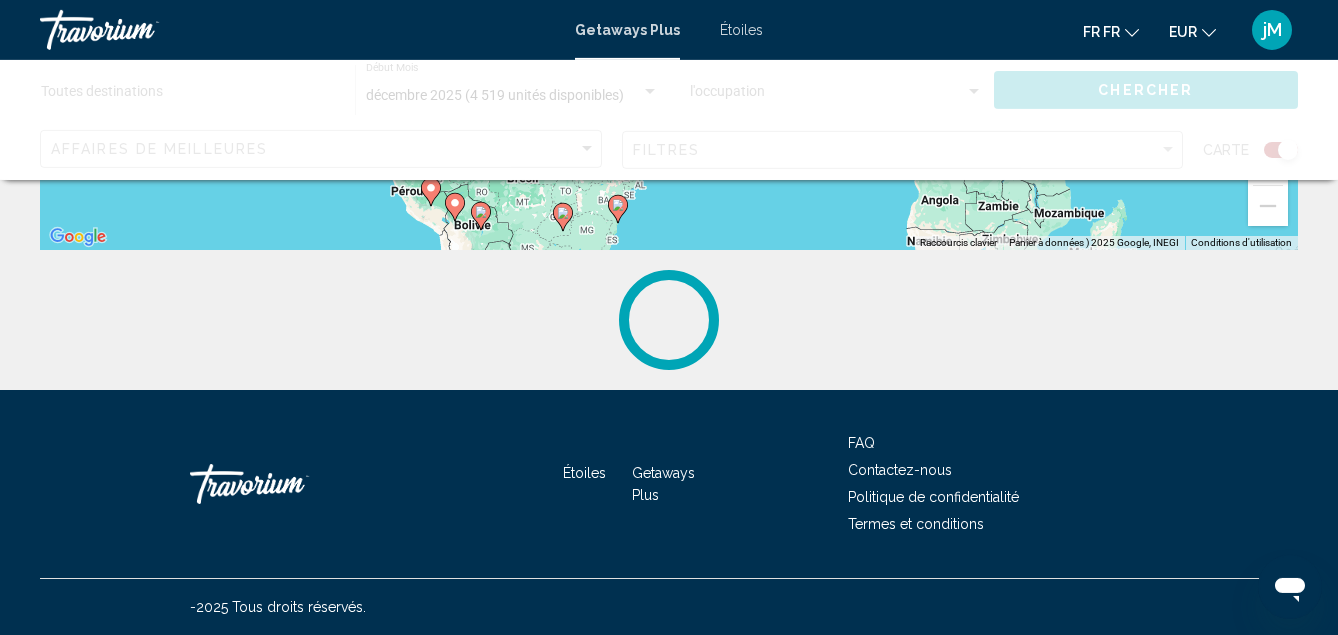 scroll, scrollTop: 0, scrollLeft: 0, axis: both 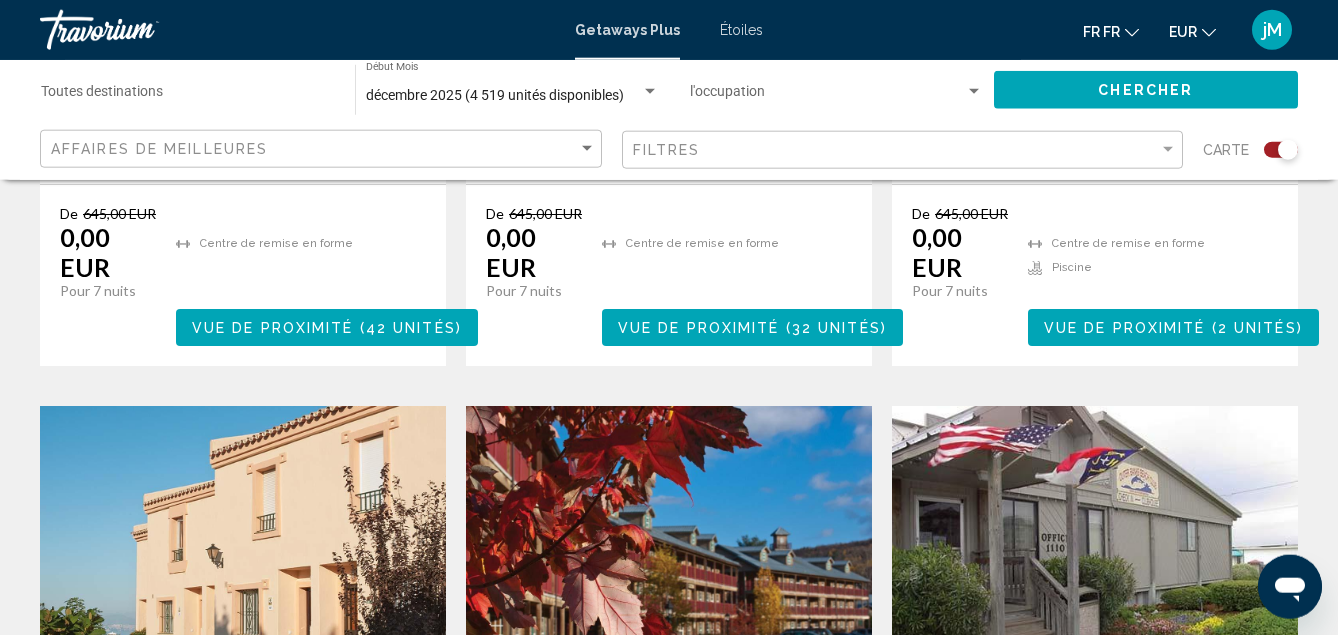 click at bounding box center (243, 566) 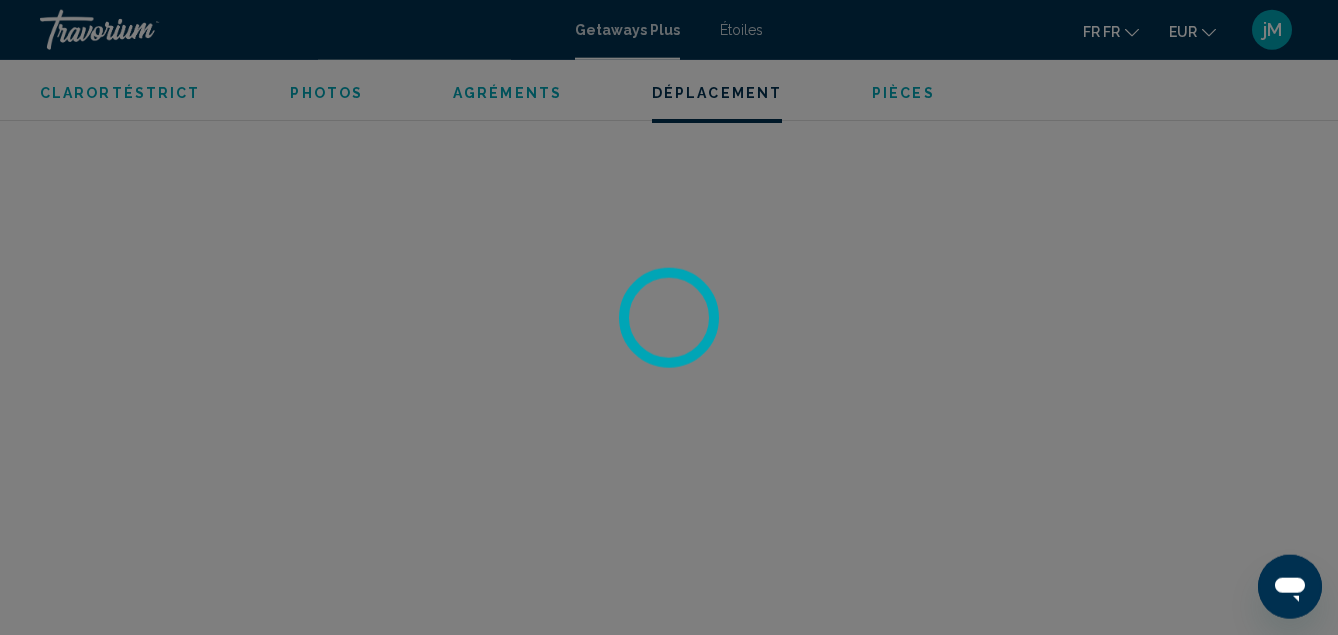 scroll, scrollTop: 3242, scrollLeft: 0, axis: vertical 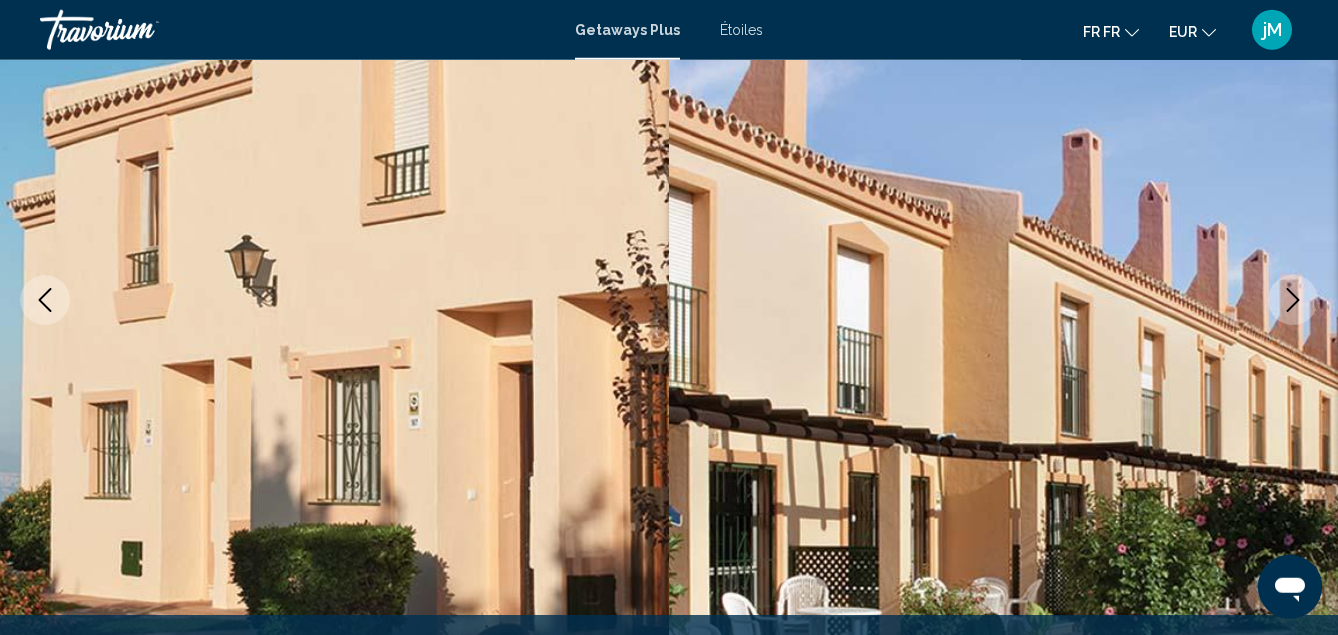 click 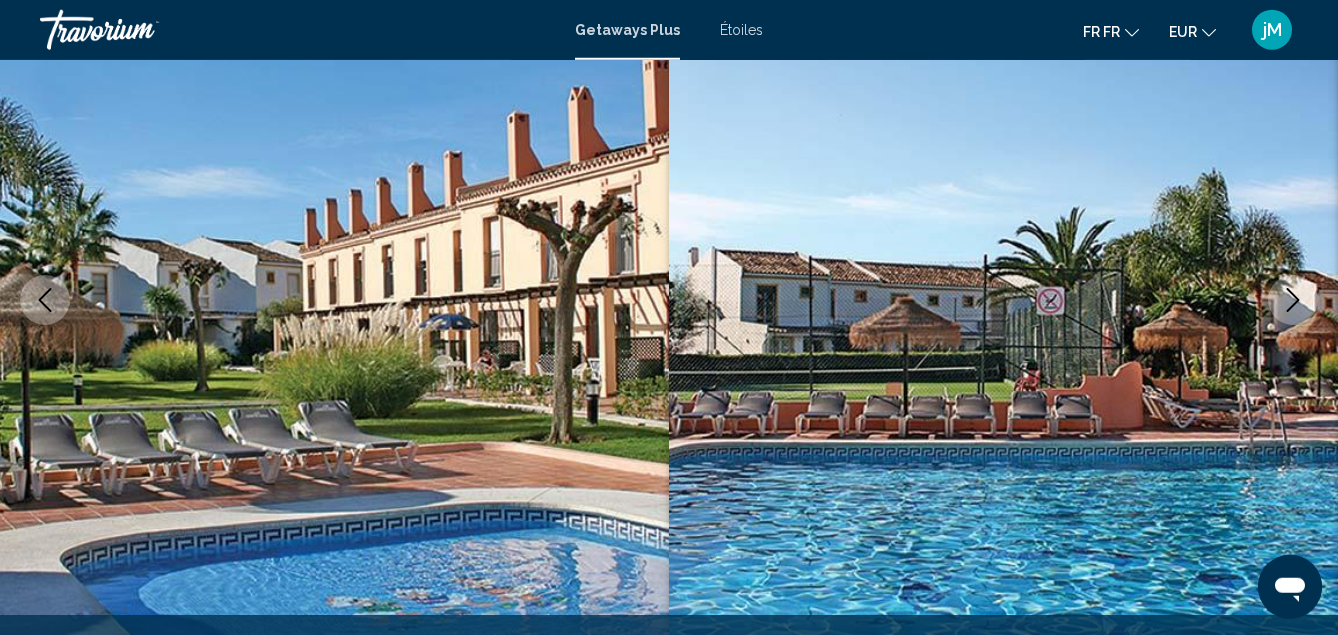 click 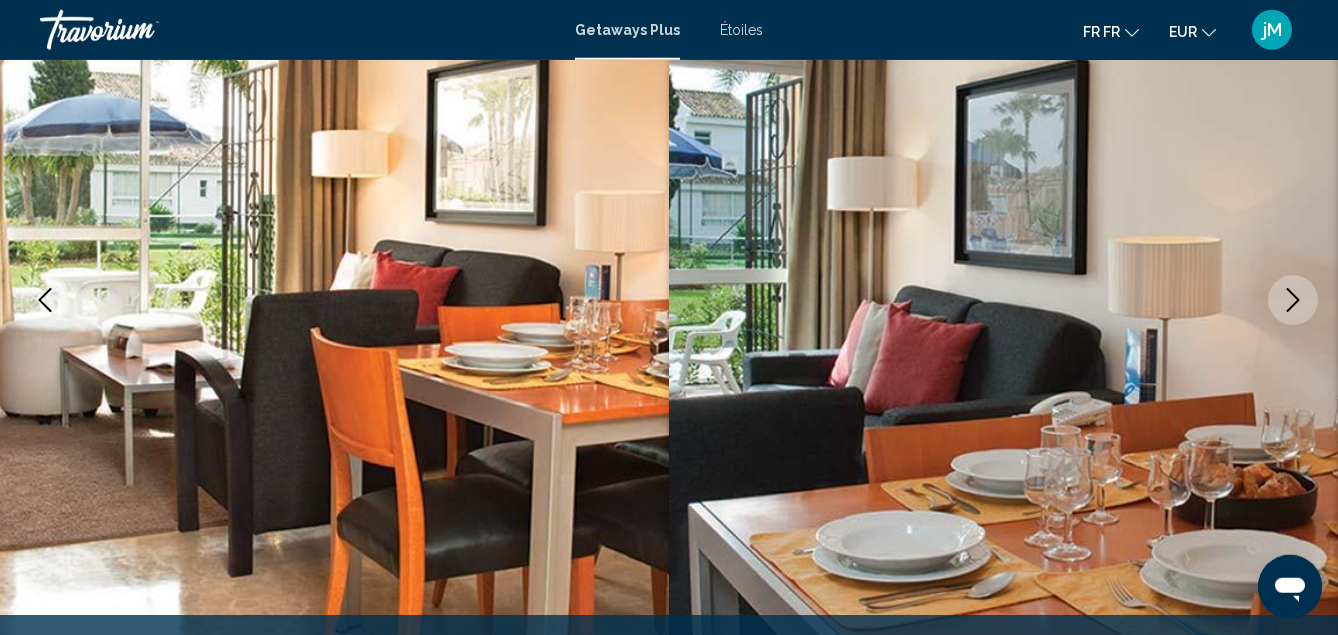 click 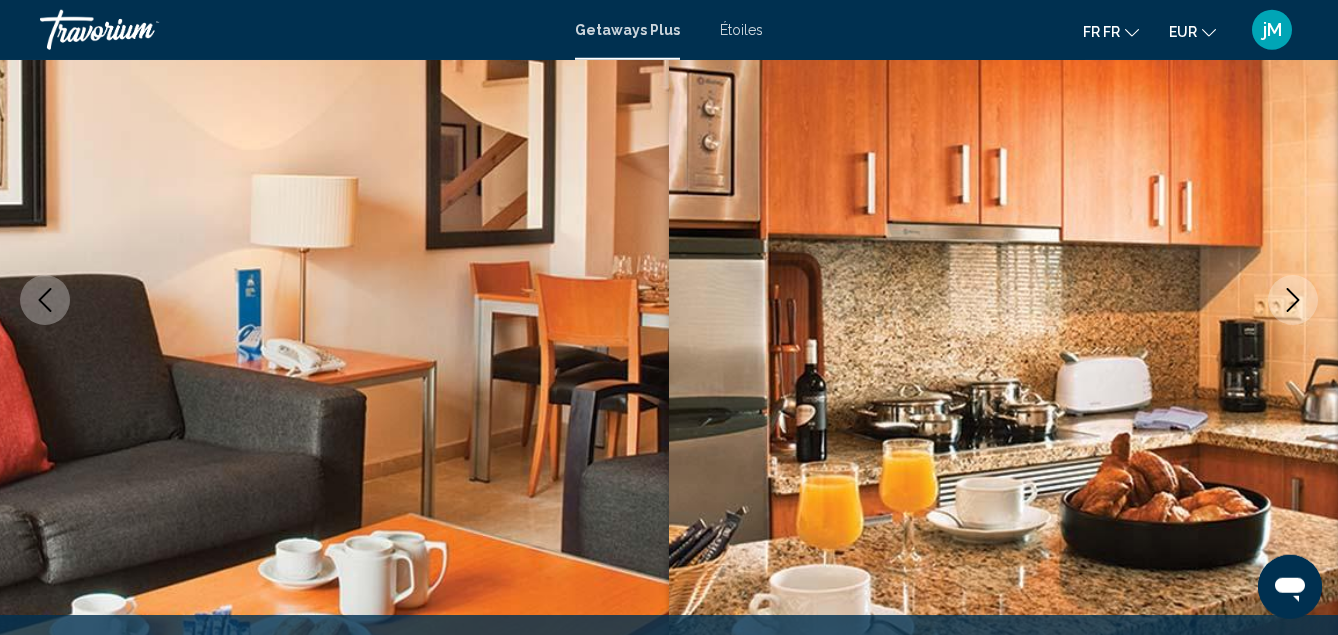 click 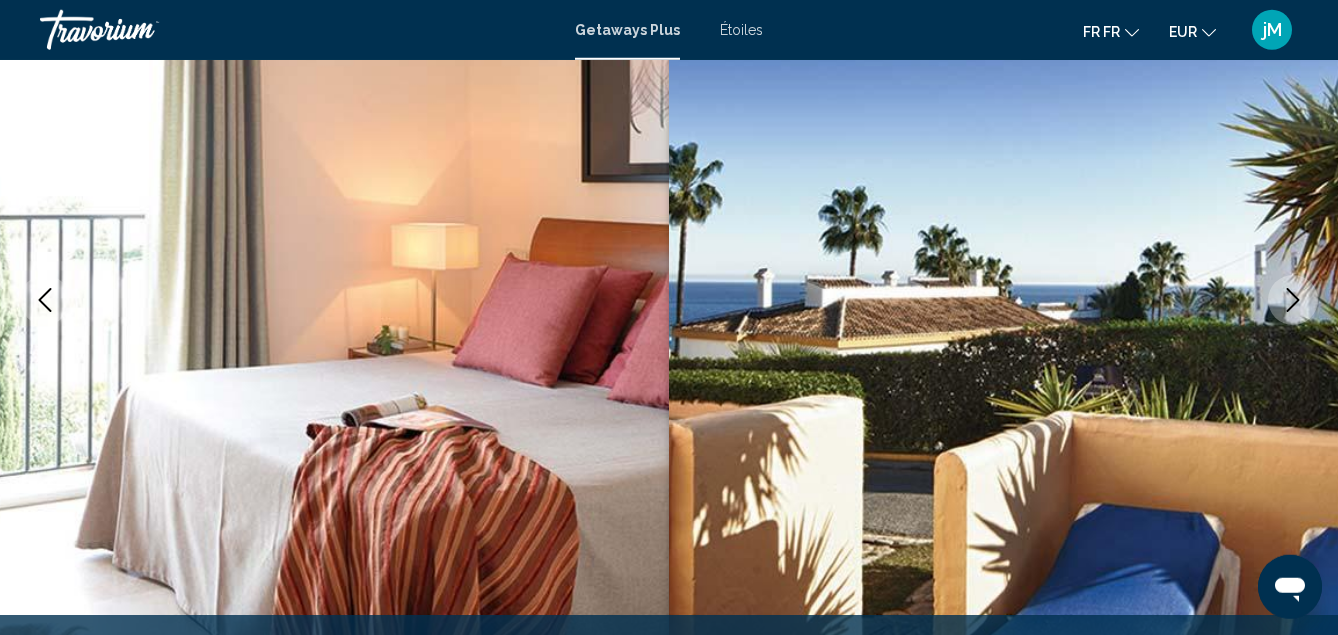 click 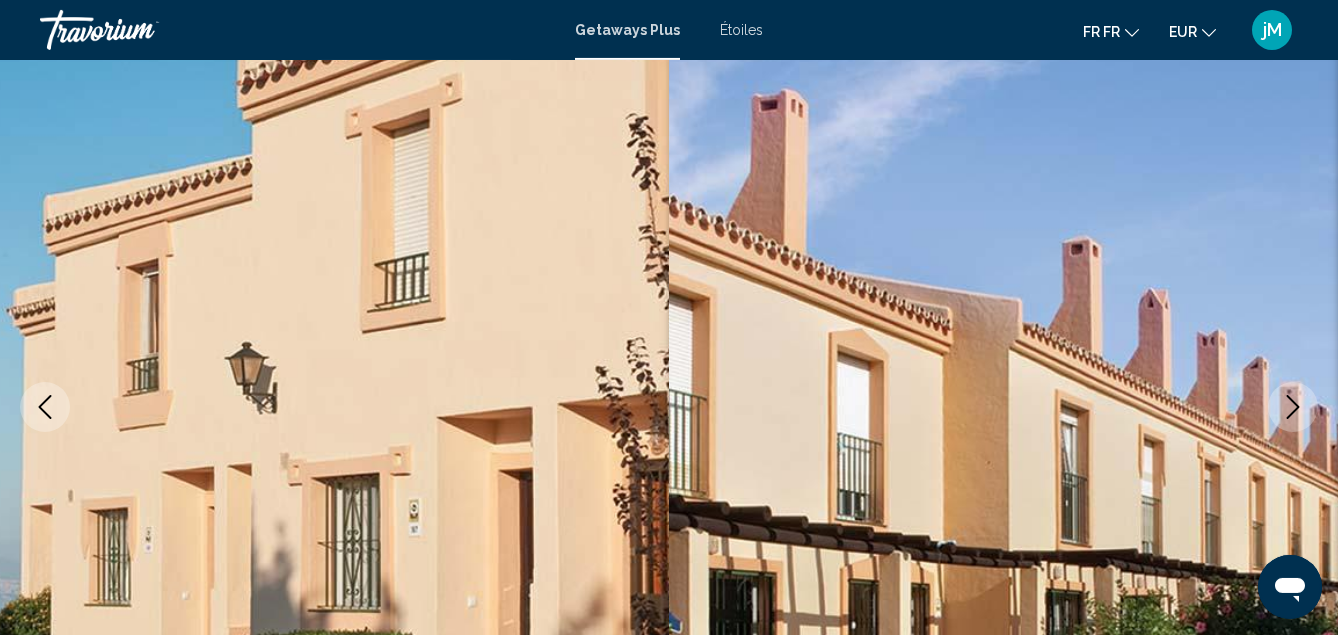 scroll, scrollTop: 0, scrollLeft: 0, axis: both 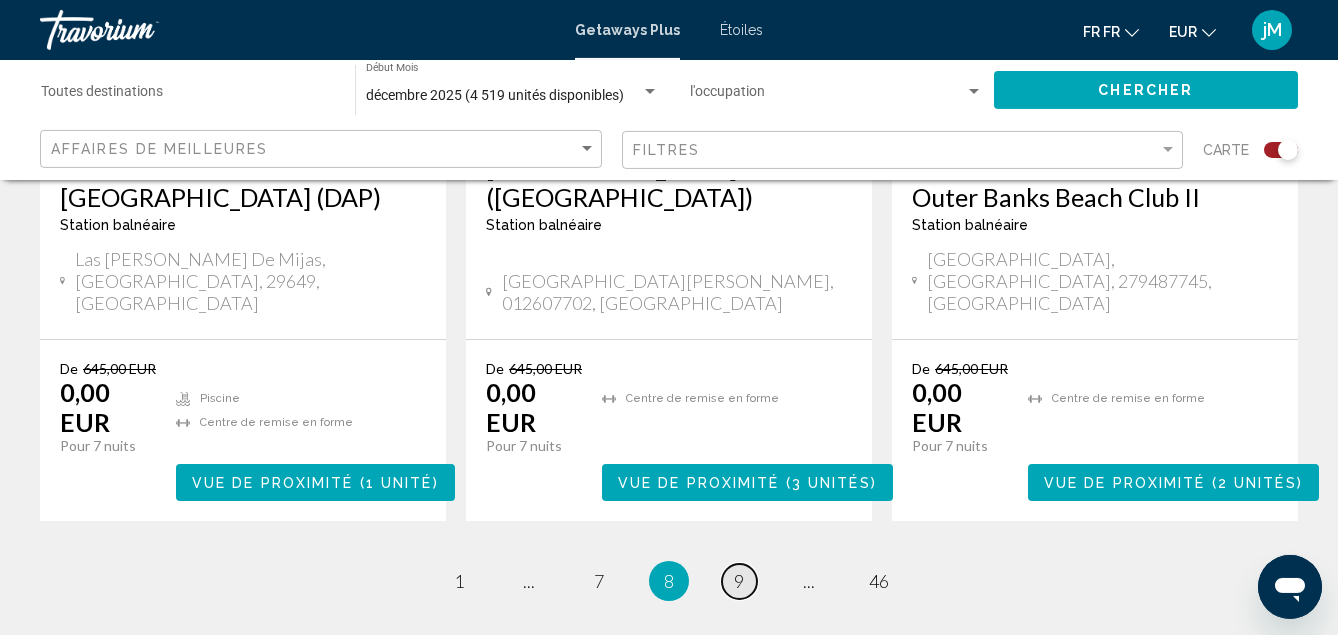 click on "9" at bounding box center (739, 581) 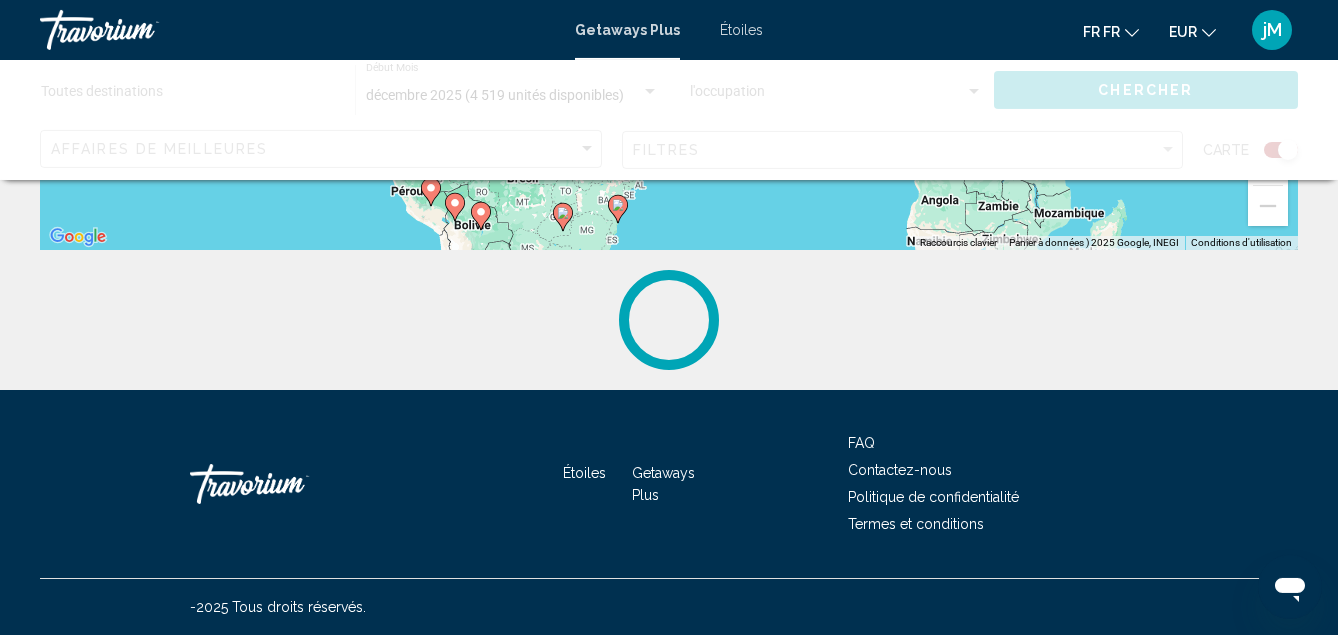 scroll, scrollTop: 0, scrollLeft: 0, axis: both 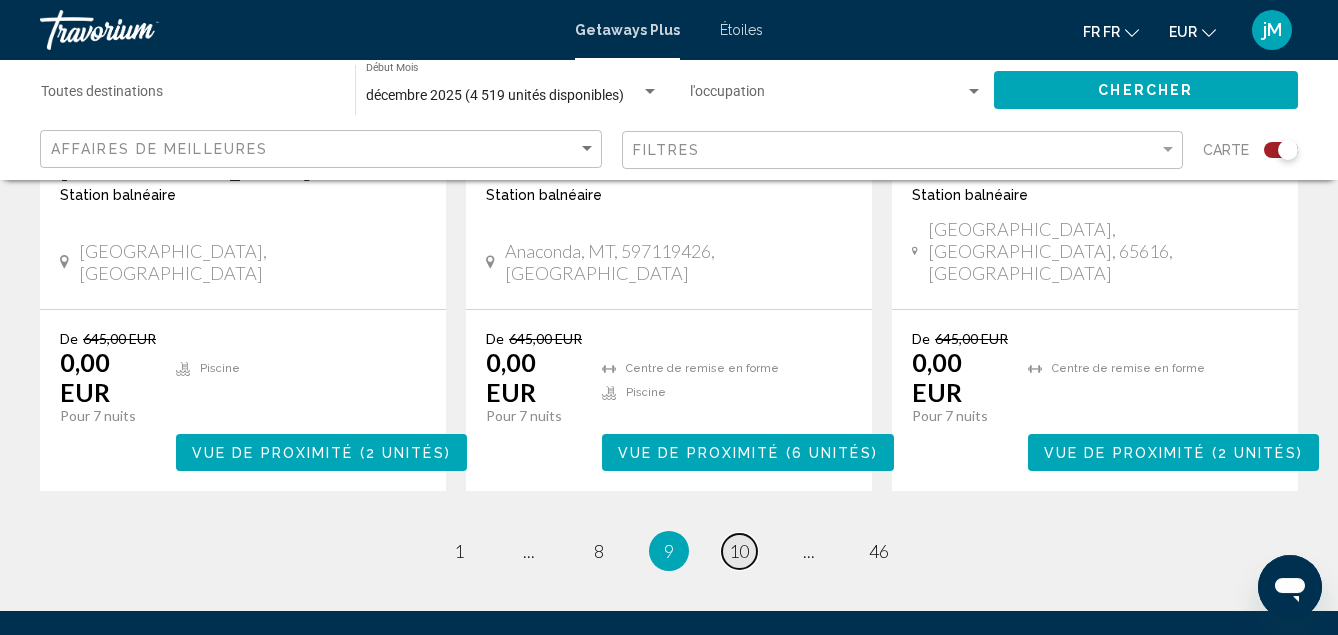 click on "10" at bounding box center [739, 551] 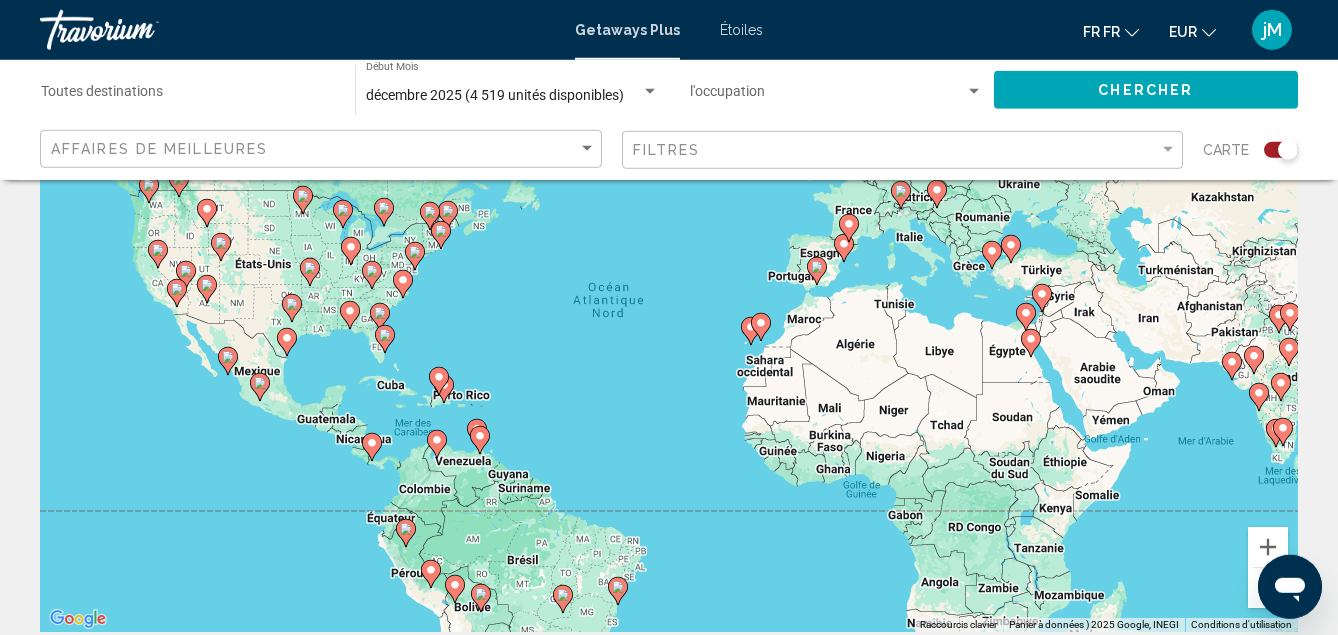 scroll, scrollTop: 110, scrollLeft: 0, axis: vertical 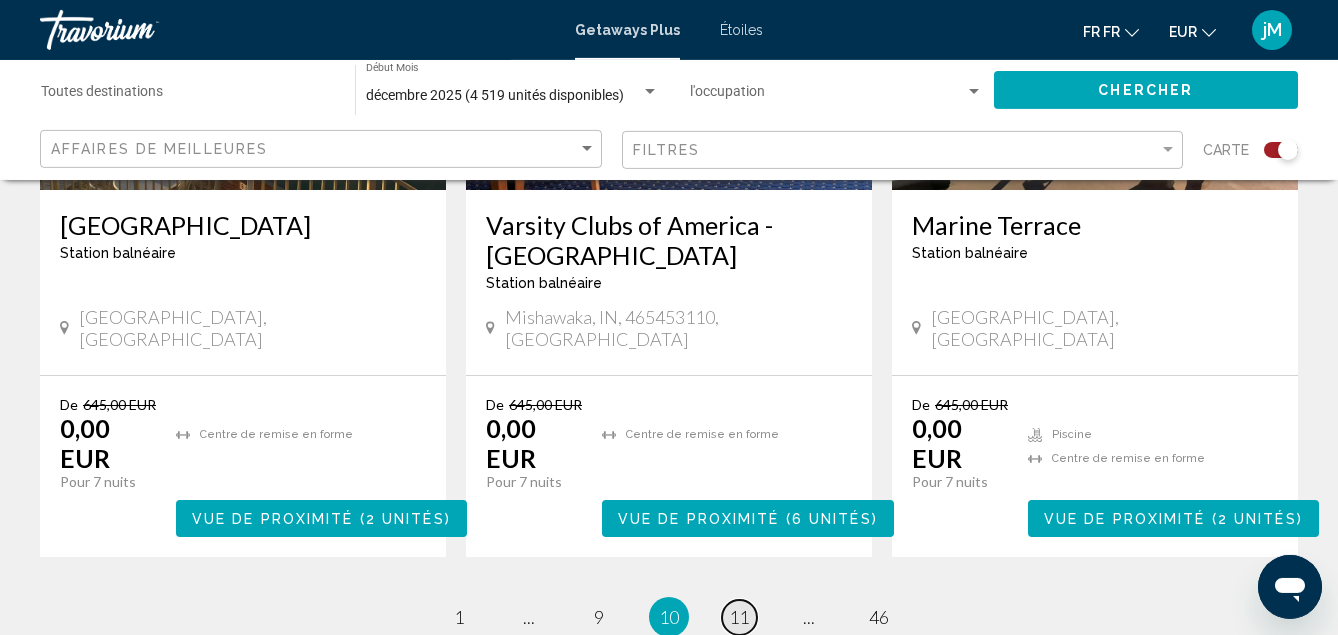 click on "11" at bounding box center [739, 617] 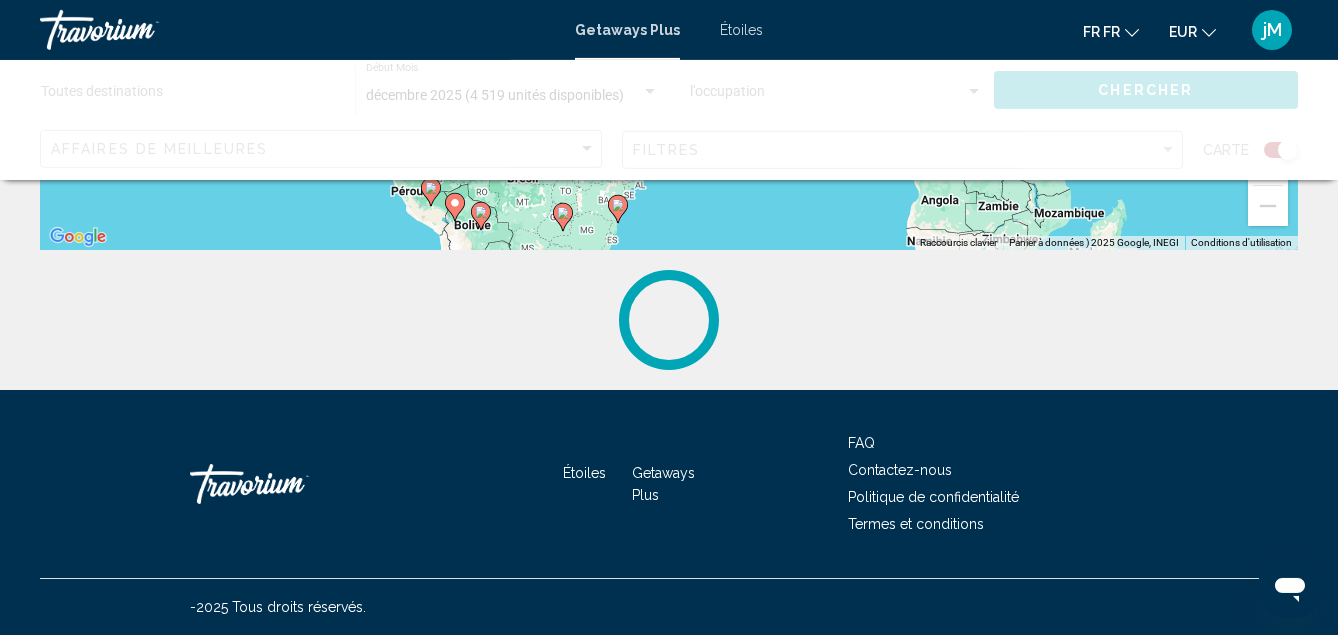scroll, scrollTop: 0, scrollLeft: 0, axis: both 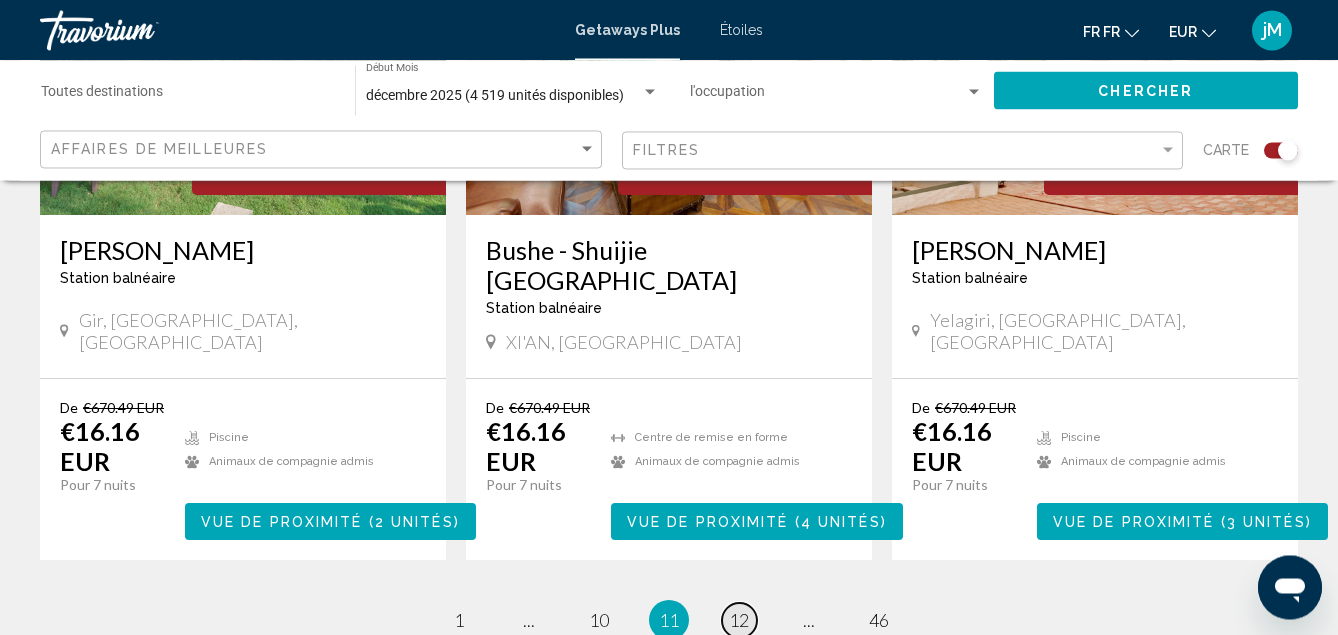 click on "12" at bounding box center [739, 620] 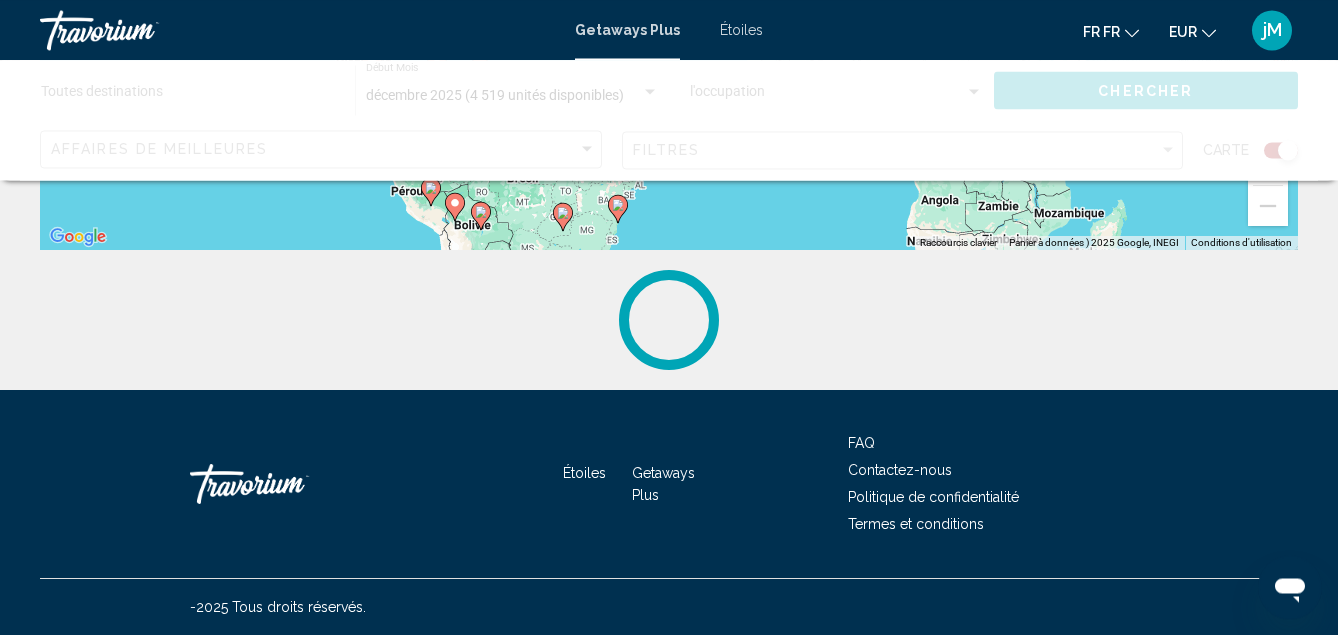 scroll, scrollTop: 0, scrollLeft: 0, axis: both 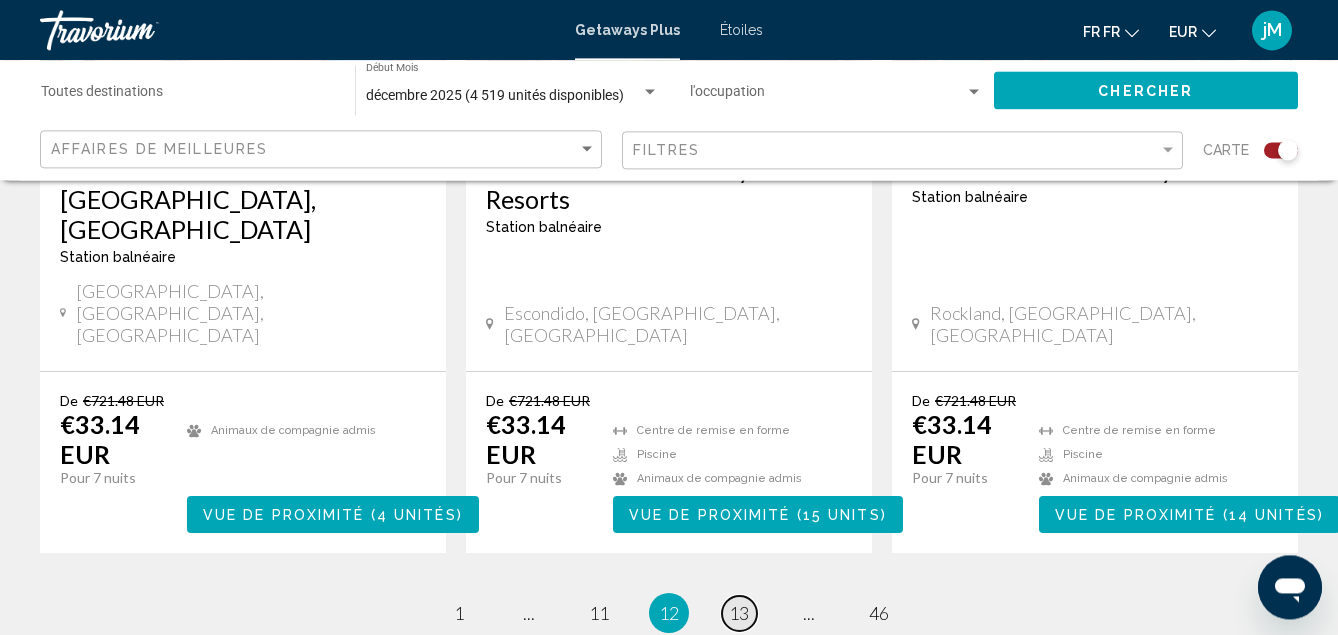 click on "13" at bounding box center [739, 613] 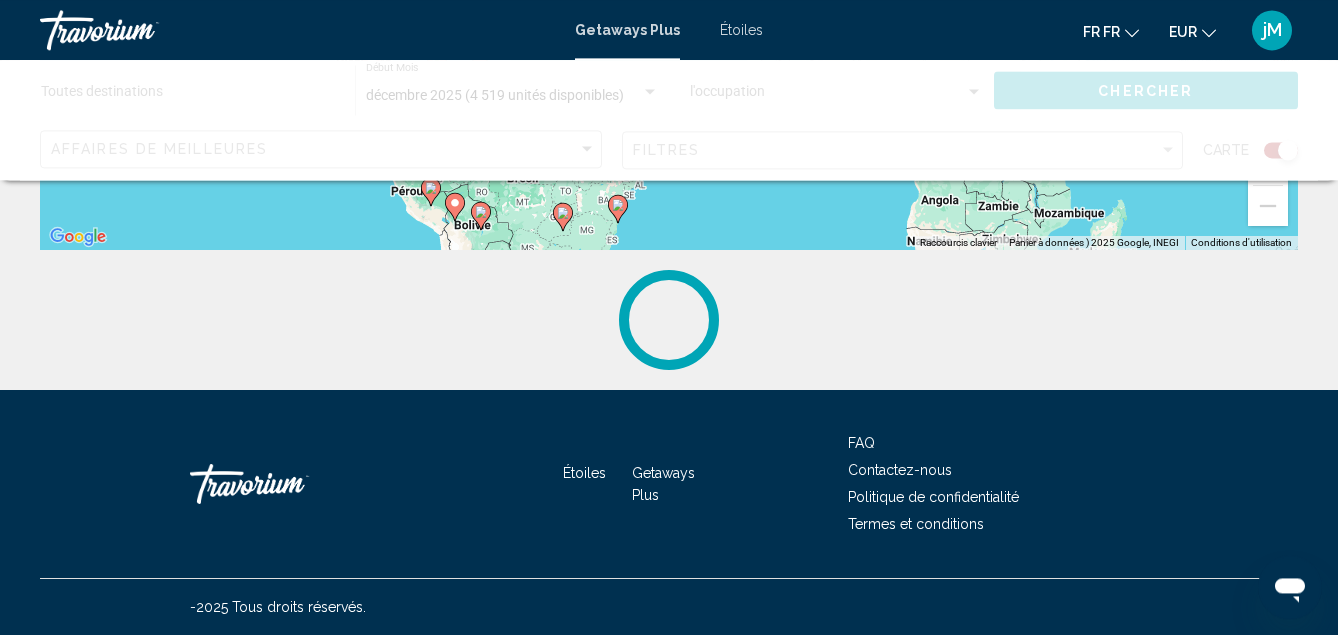 scroll, scrollTop: 0, scrollLeft: 0, axis: both 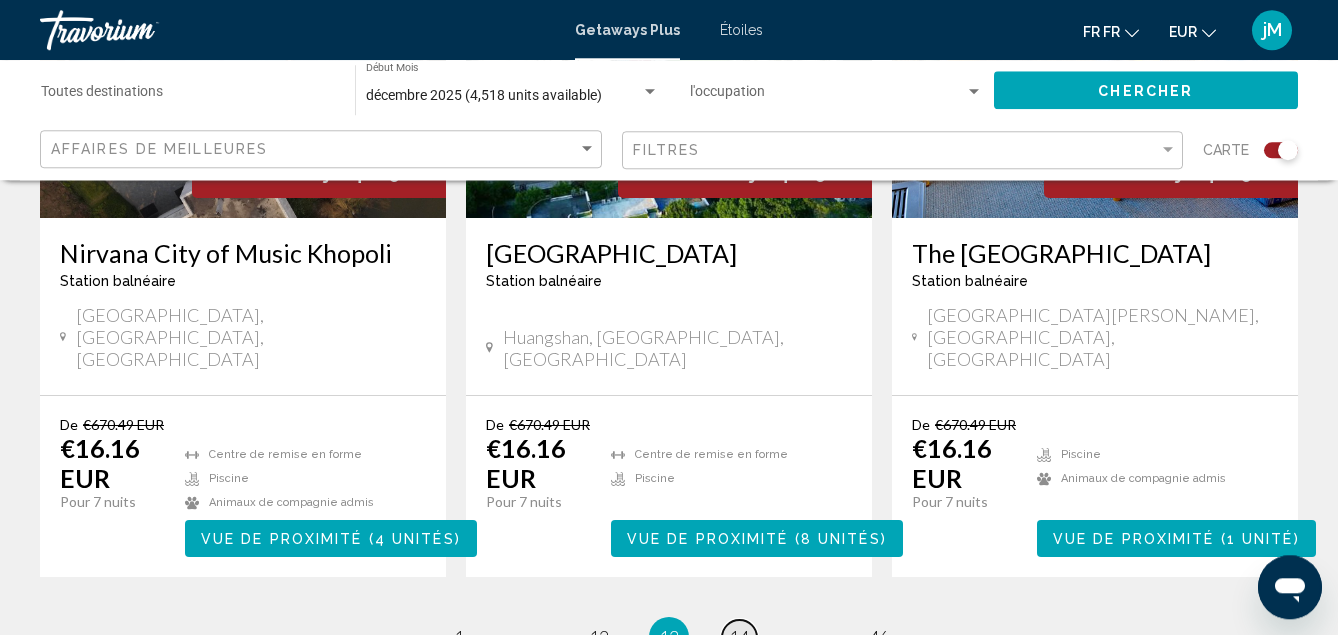 click on "14" at bounding box center (739, 637) 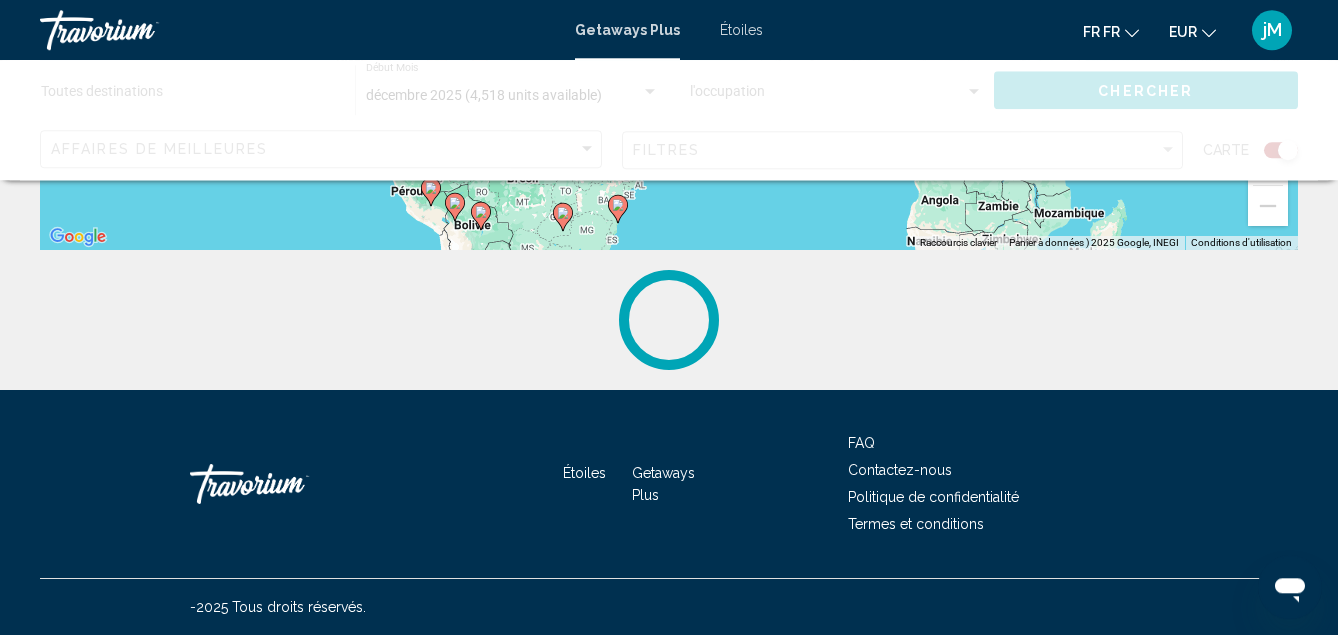 scroll, scrollTop: 0, scrollLeft: 0, axis: both 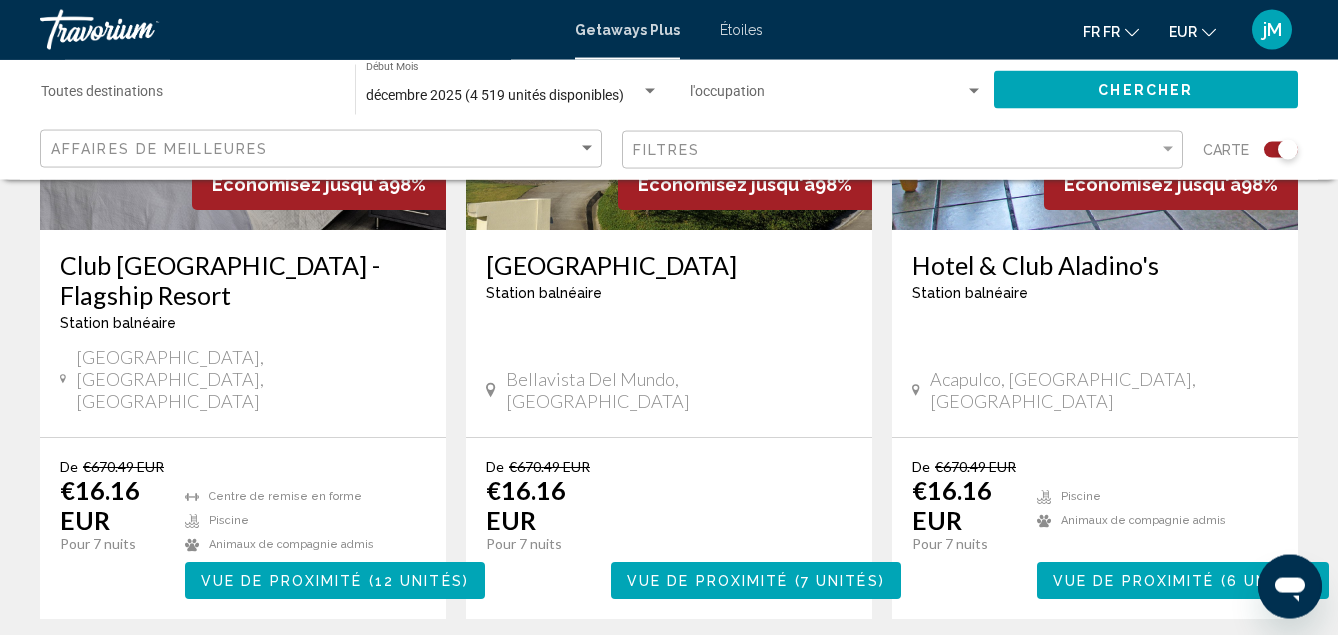click on "15" at bounding box center (739, 679) 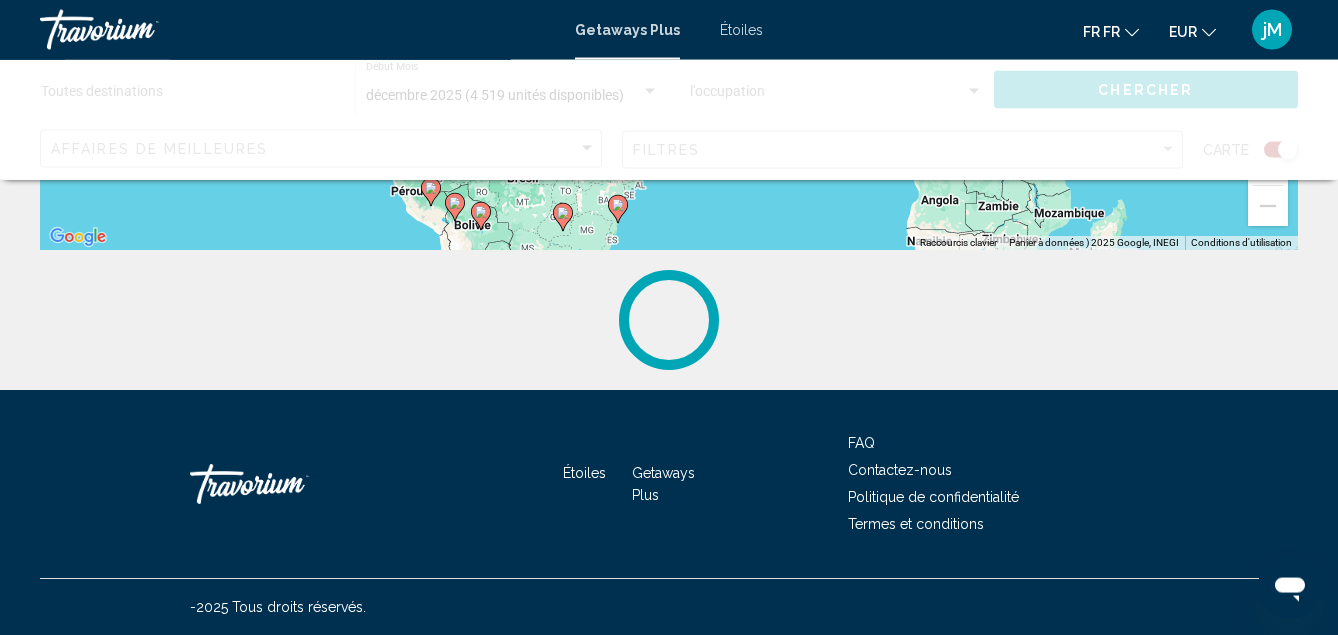 scroll, scrollTop: 0, scrollLeft: 0, axis: both 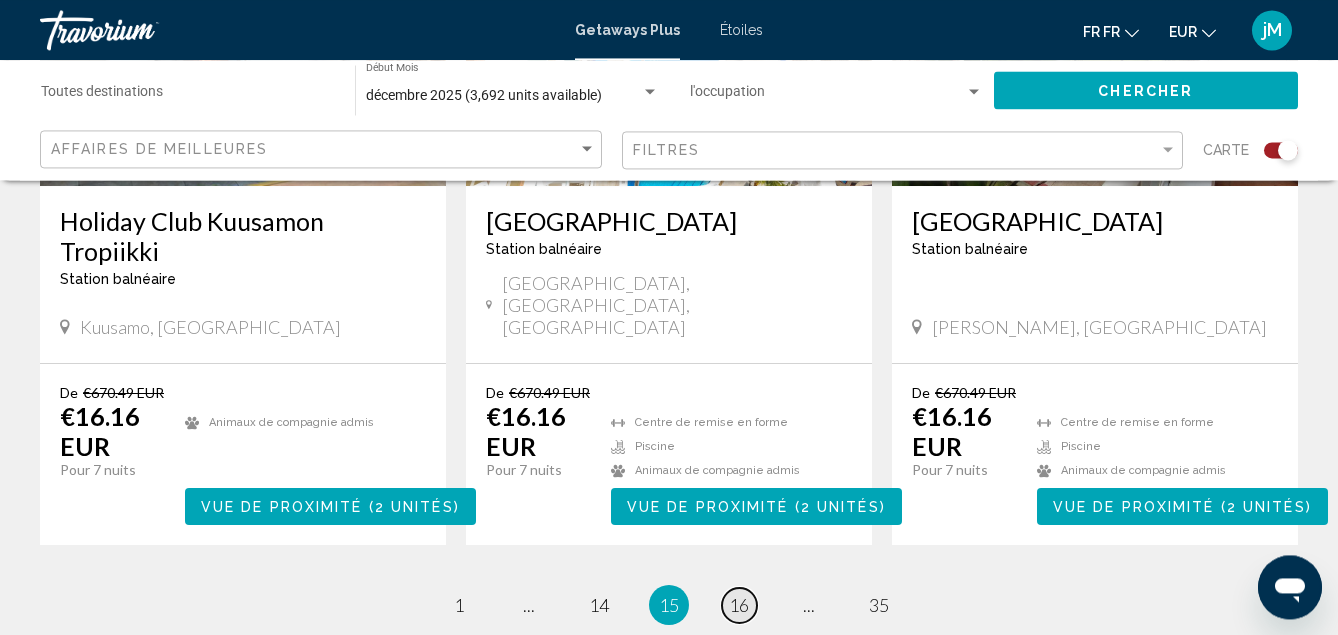 click on "16" at bounding box center [739, 605] 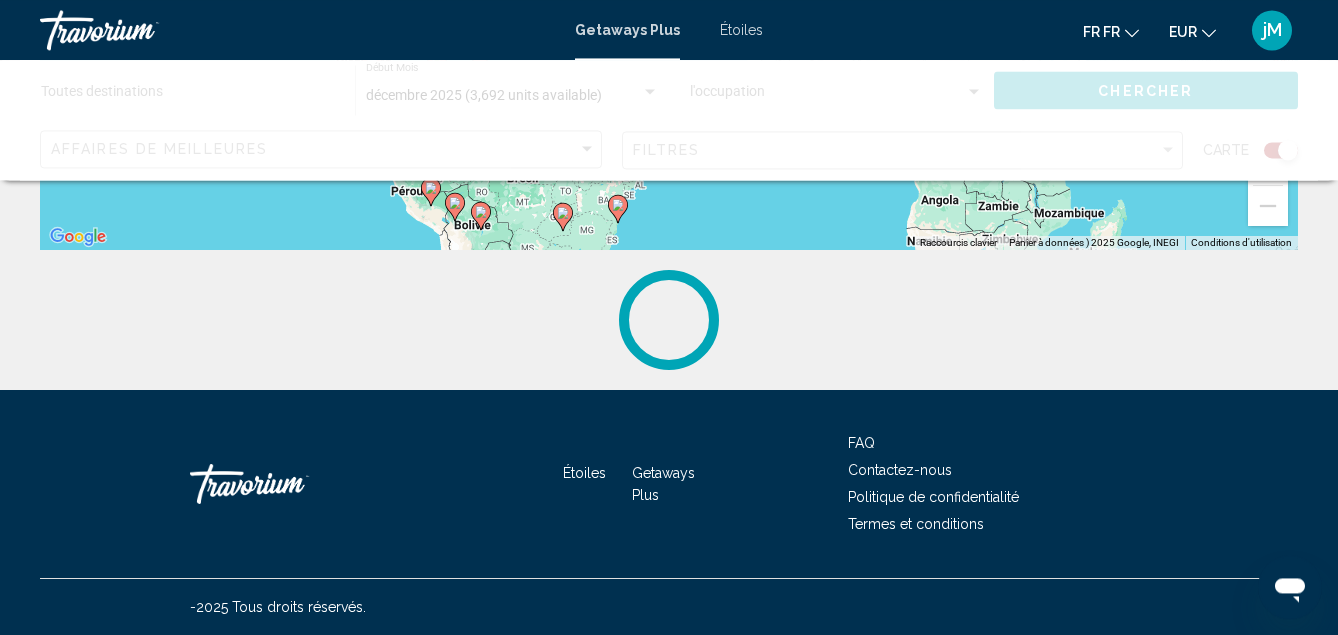 scroll, scrollTop: 0, scrollLeft: 0, axis: both 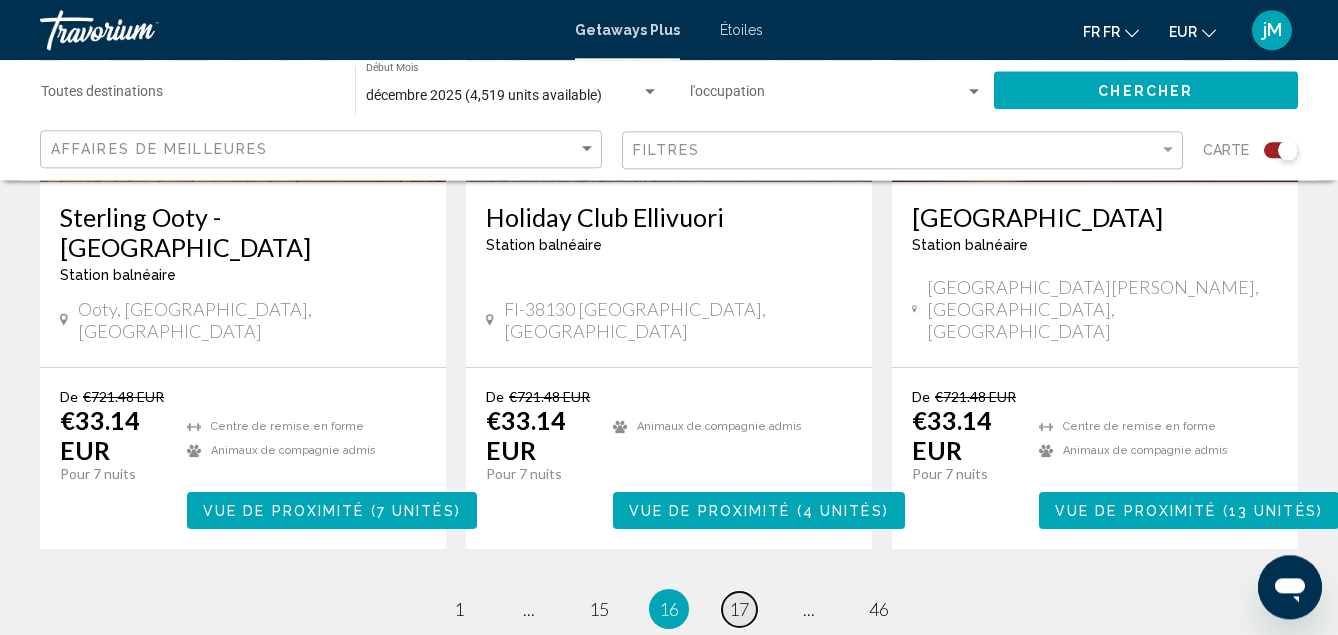 click on "17" at bounding box center (739, 609) 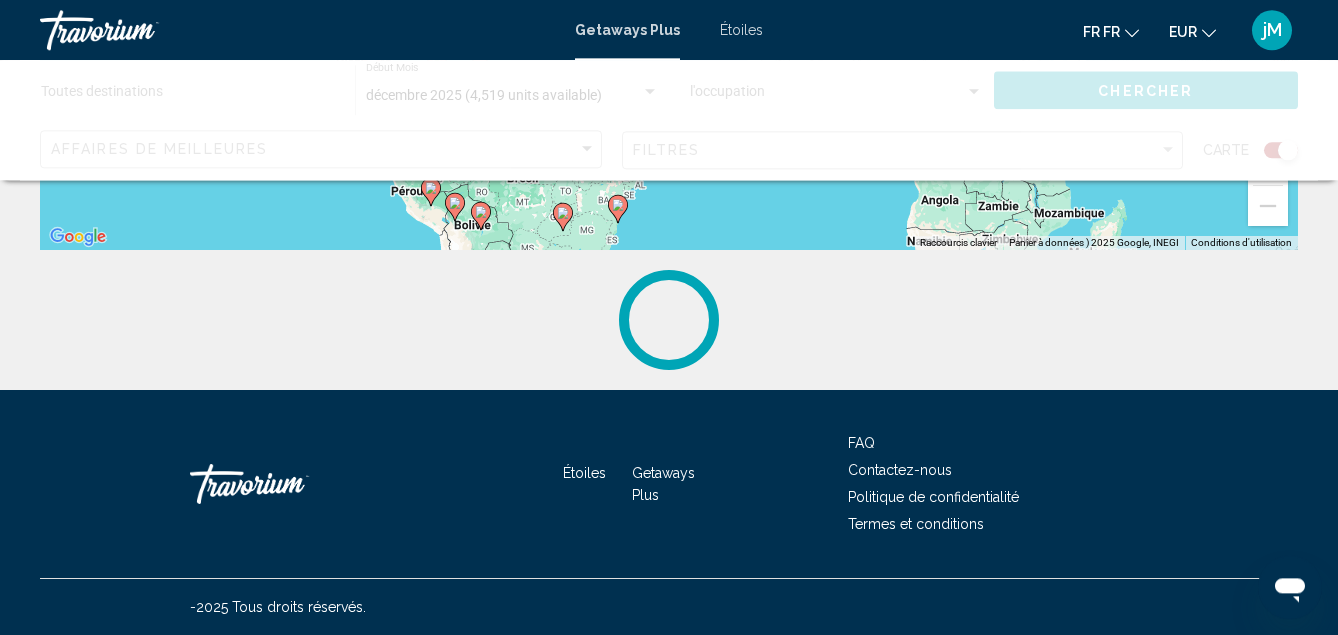 scroll, scrollTop: 0, scrollLeft: 0, axis: both 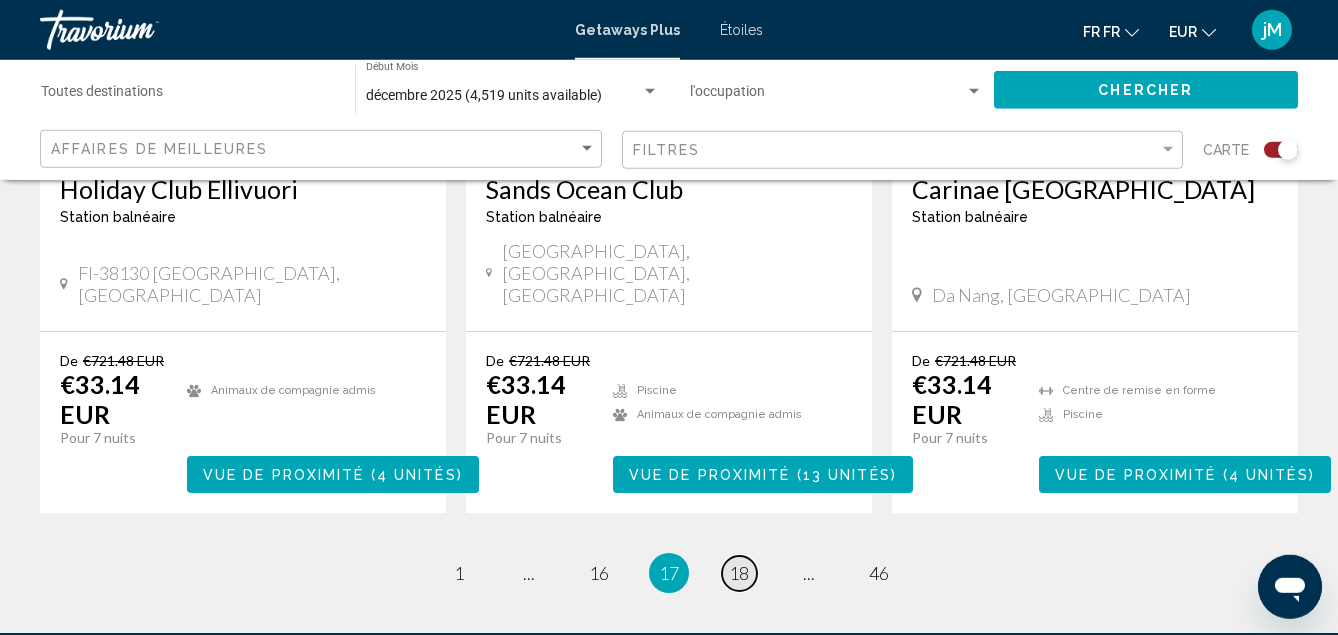 click on "18" at bounding box center [739, 573] 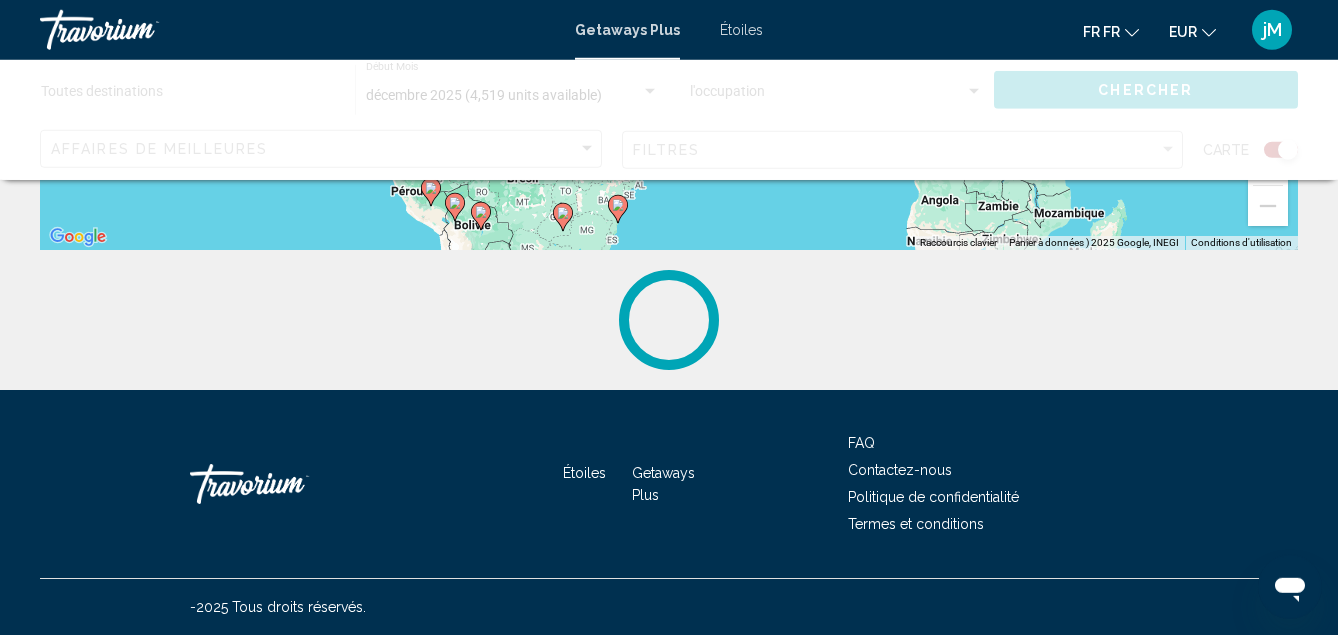 scroll, scrollTop: 0, scrollLeft: 0, axis: both 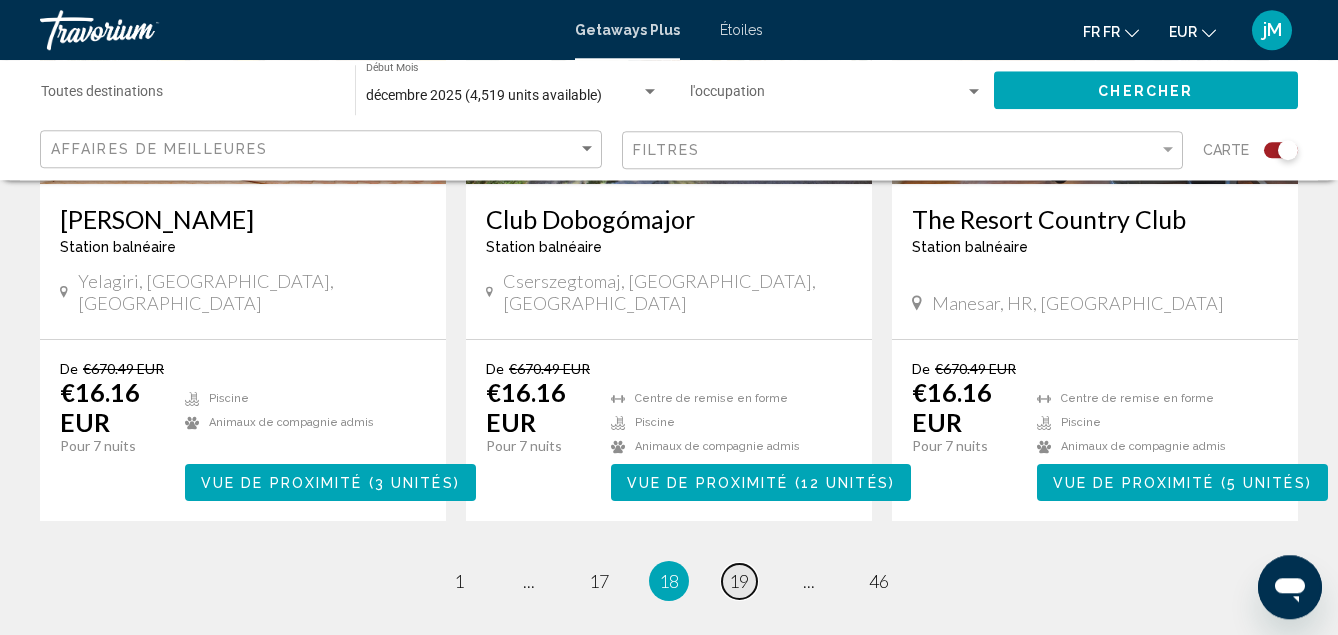 click on "19" at bounding box center (739, 581) 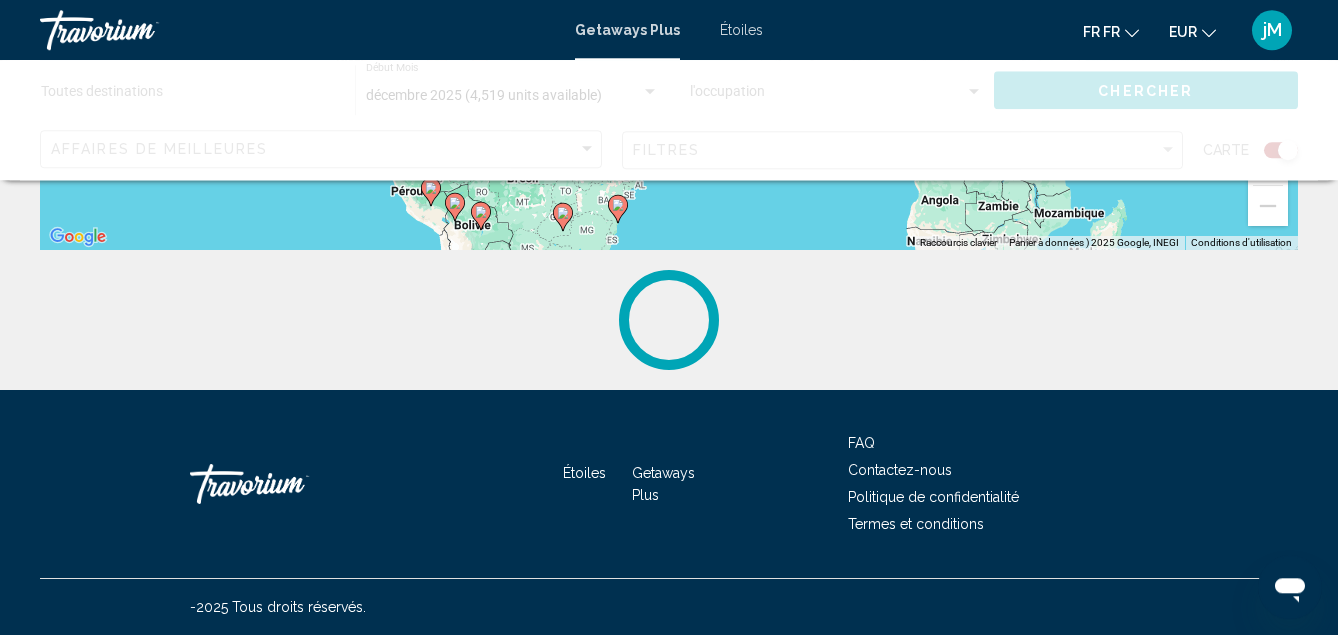 scroll, scrollTop: 0, scrollLeft: 0, axis: both 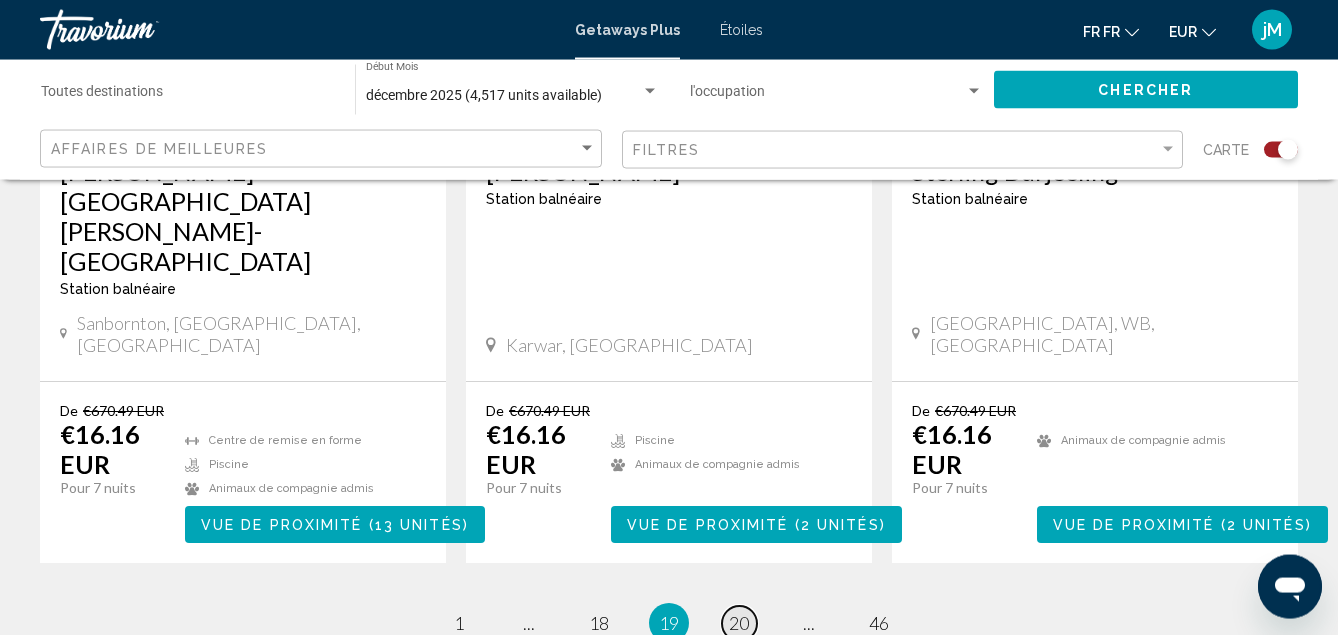 click on "20" at bounding box center [739, 623] 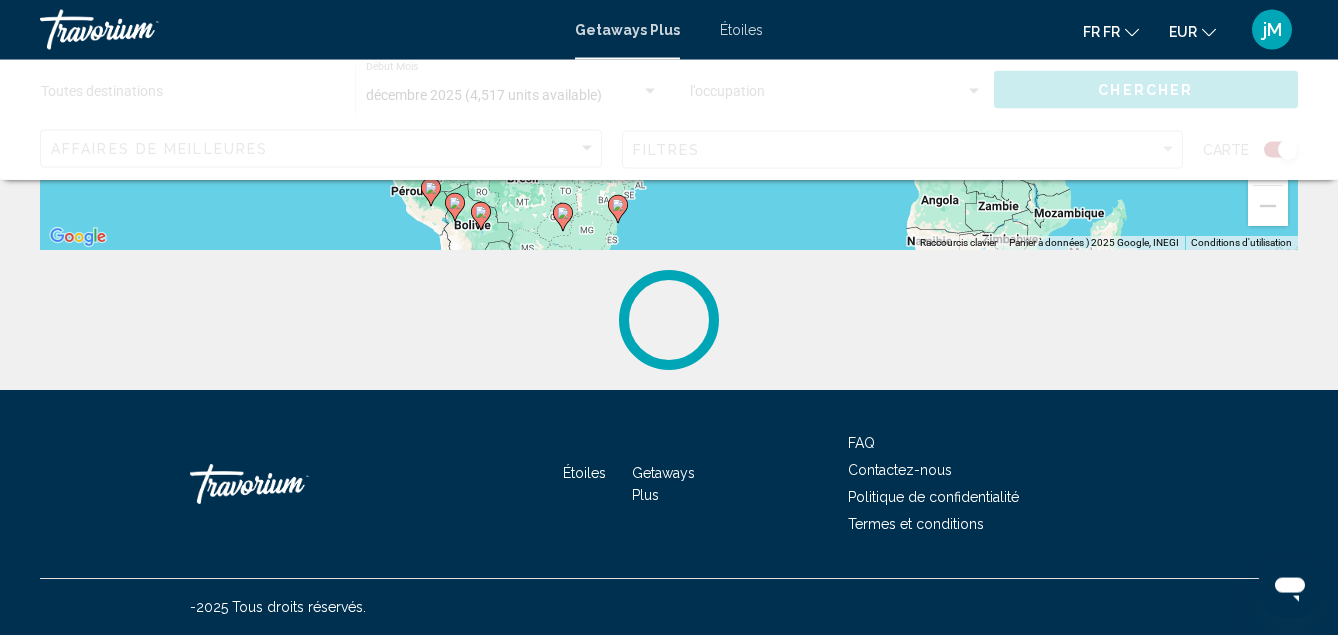 scroll, scrollTop: 0, scrollLeft: 0, axis: both 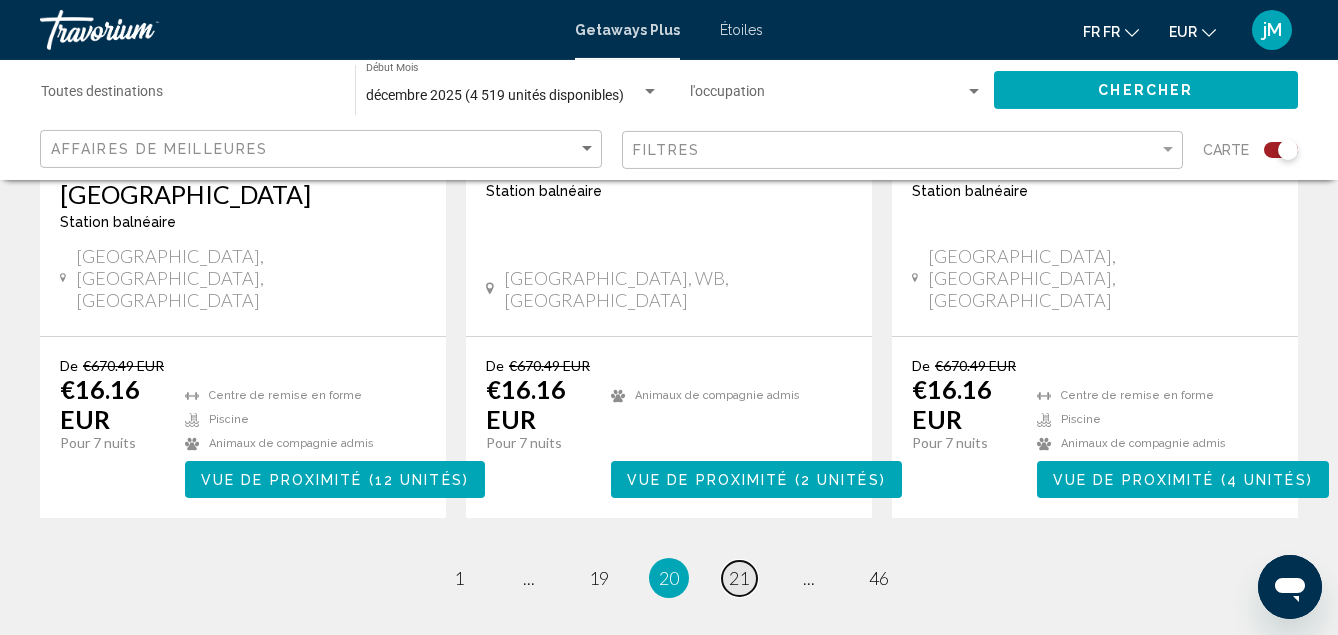 click on "21" at bounding box center (739, 578) 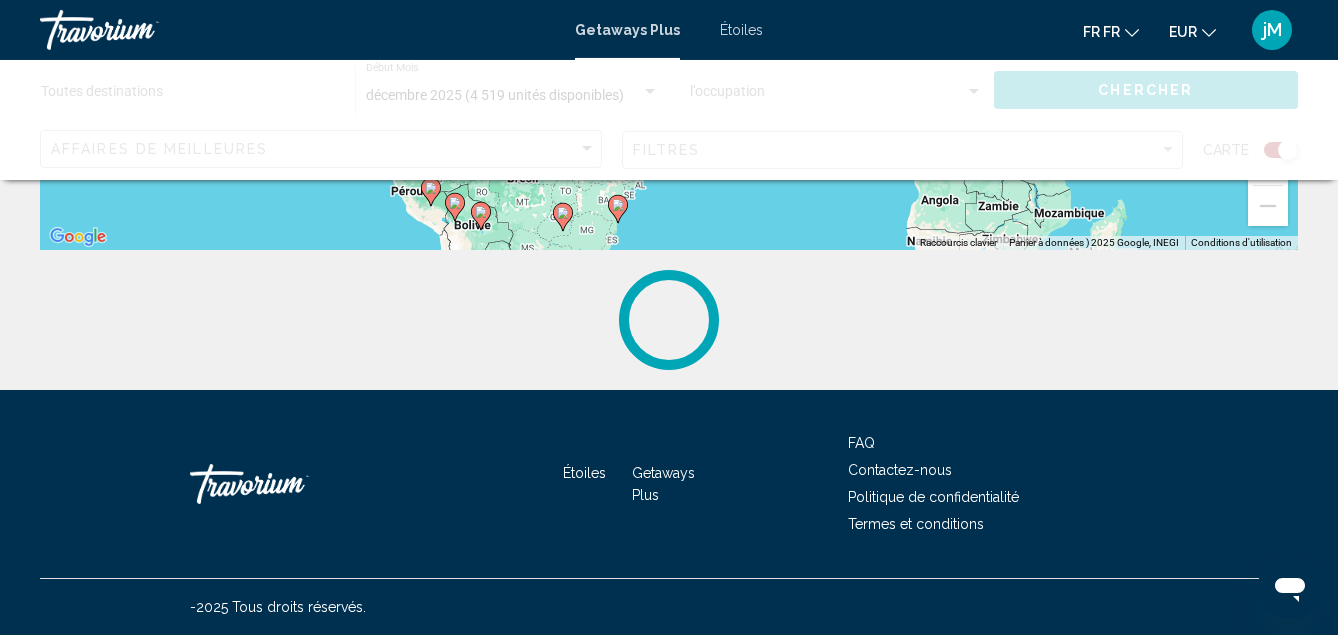 scroll, scrollTop: 0, scrollLeft: 0, axis: both 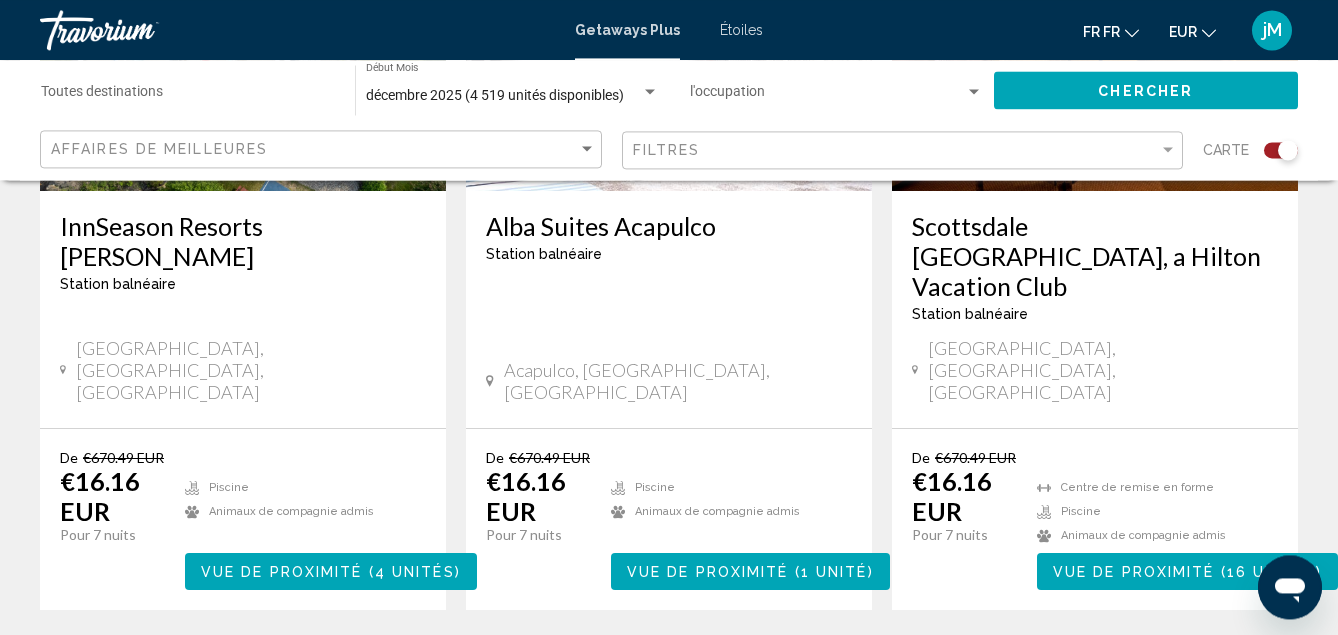 click on "22" at bounding box center [739, 670] 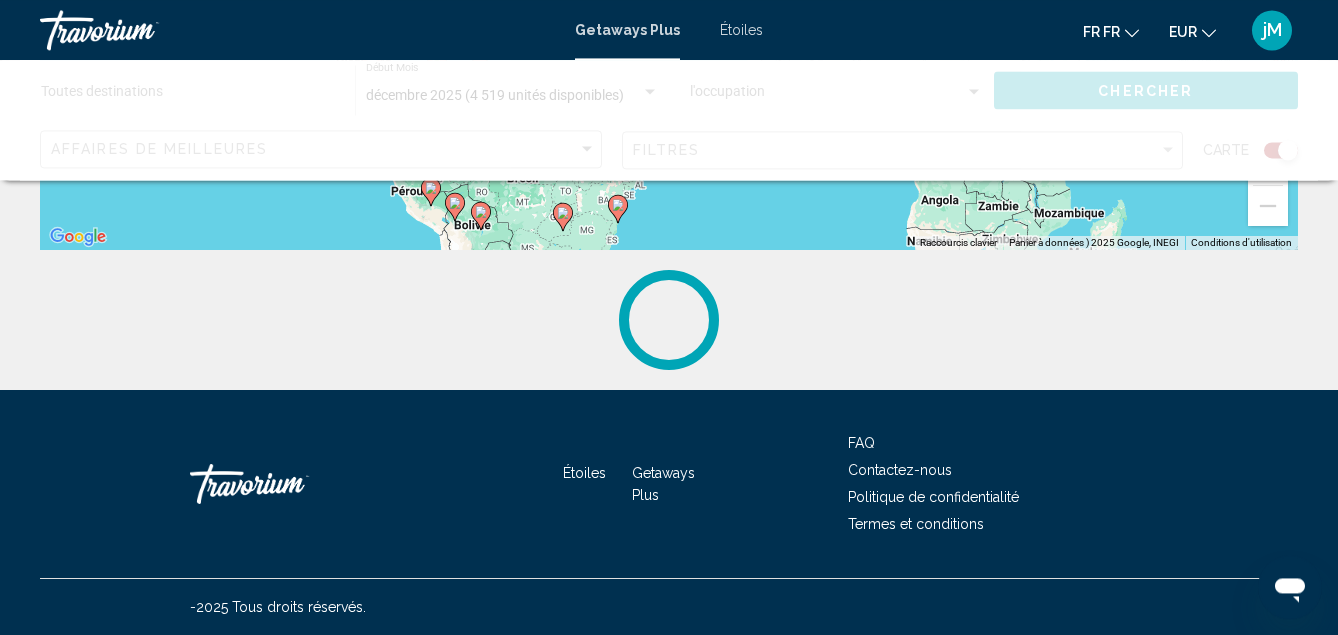 scroll, scrollTop: 0, scrollLeft: 0, axis: both 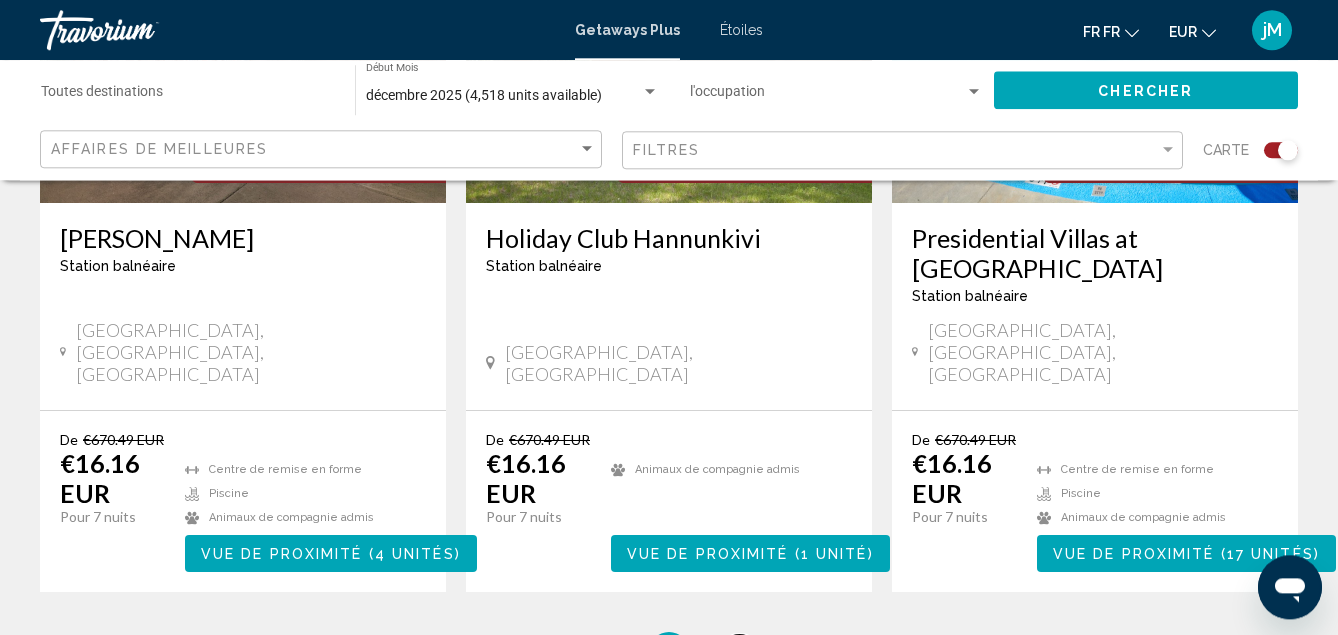 click on "23" at bounding box center [739, 652] 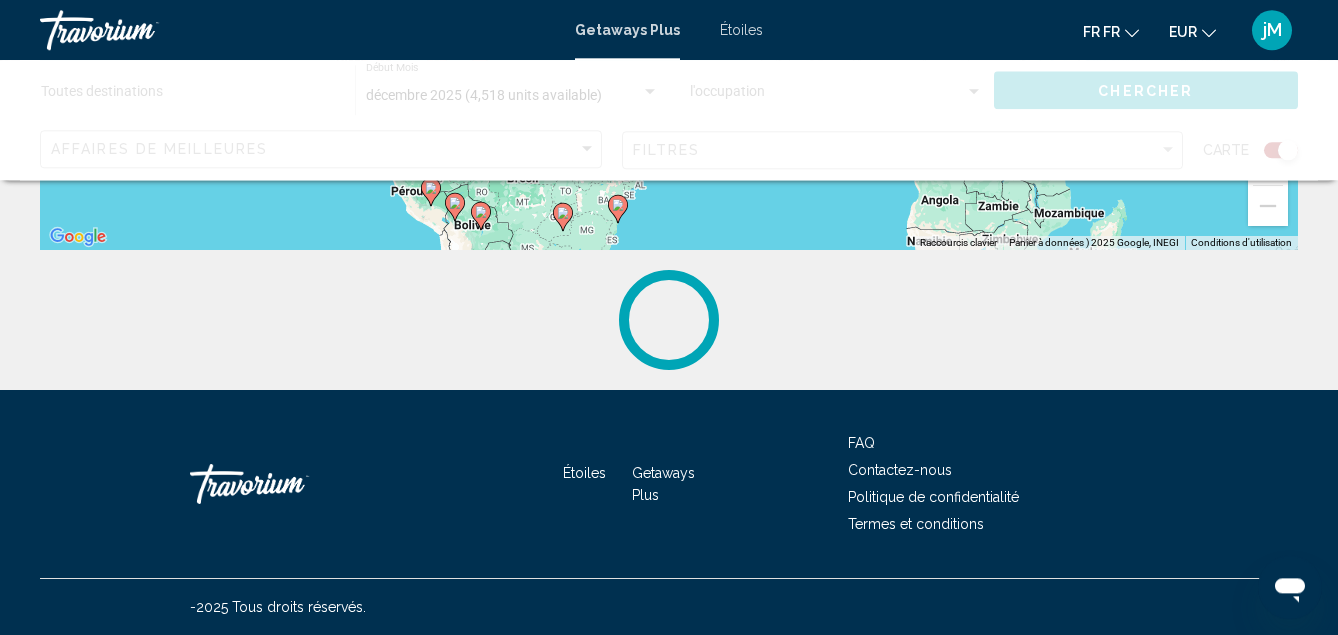 scroll, scrollTop: 0, scrollLeft: 0, axis: both 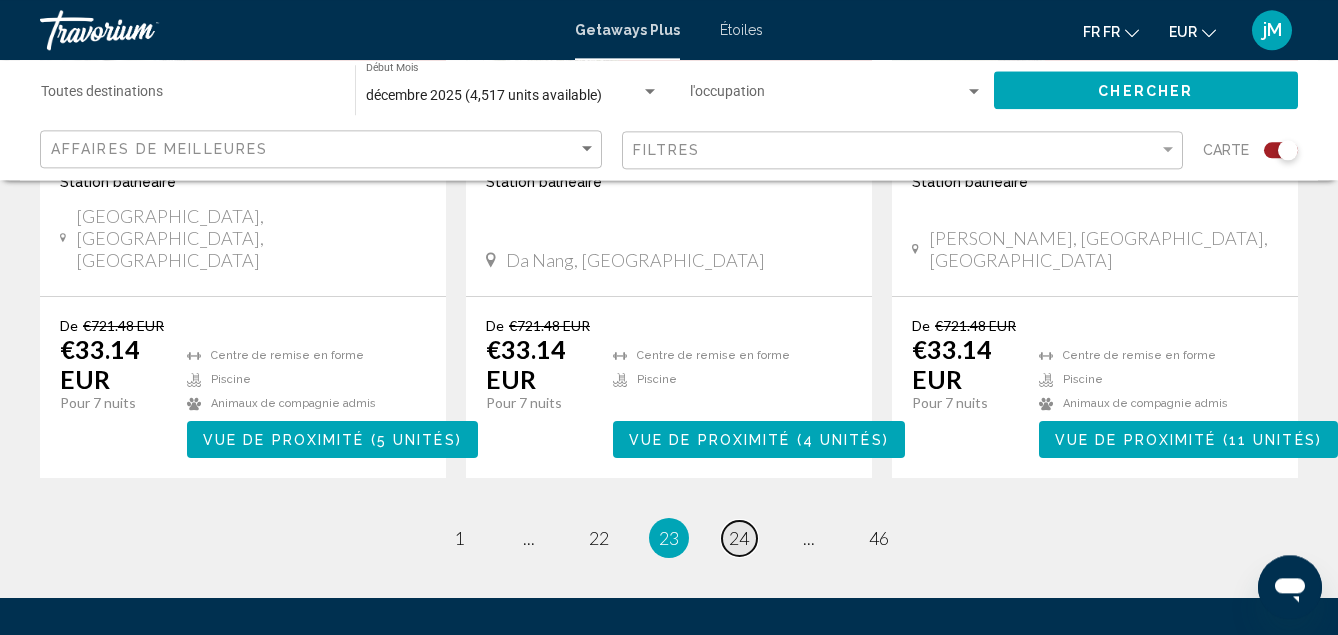 click on "24" at bounding box center (739, 538) 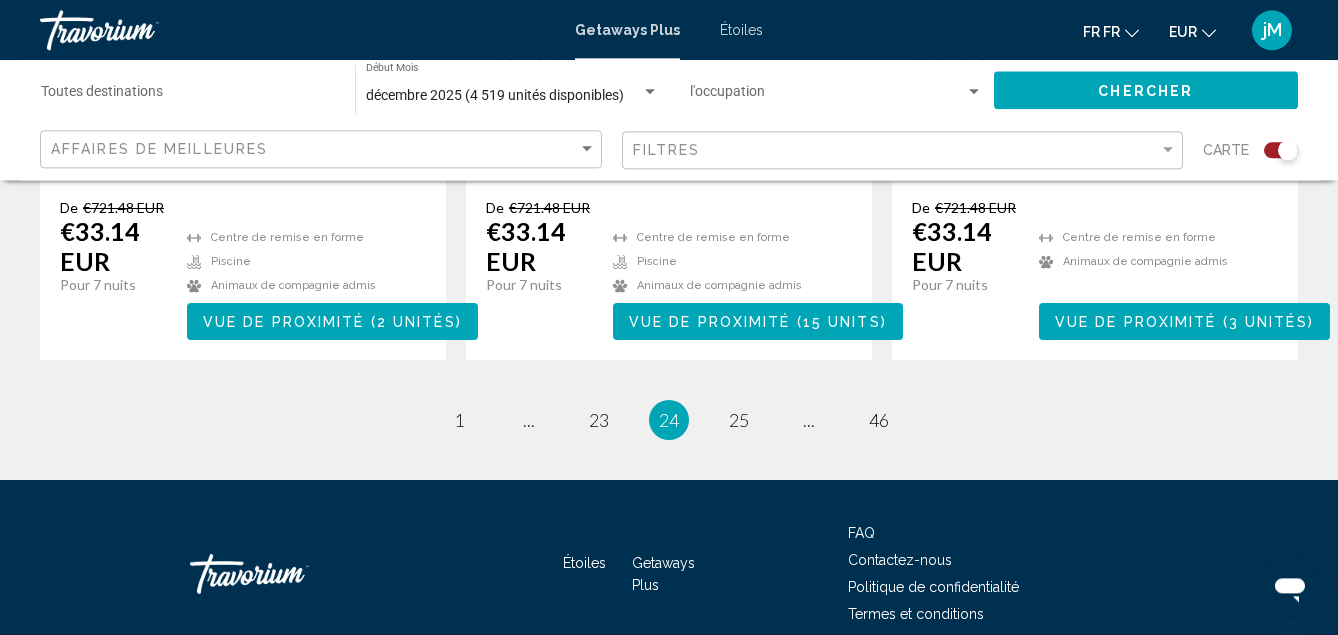 scroll, scrollTop: 3426, scrollLeft: 0, axis: vertical 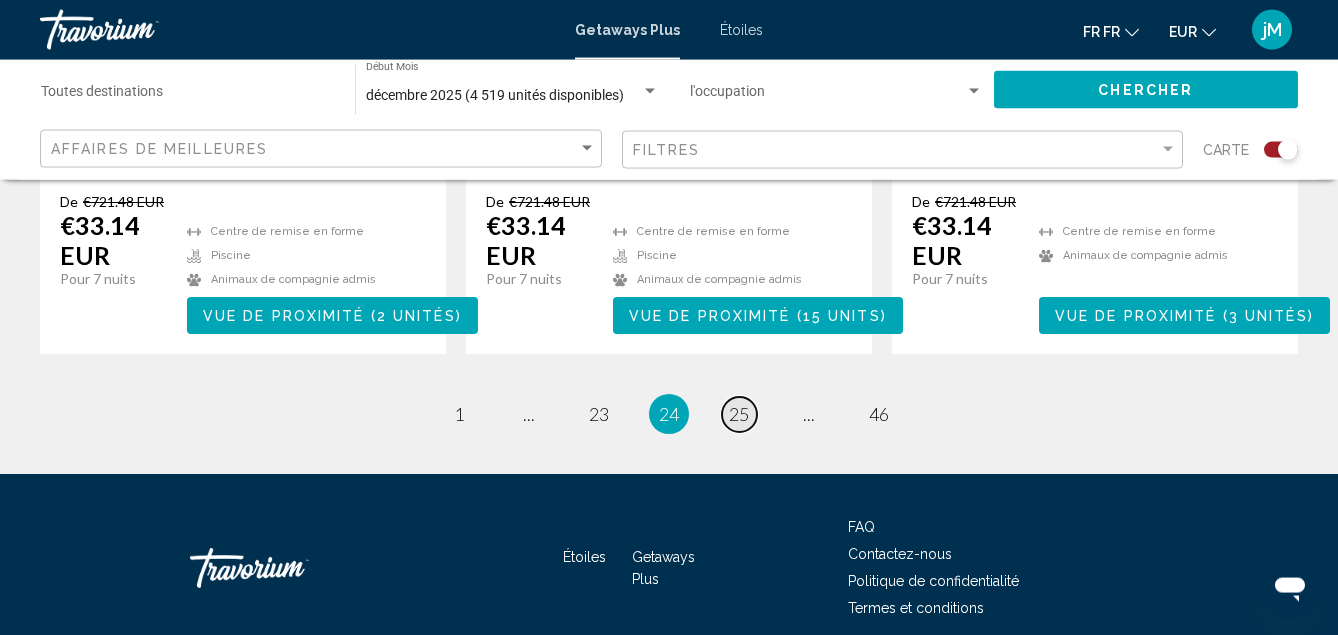 click on "25" at bounding box center (739, 414) 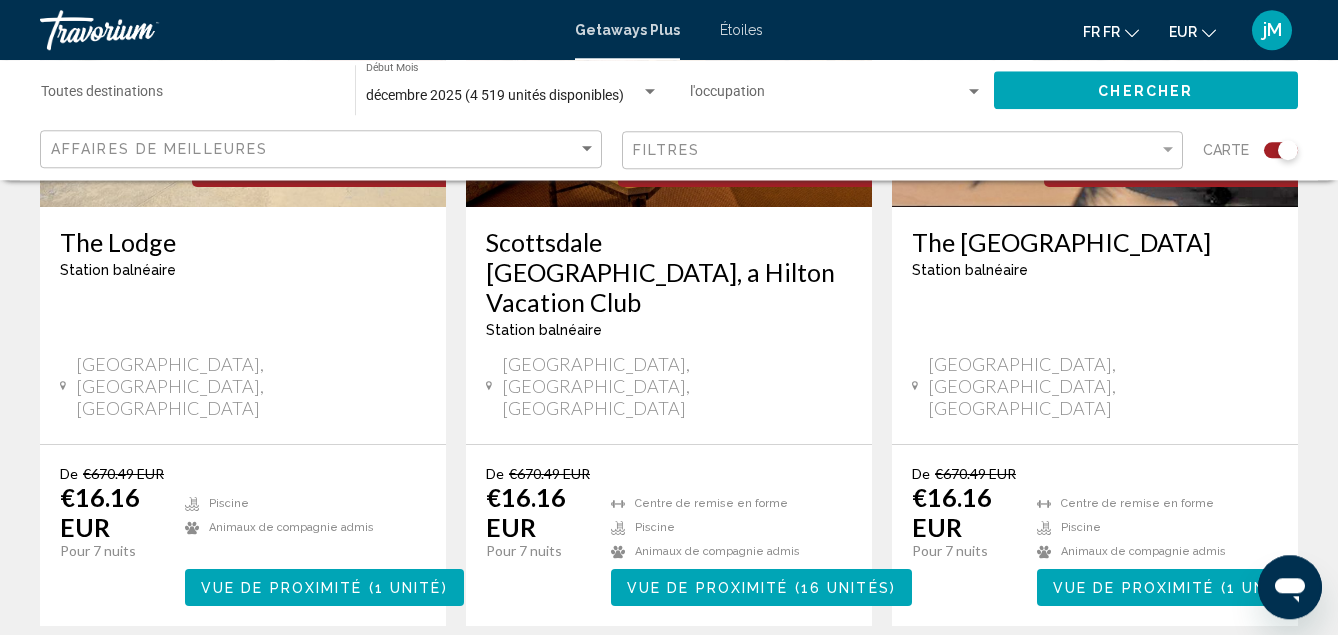 scroll, scrollTop: 3234, scrollLeft: 0, axis: vertical 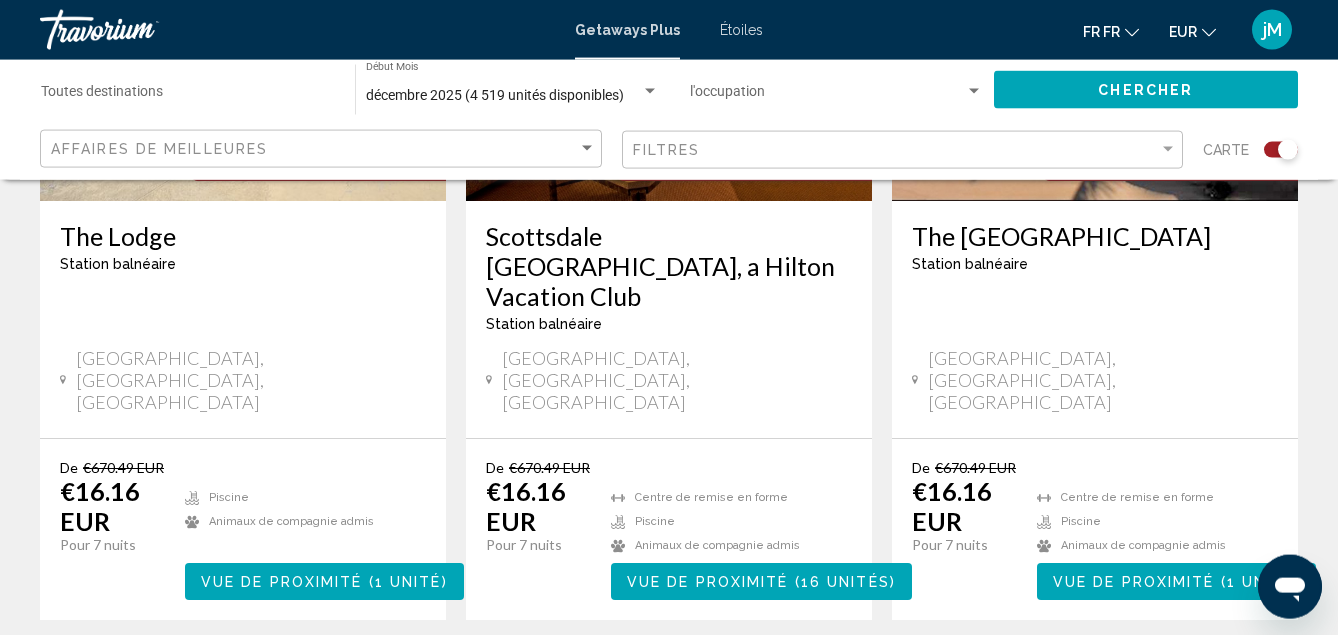 click on "26" at bounding box center (739, 680) 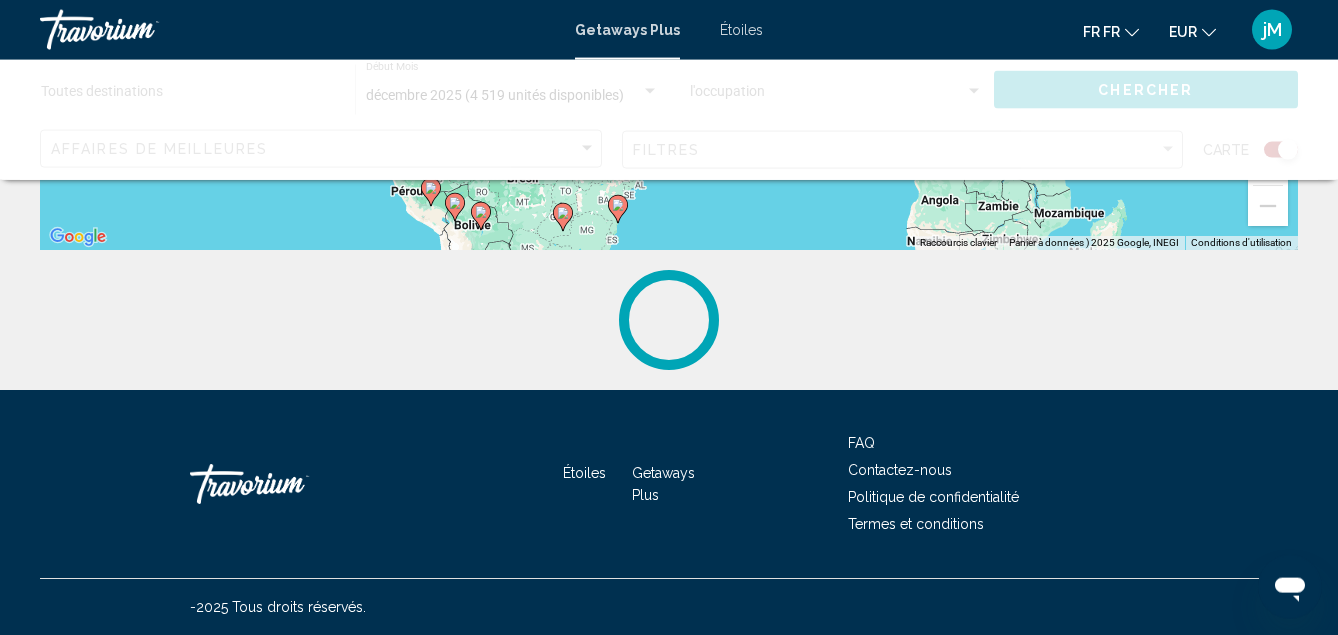 scroll, scrollTop: 0, scrollLeft: 0, axis: both 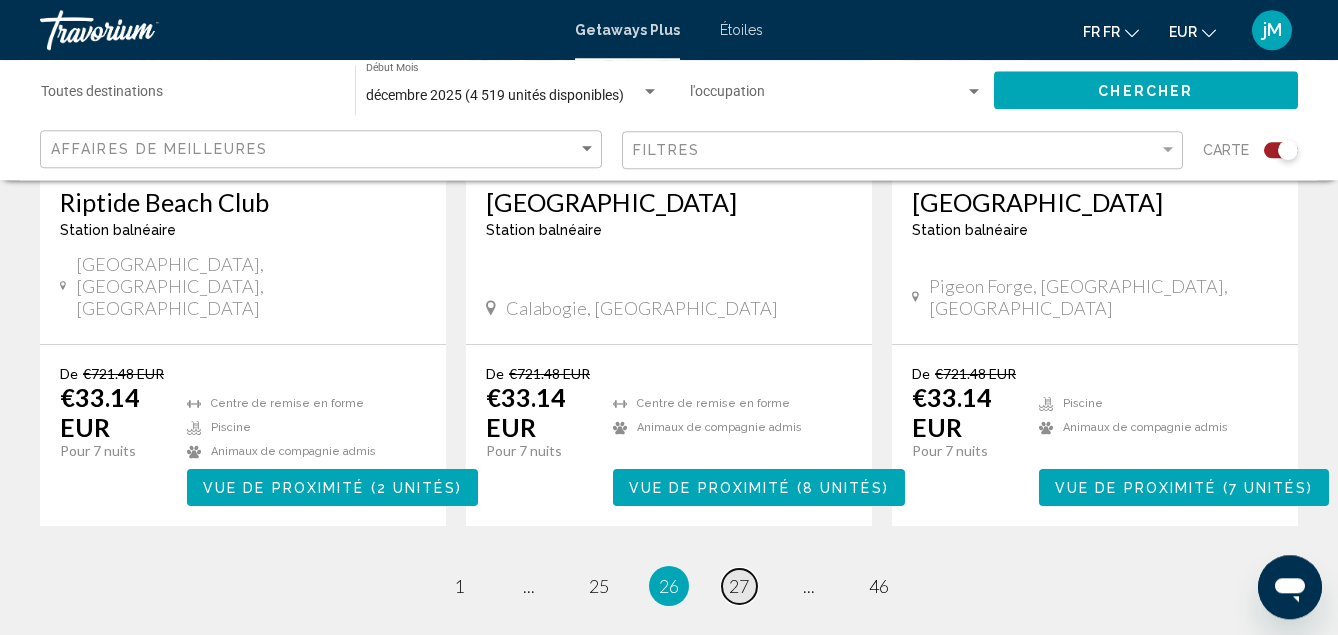 click on "27" at bounding box center [739, 586] 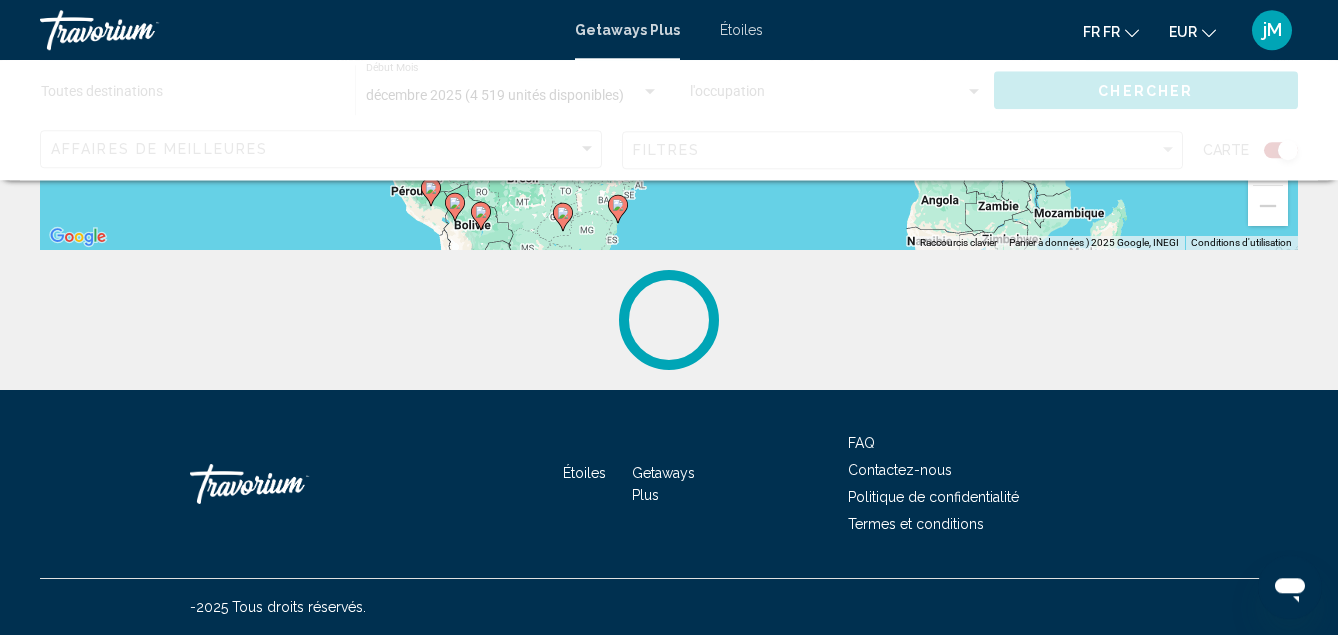 scroll, scrollTop: 0, scrollLeft: 0, axis: both 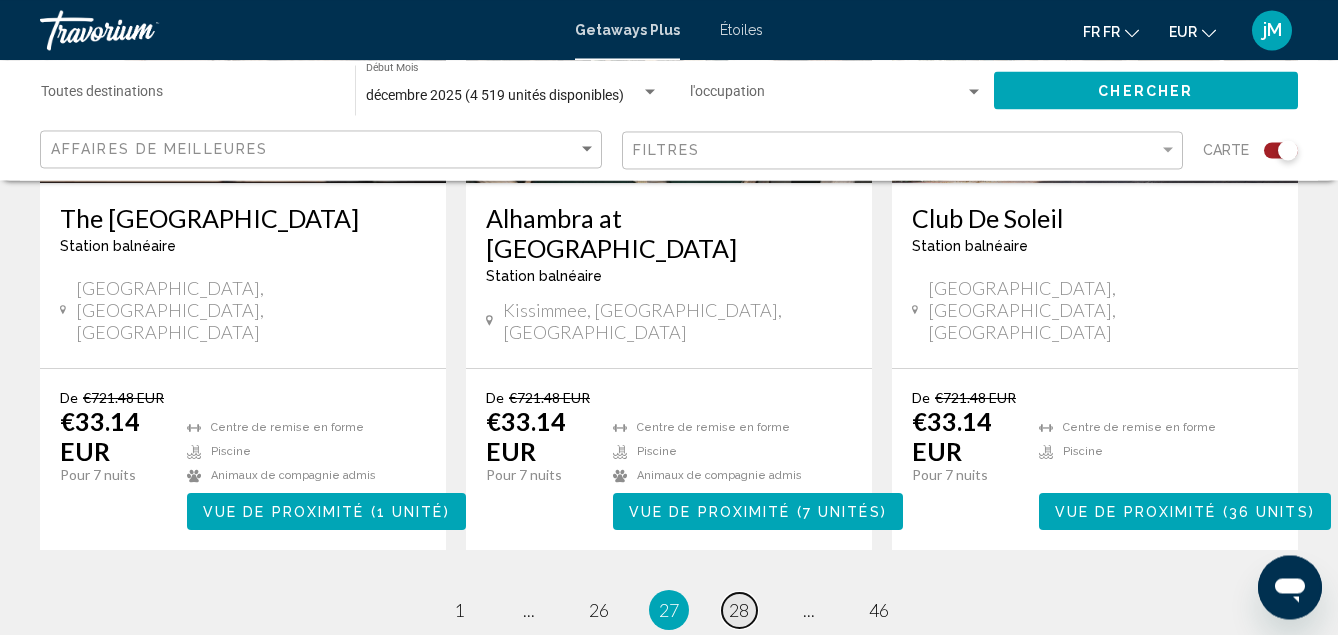 click on "28" at bounding box center [739, 610] 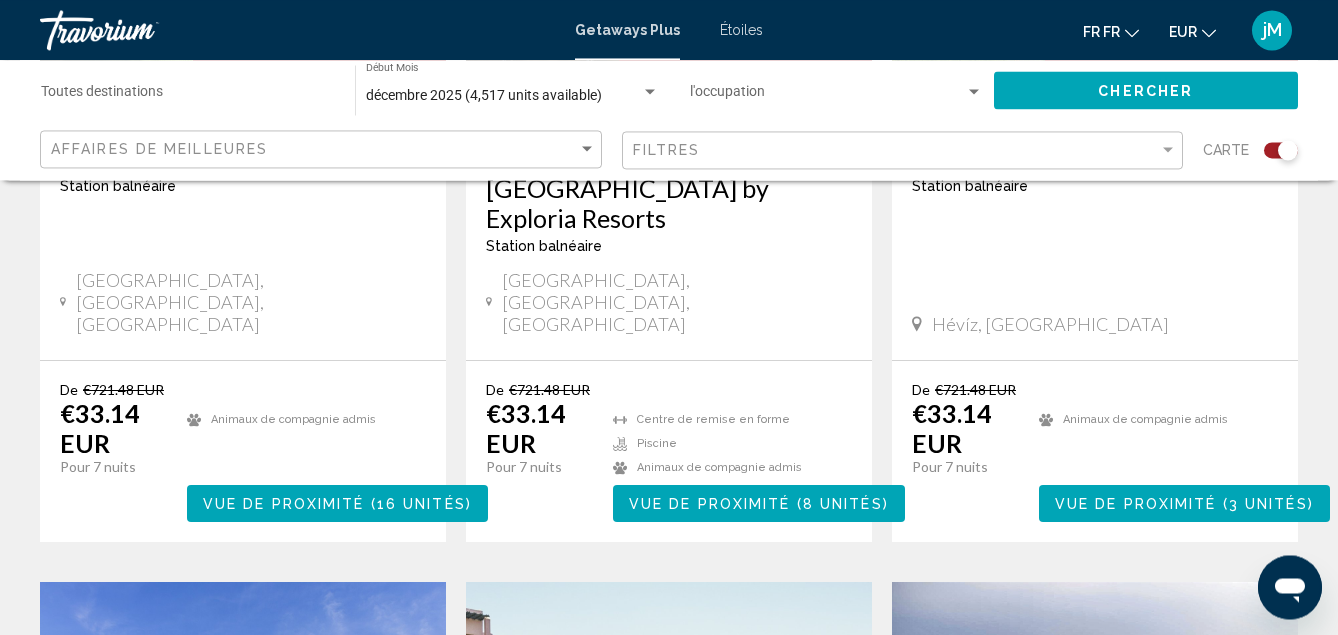 scroll, scrollTop: 1820, scrollLeft: 0, axis: vertical 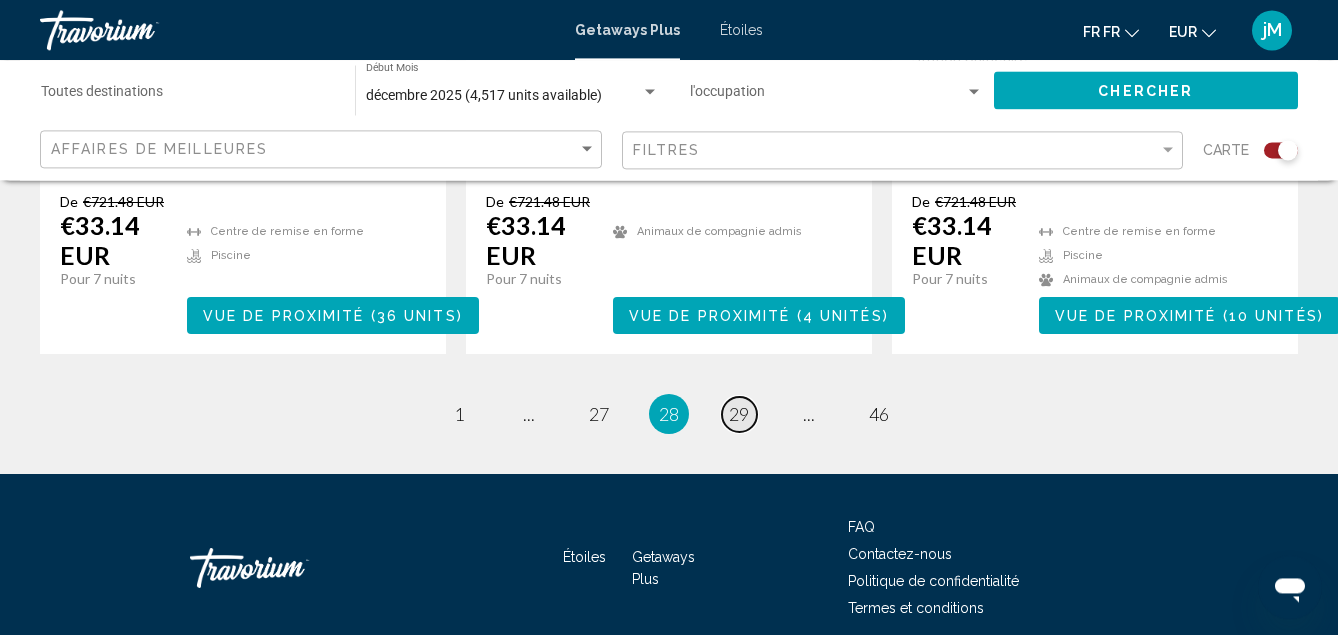 click on "29" at bounding box center [739, 414] 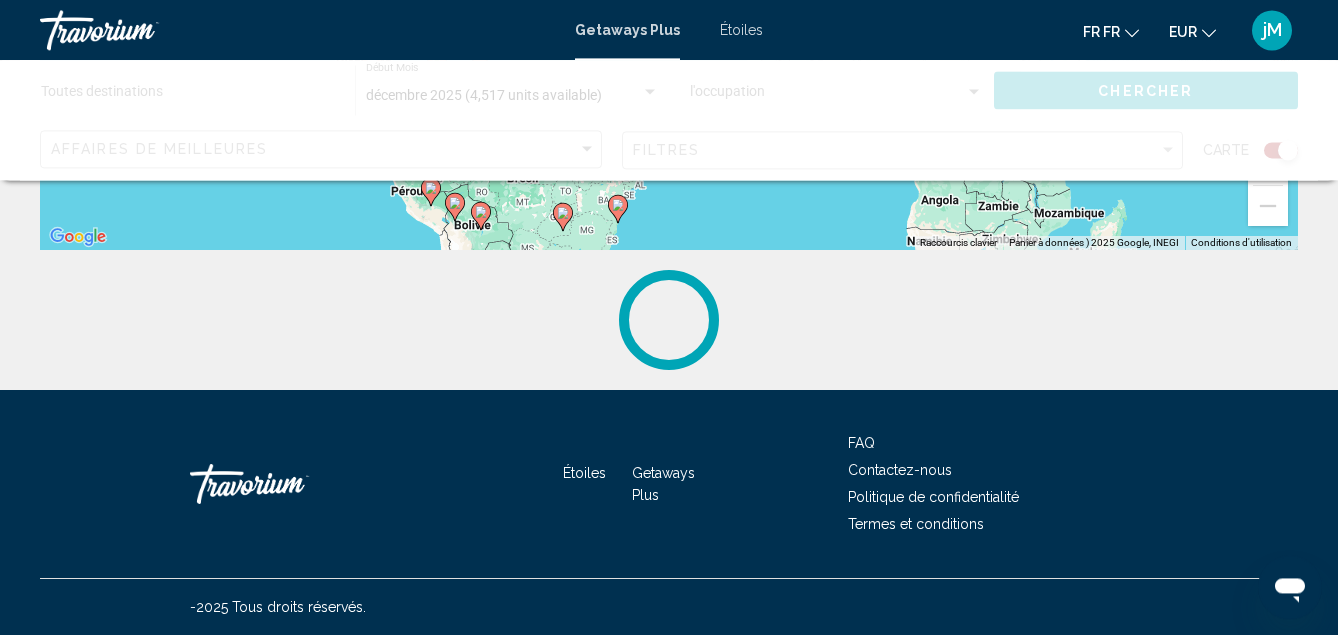 scroll, scrollTop: 0, scrollLeft: 0, axis: both 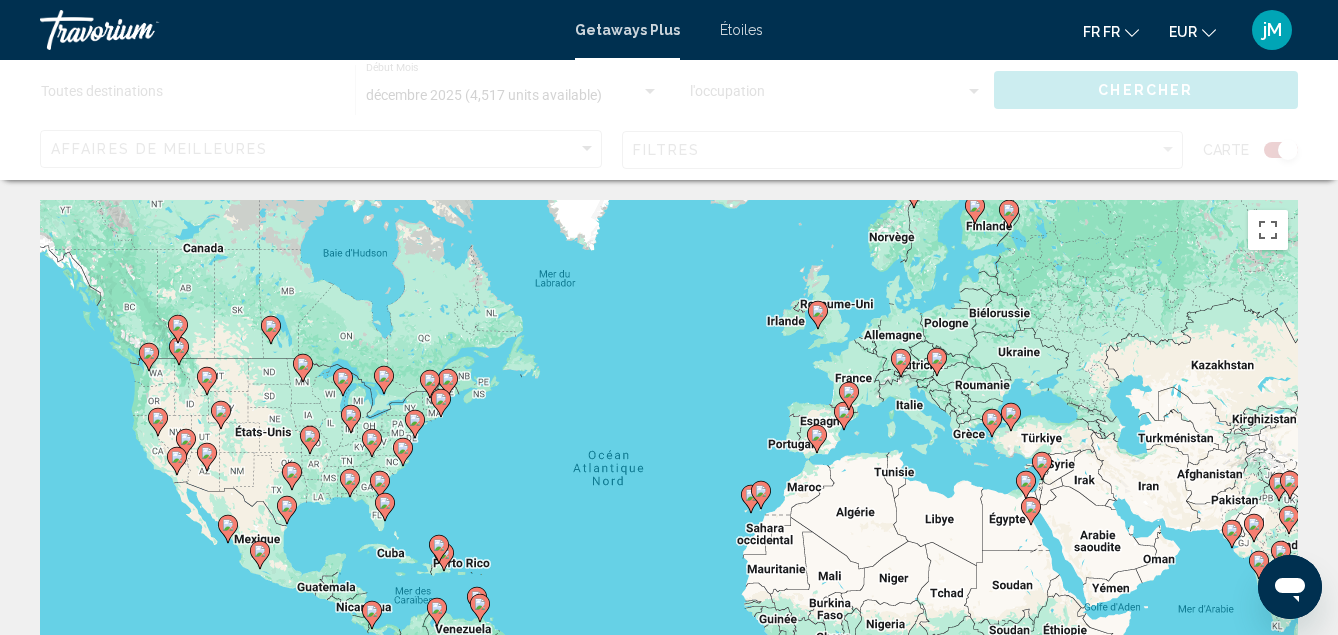 click on "Pour naviguer, appuyez sur les touches fléchées. Pour activer le glissement avec le clavier, appuyez sur Alt+Entrée. Une fois ce mode activé, utilisez les touches fléchées pour déplacer le repère. Pour valider le déplacement, appuyez sur Entrée. Pour annuler, appuyez sur Échap." at bounding box center (669, 500) 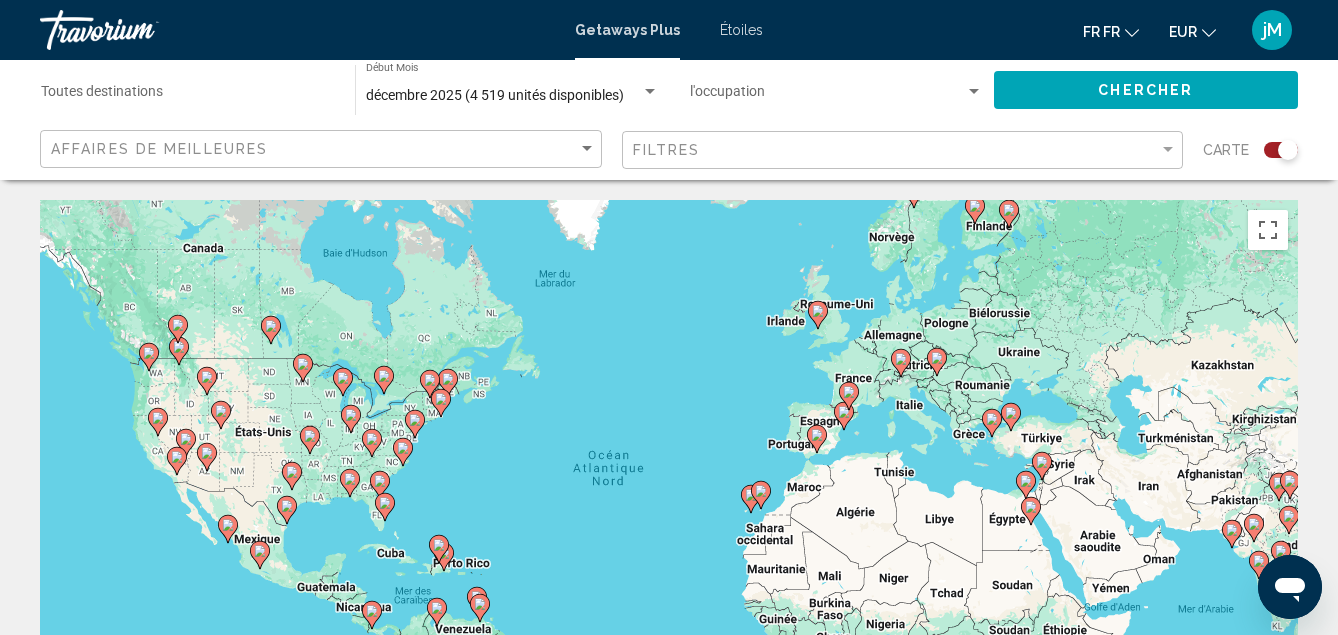scroll, scrollTop: 274, scrollLeft: 0, axis: vertical 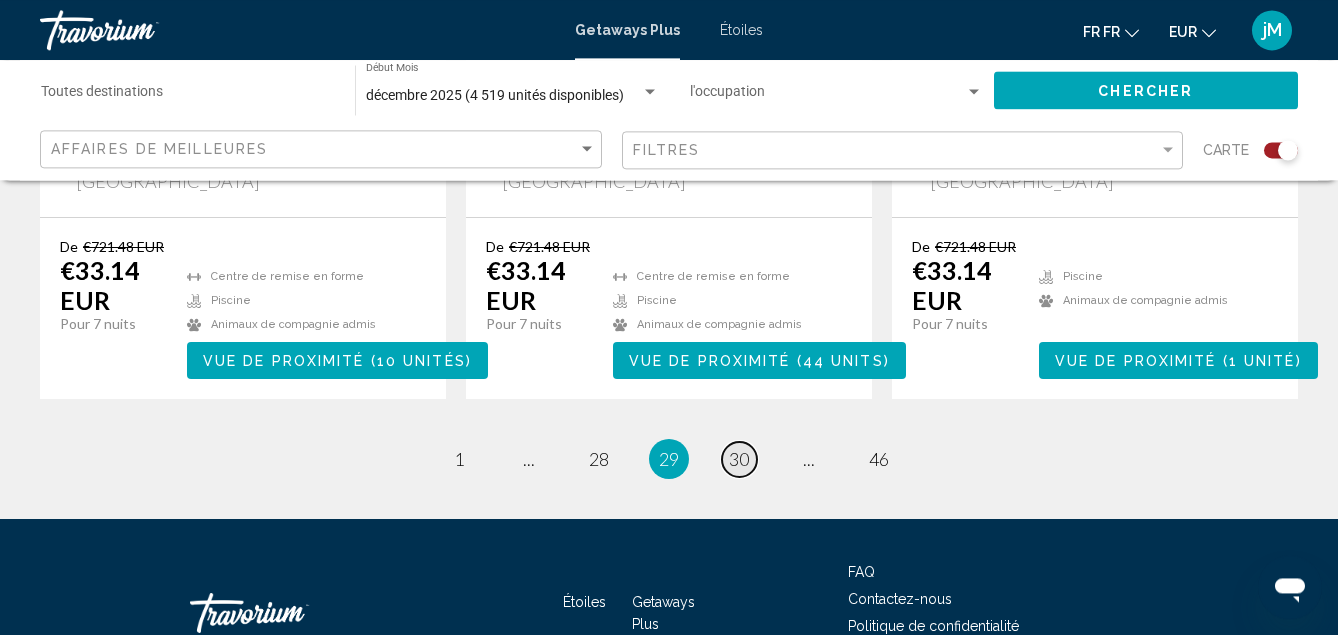click on "30" at bounding box center [739, 459] 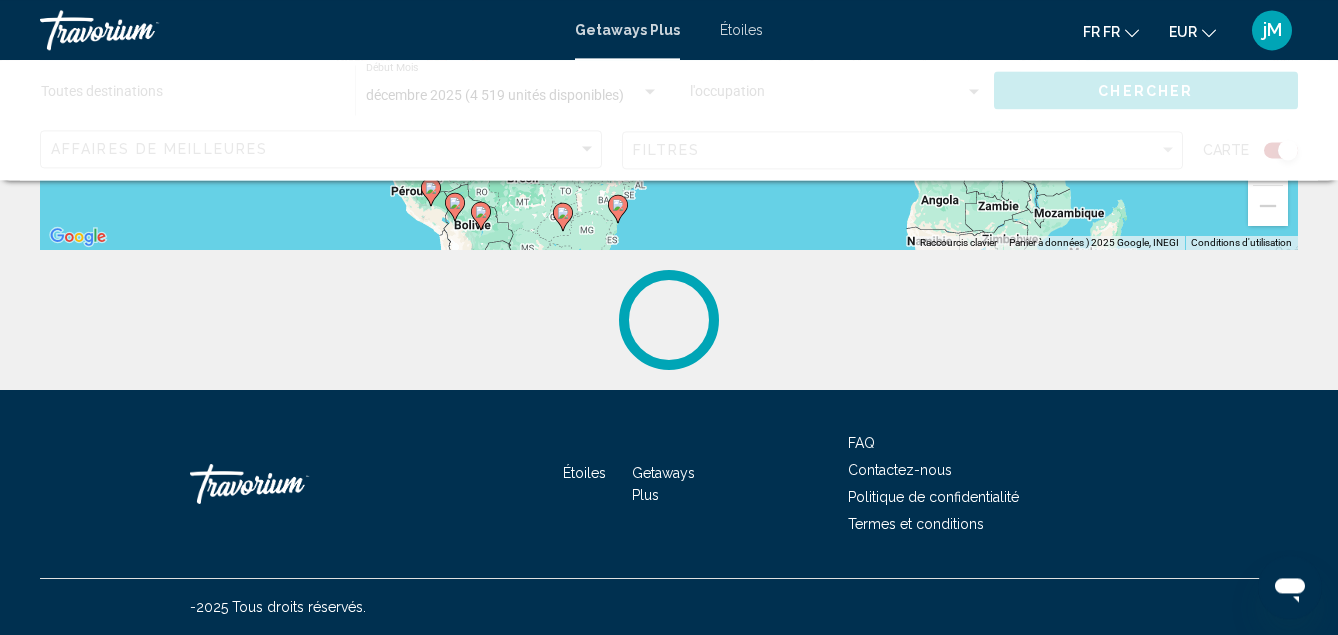 scroll, scrollTop: 0, scrollLeft: 0, axis: both 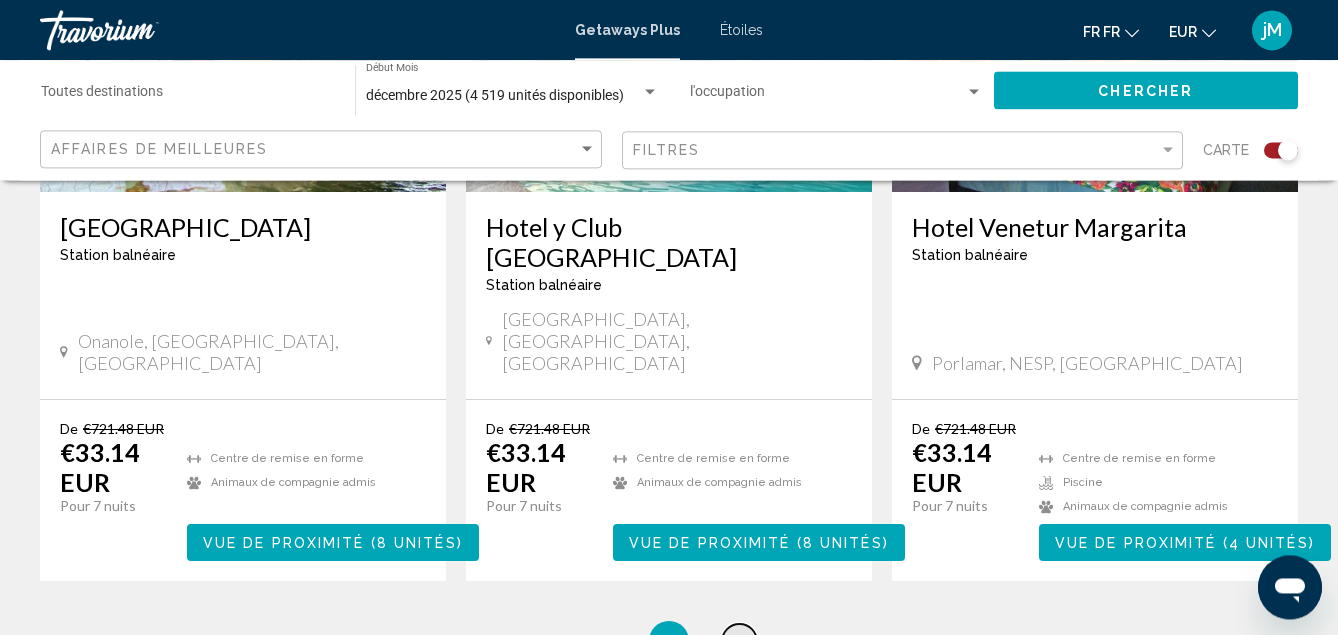 click on "31" at bounding box center [739, 641] 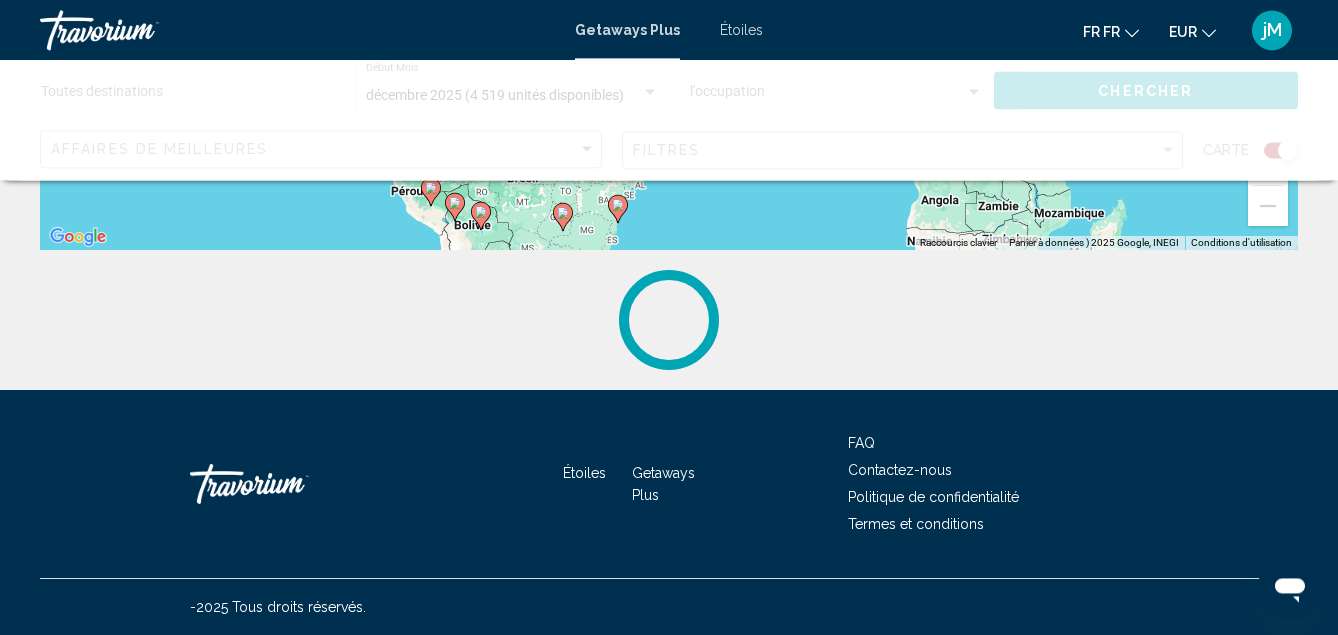 scroll, scrollTop: 0, scrollLeft: 0, axis: both 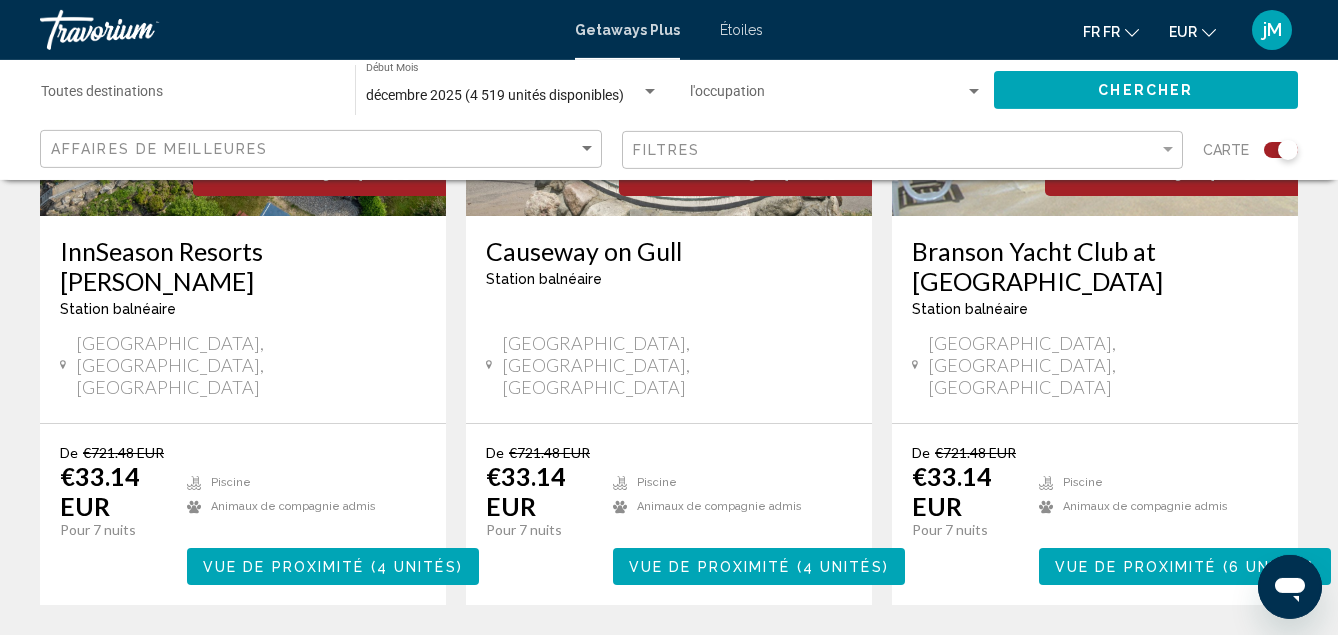 click on "32" at bounding box center (739, 665) 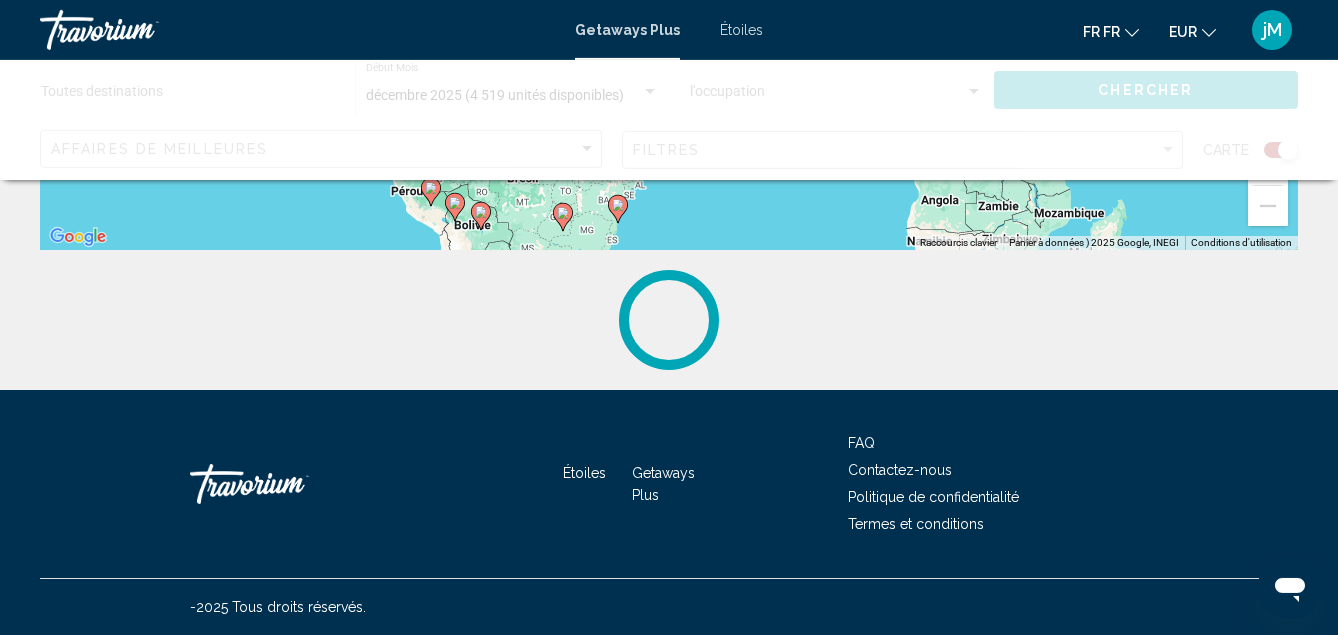 scroll, scrollTop: 0, scrollLeft: 0, axis: both 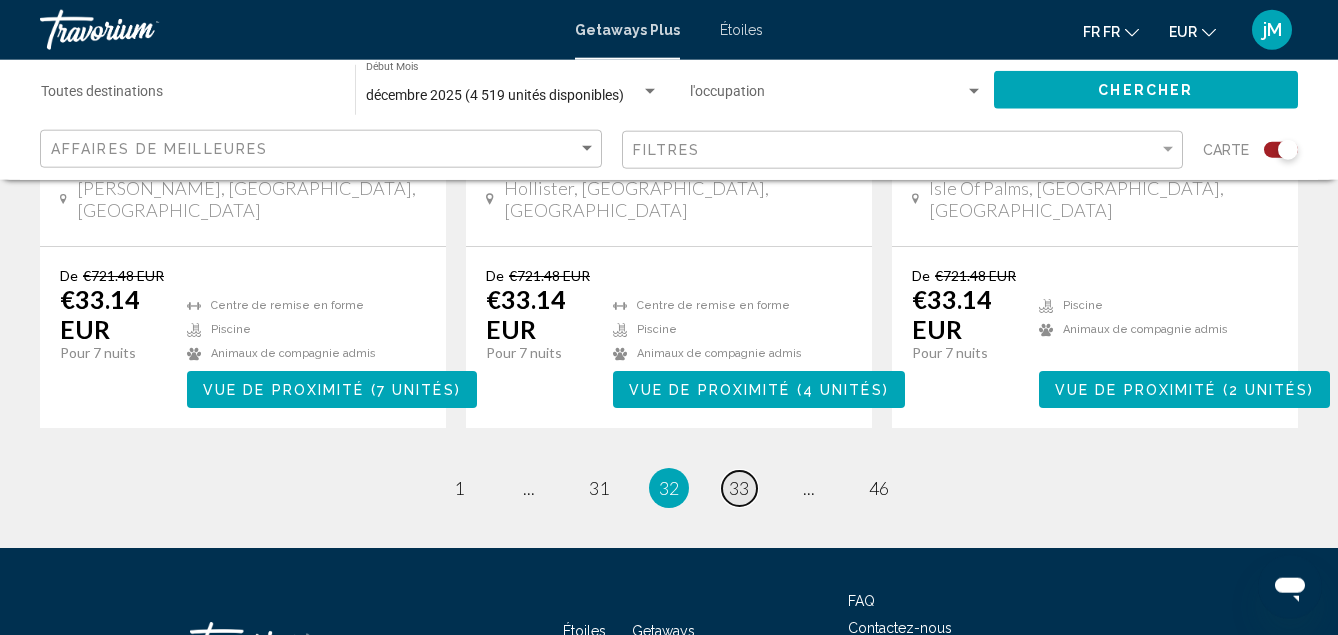 click on "33" at bounding box center [739, 488] 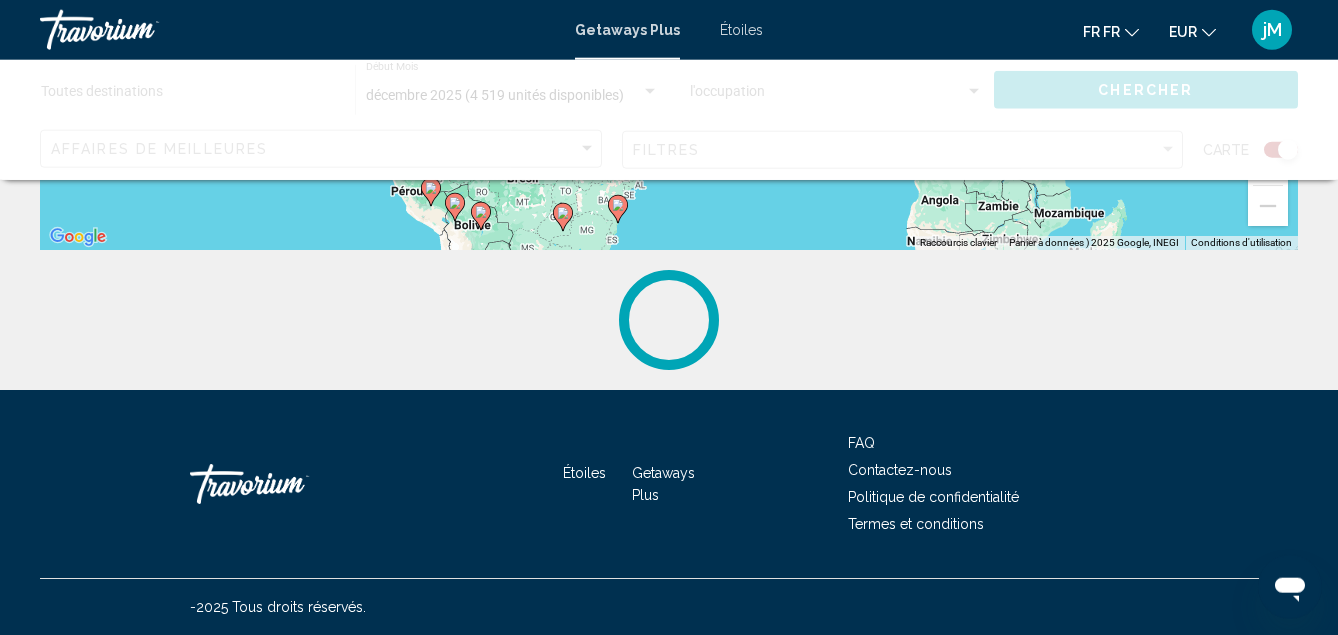 scroll, scrollTop: 0, scrollLeft: 0, axis: both 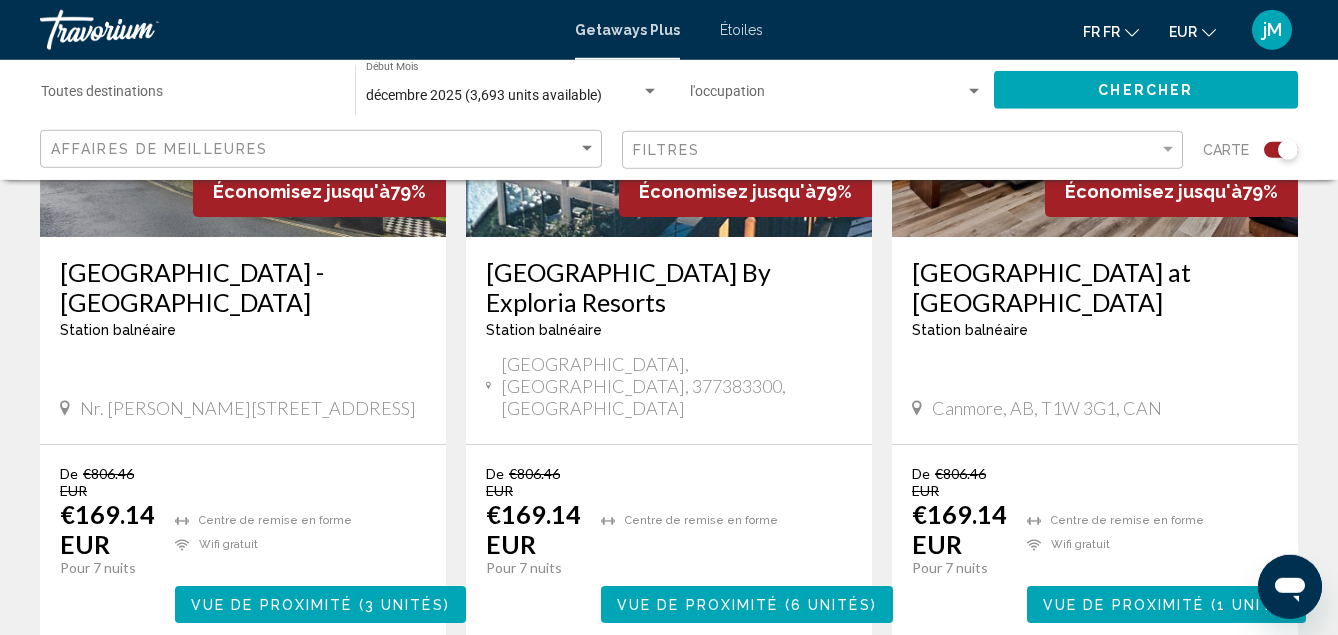 click on "34" at bounding box center [809, 703] 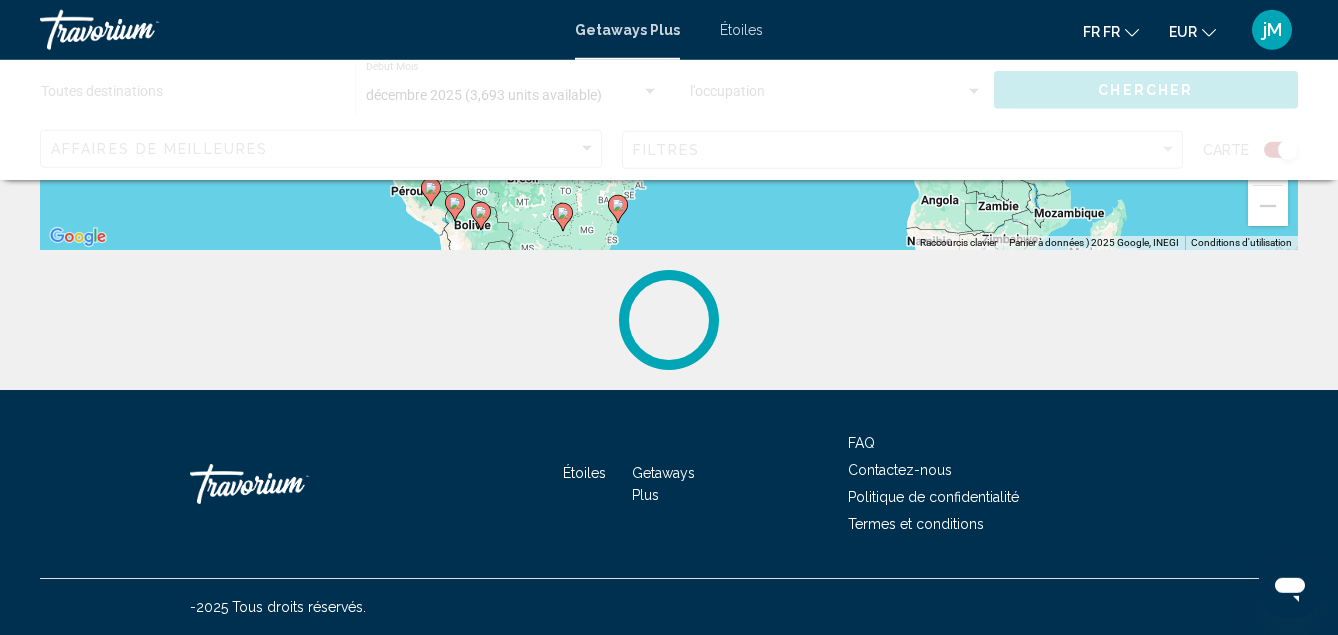 scroll, scrollTop: 0, scrollLeft: 0, axis: both 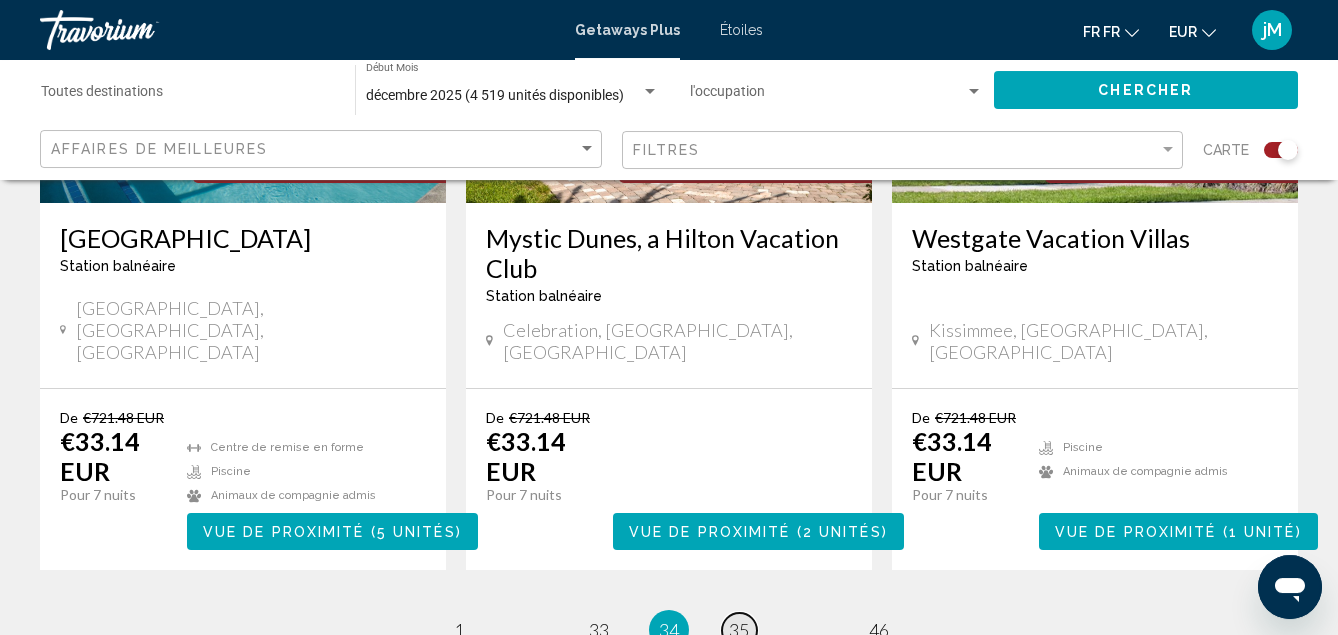 click on "35" at bounding box center (739, 630) 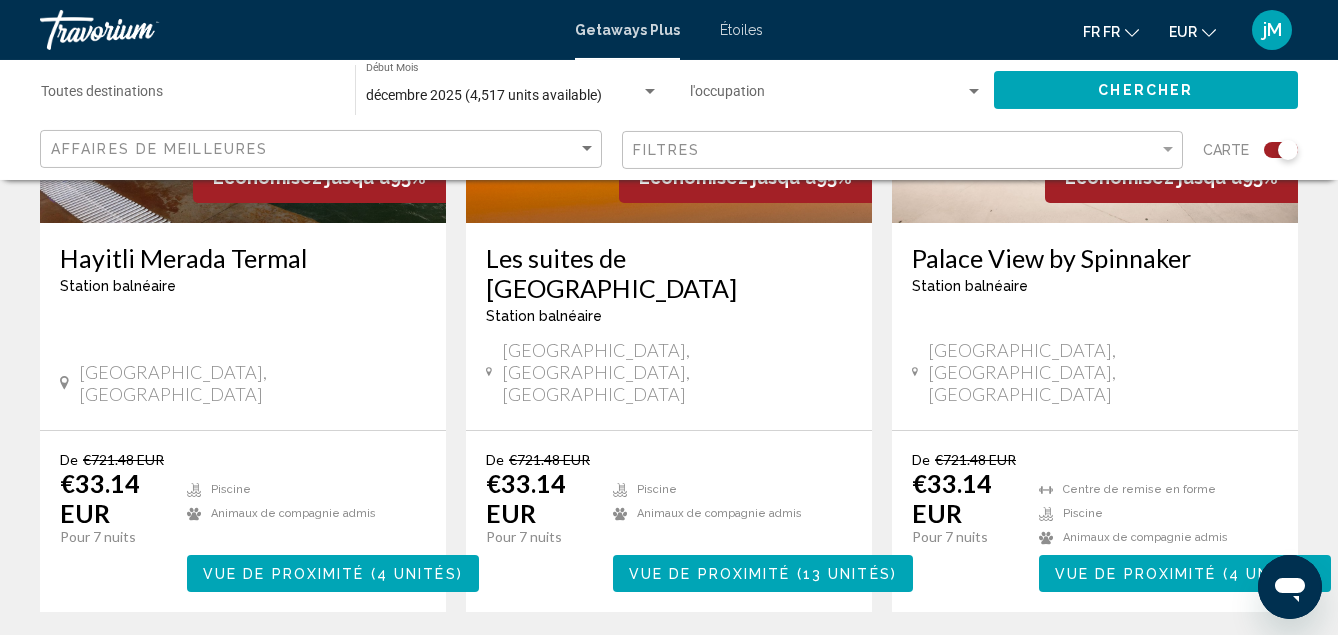 scroll, scrollTop: 3240, scrollLeft: 0, axis: vertical 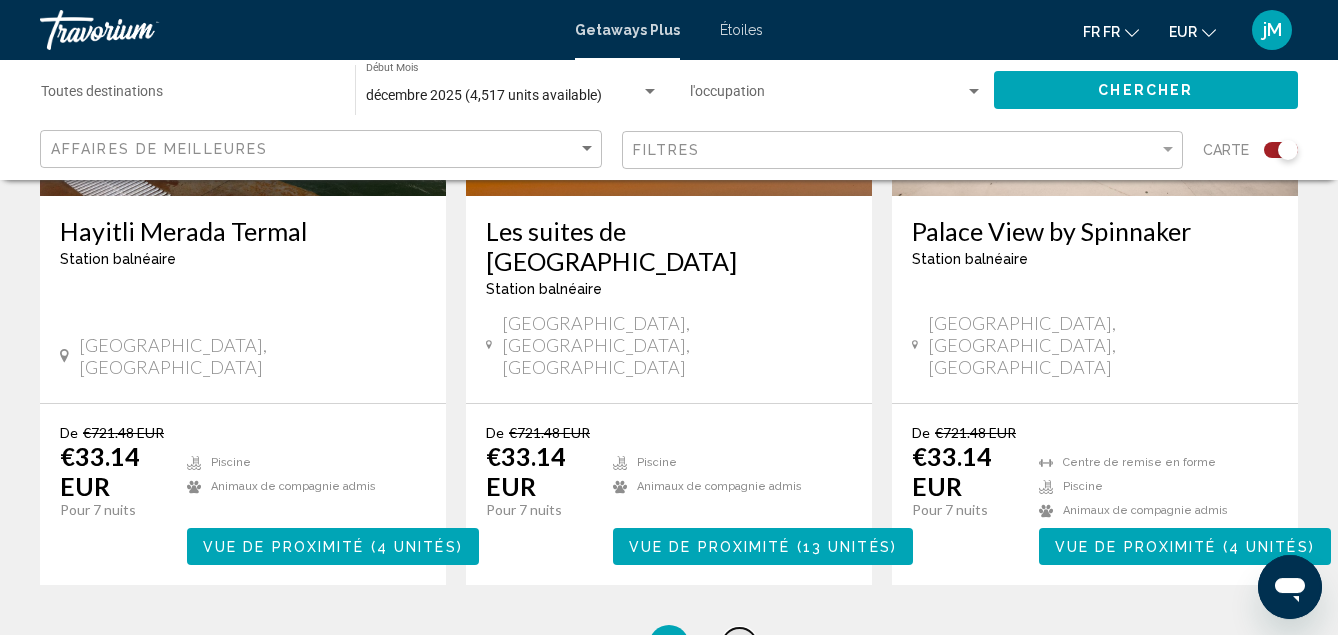 click on "36" at bounding box center (739, 645) 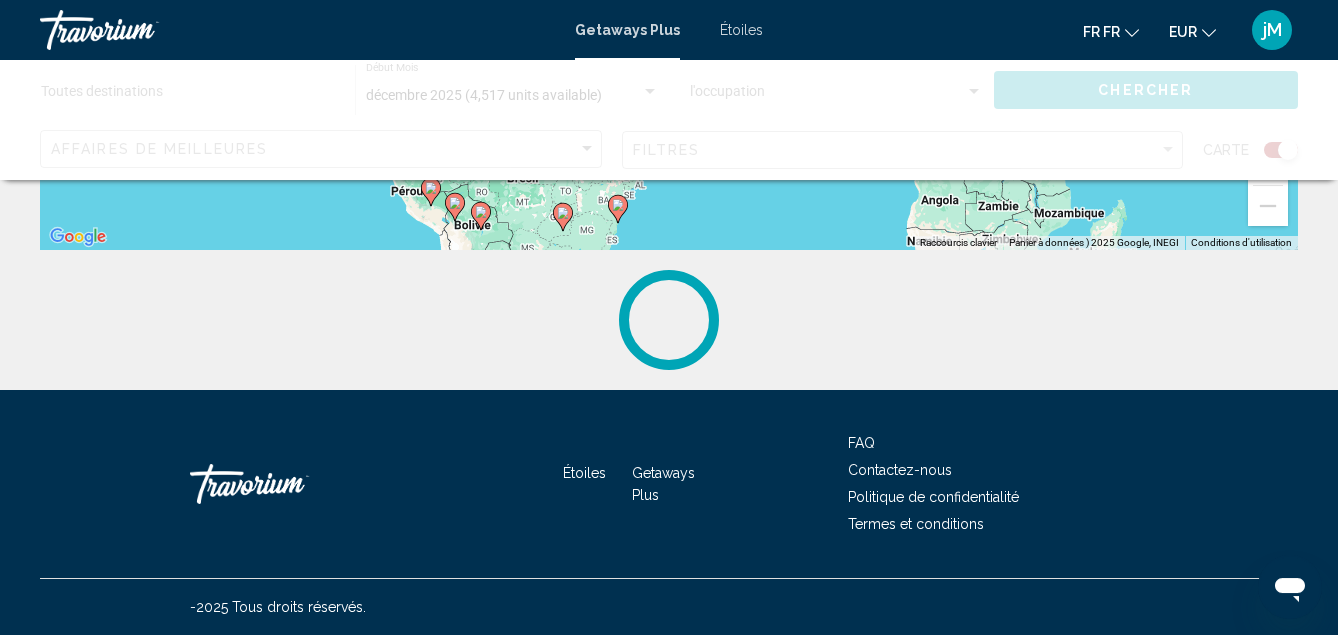 scroll, scrollTop: 0, scrollLeft: 0, axis: both 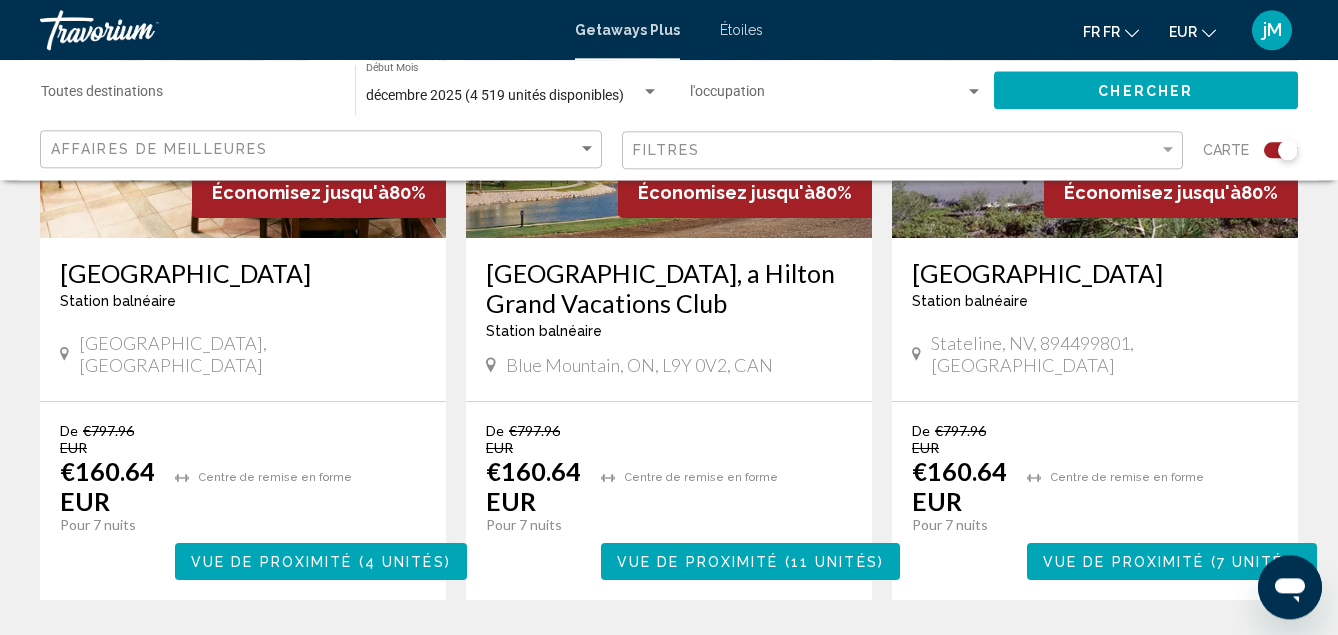 click on "37" at bounding box center (739, 660) 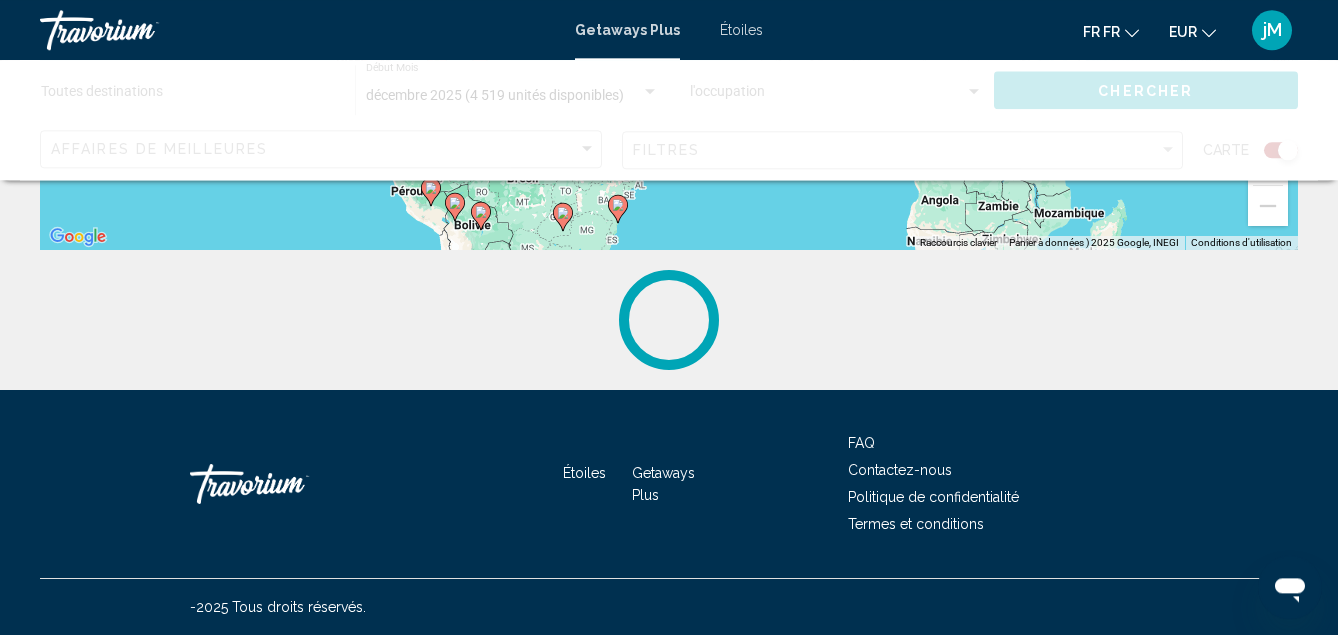 scroll, scrollTop: 0, scrollLeft: 0, axis: both 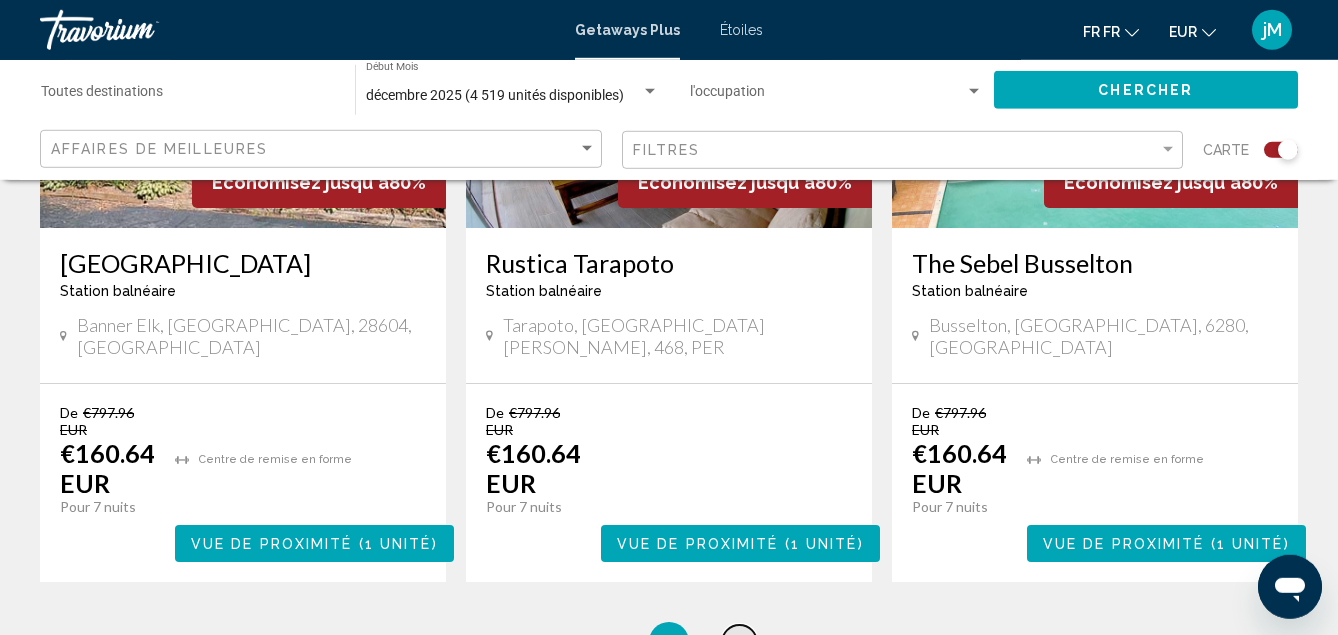 click on "38" at bounding box center [739, 642] 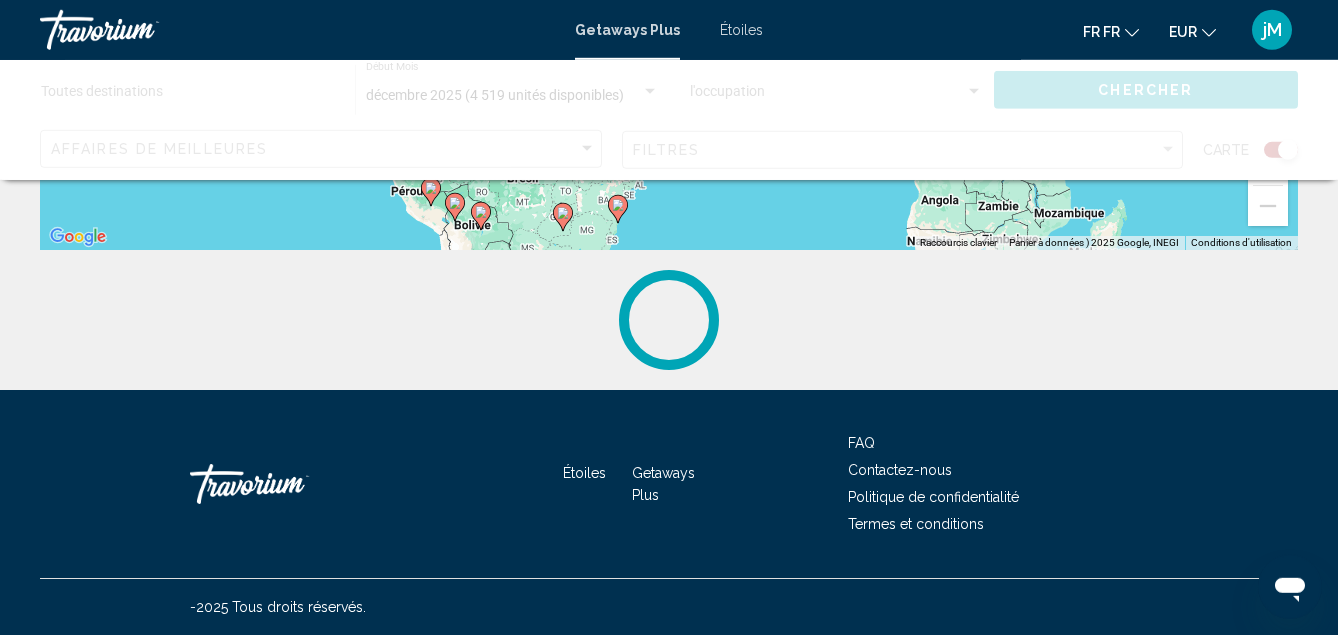 scroll, scrollTop: 0, scrollLeft: 0, axis: both 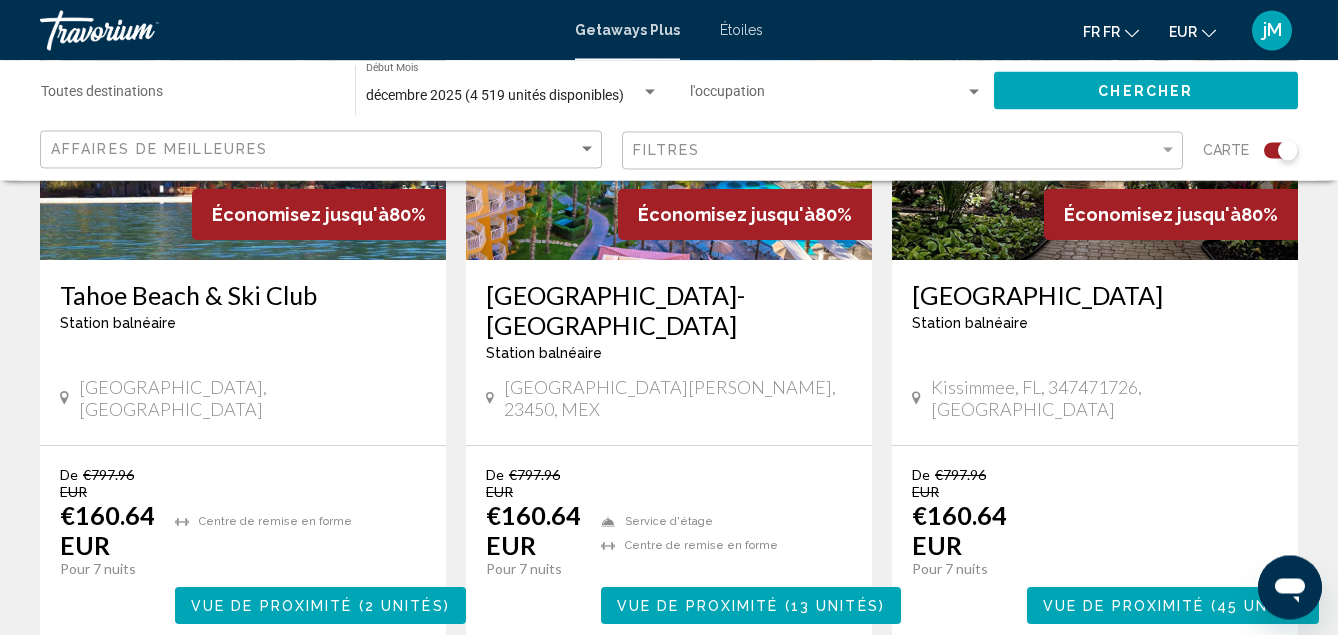 click on "39" at bounding box center (739, 704) 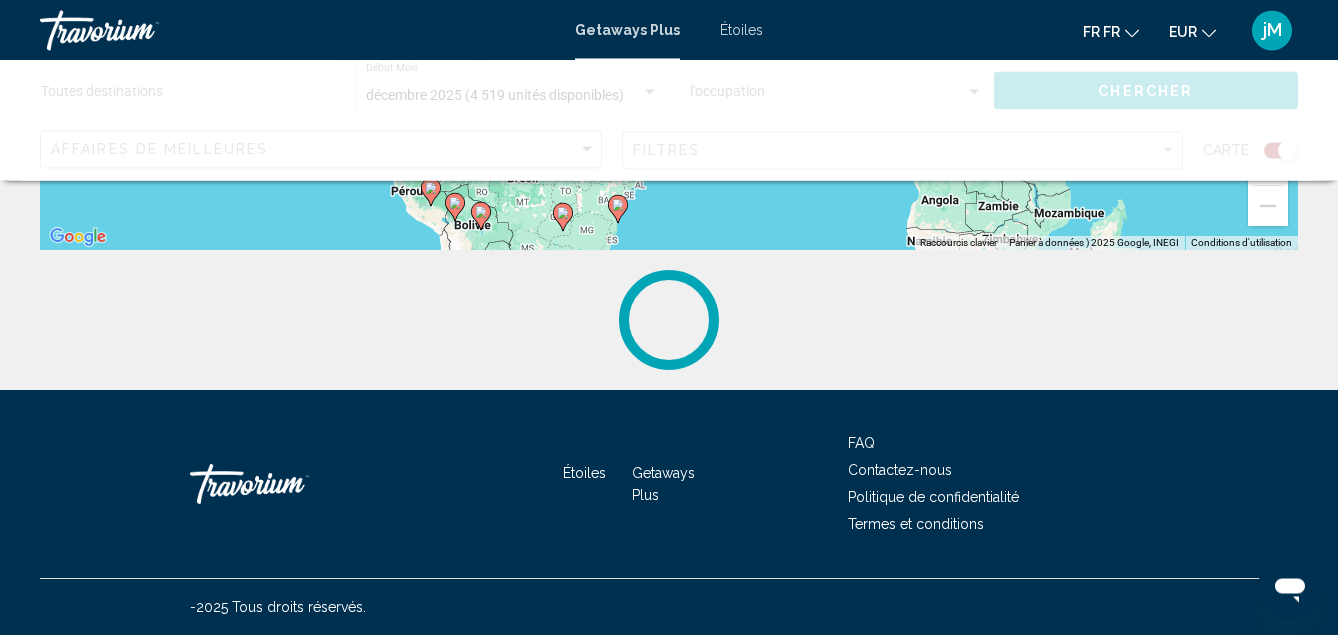 scroll, scrollTop: 0, scrollLeft: 0, axis: both 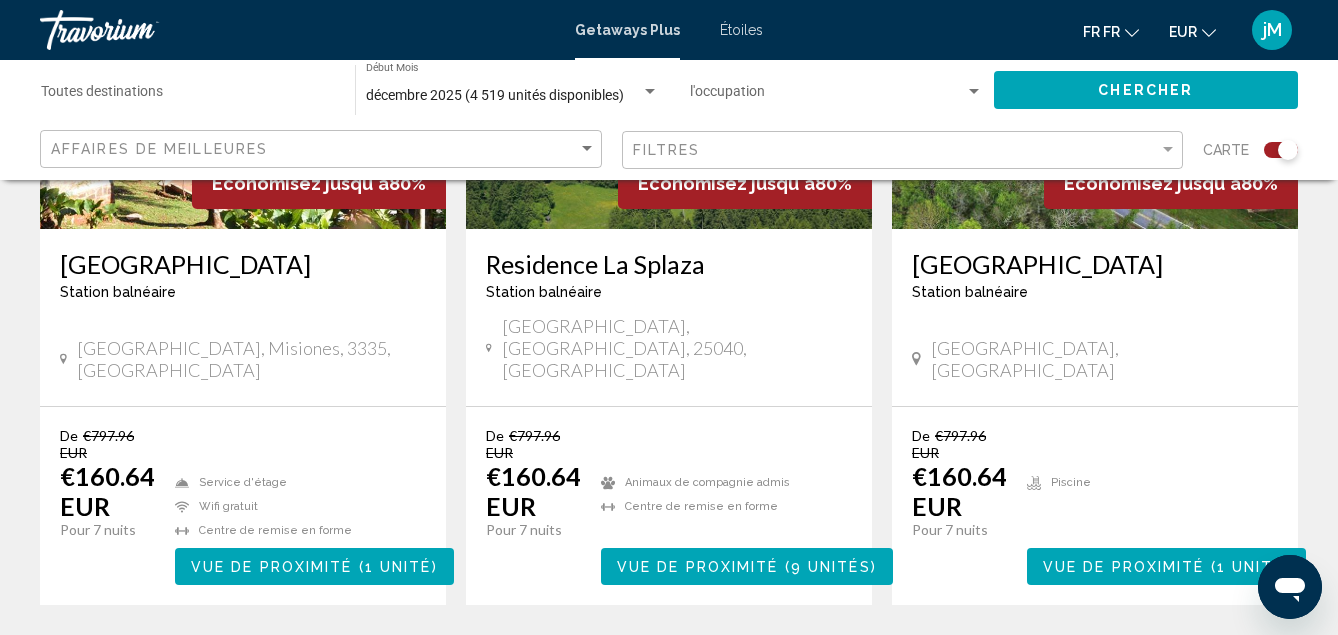 click on "40" at bounding box center (739, 665) 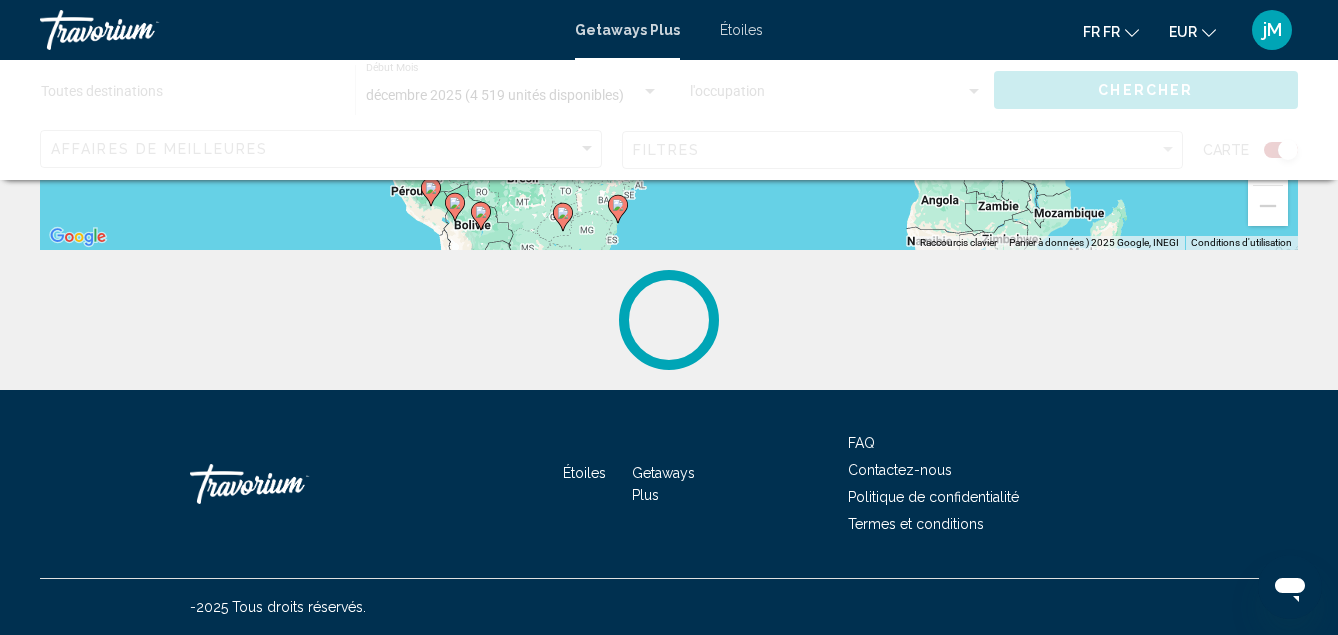 scroll, scrollTop: 0, scrollLeft: 0, axis: both 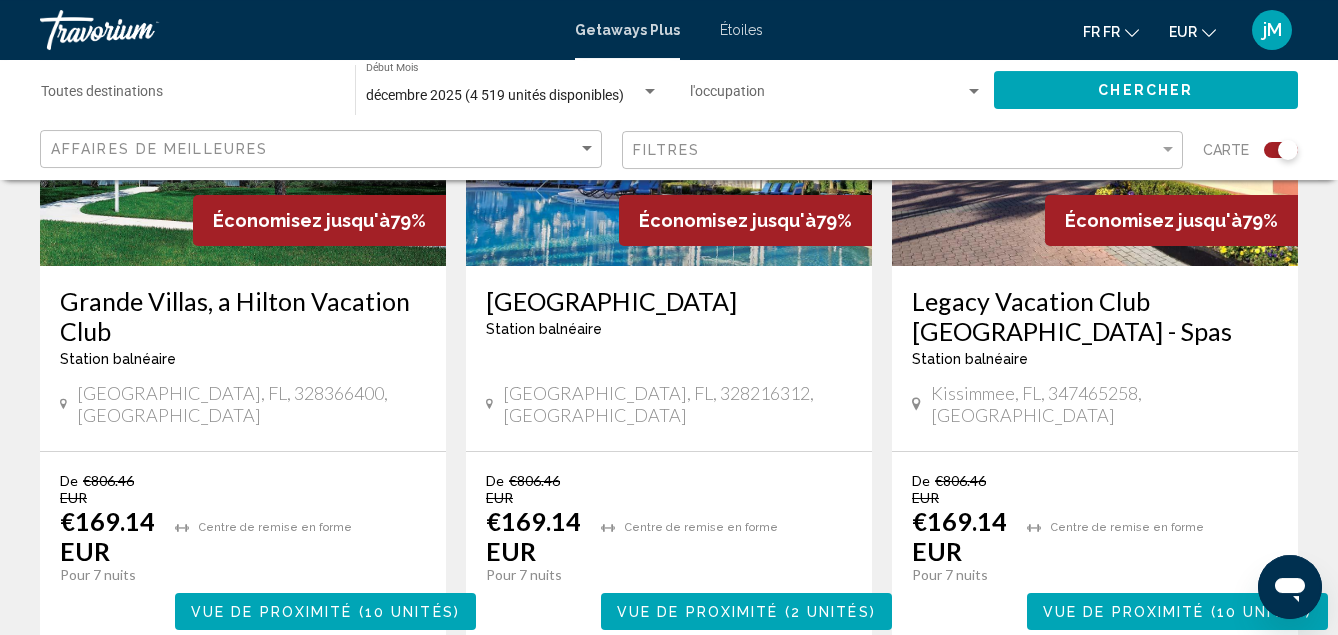 click on "41" at bounding box center [739, 710] 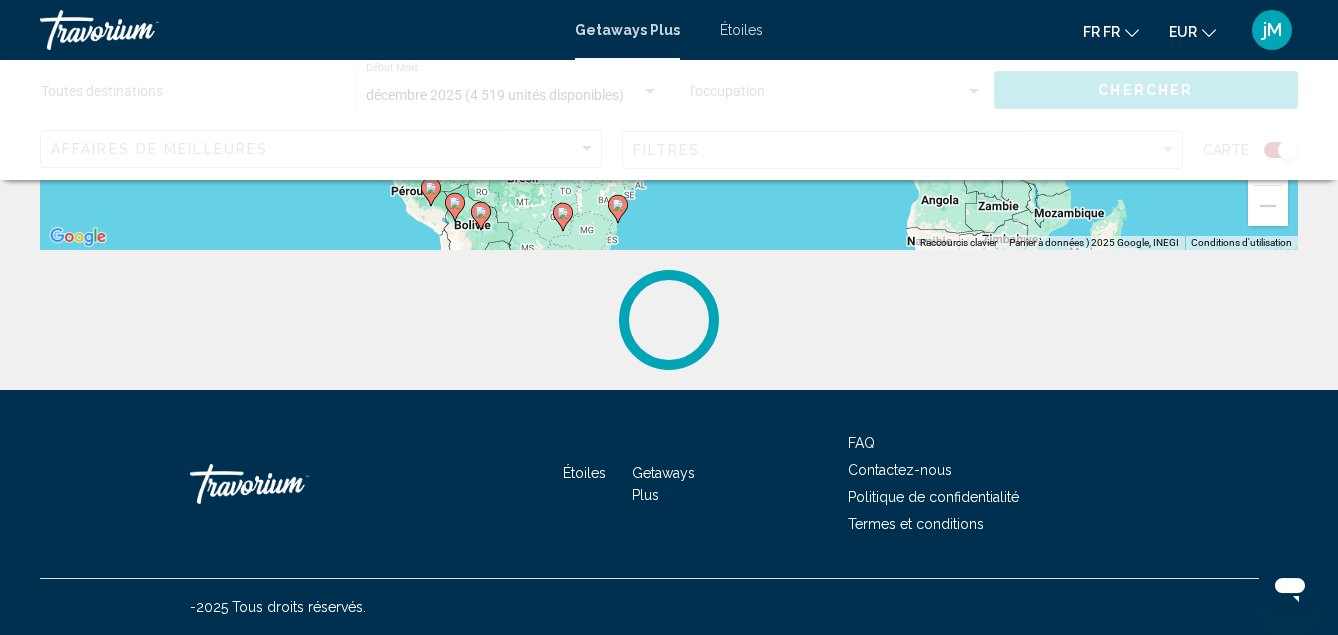 scroll, scrollTop: 0, scrollLeft: 0, axis: both 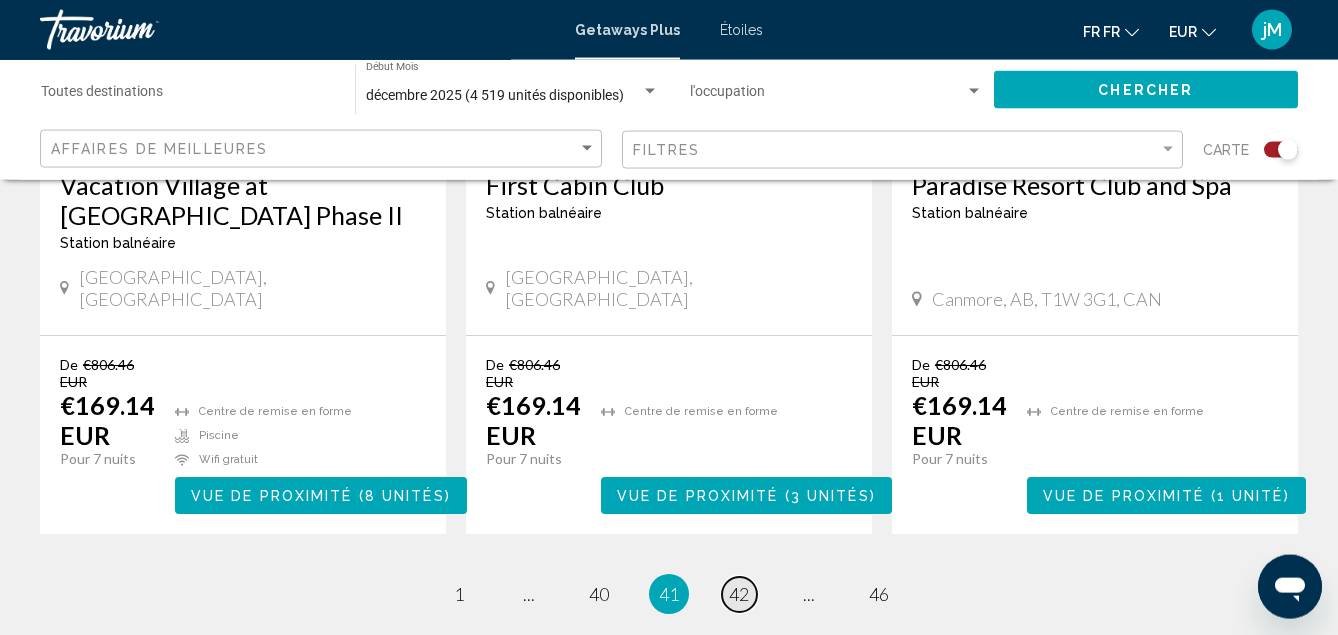 click on "42" at bounding box center (739, 594) 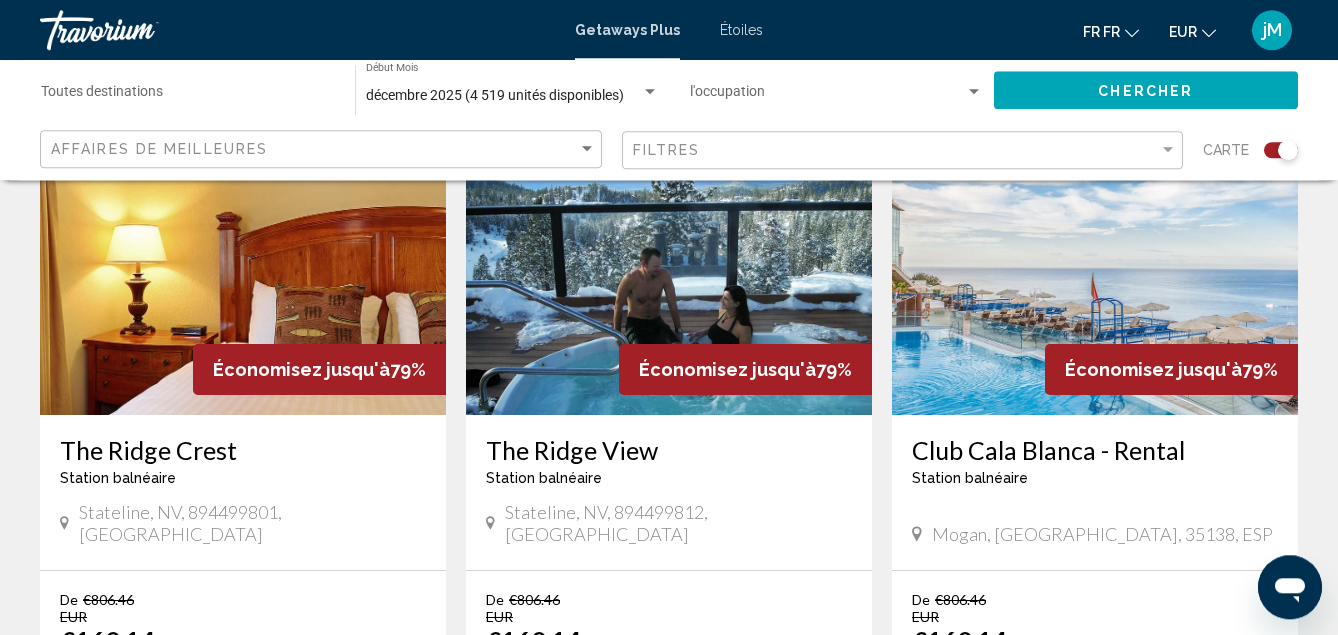 scroll, scrollTop: 2213, scrollLeft: 0, axis: vertical 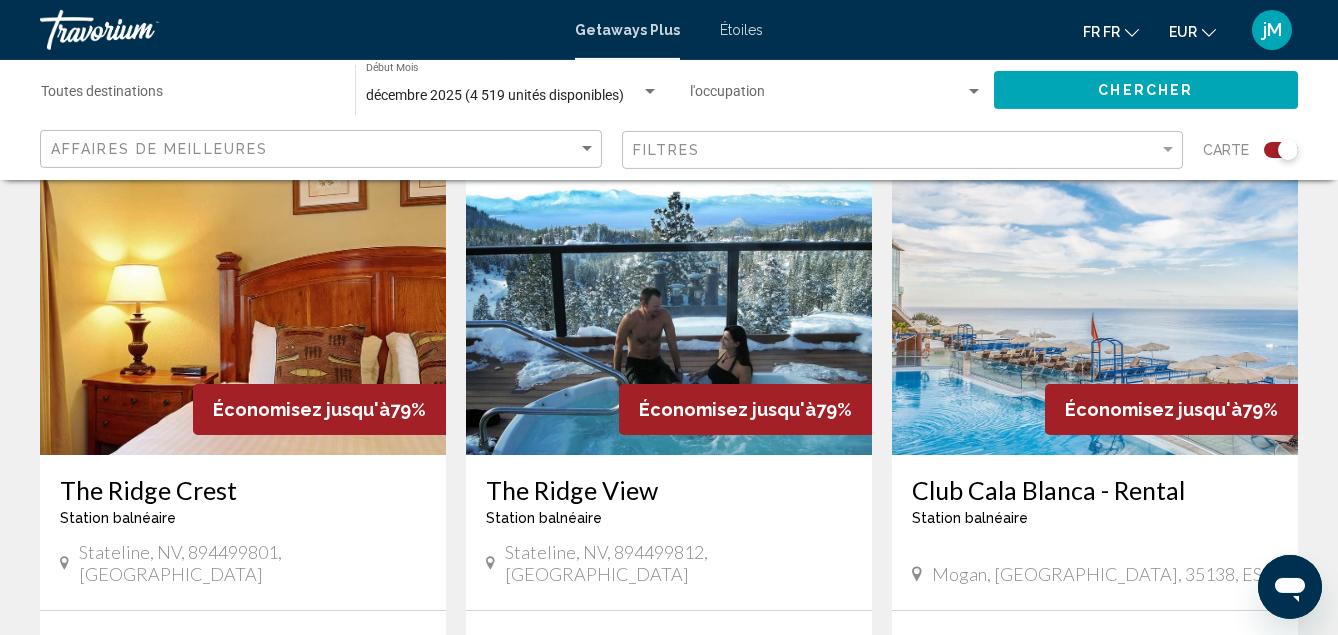 click at bounding box center [1095, 295] 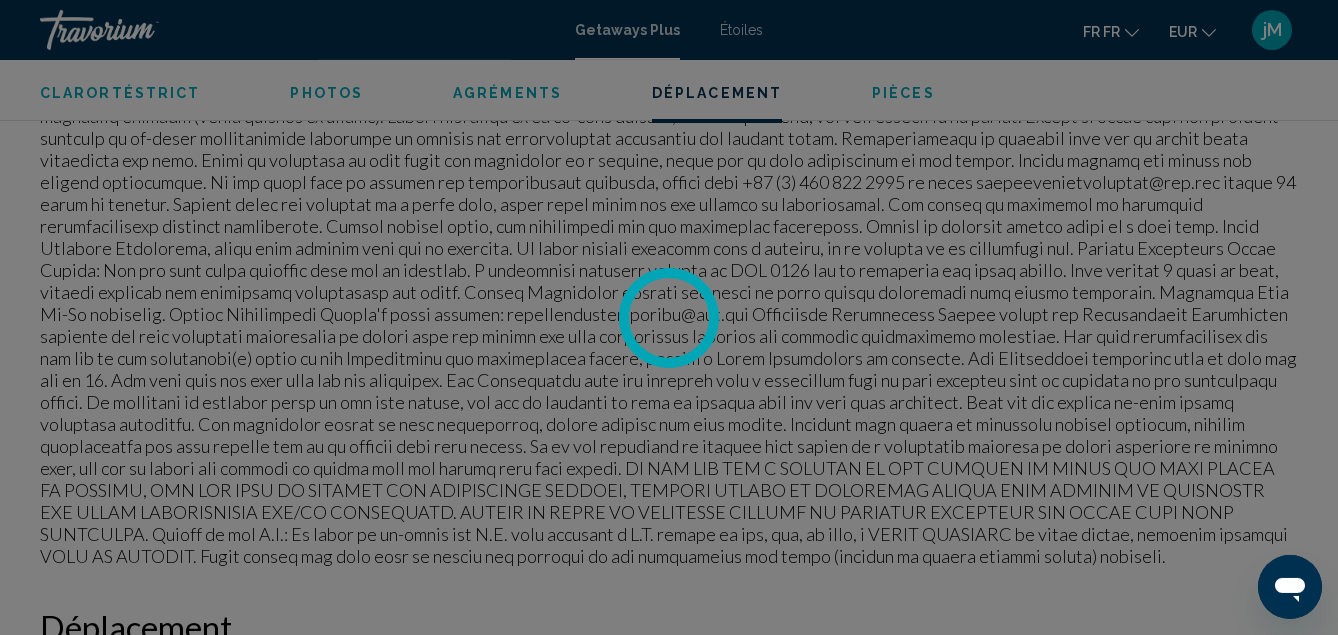 scroll, scrollTop: 3330, scrollLeft: 0, axis: vertical 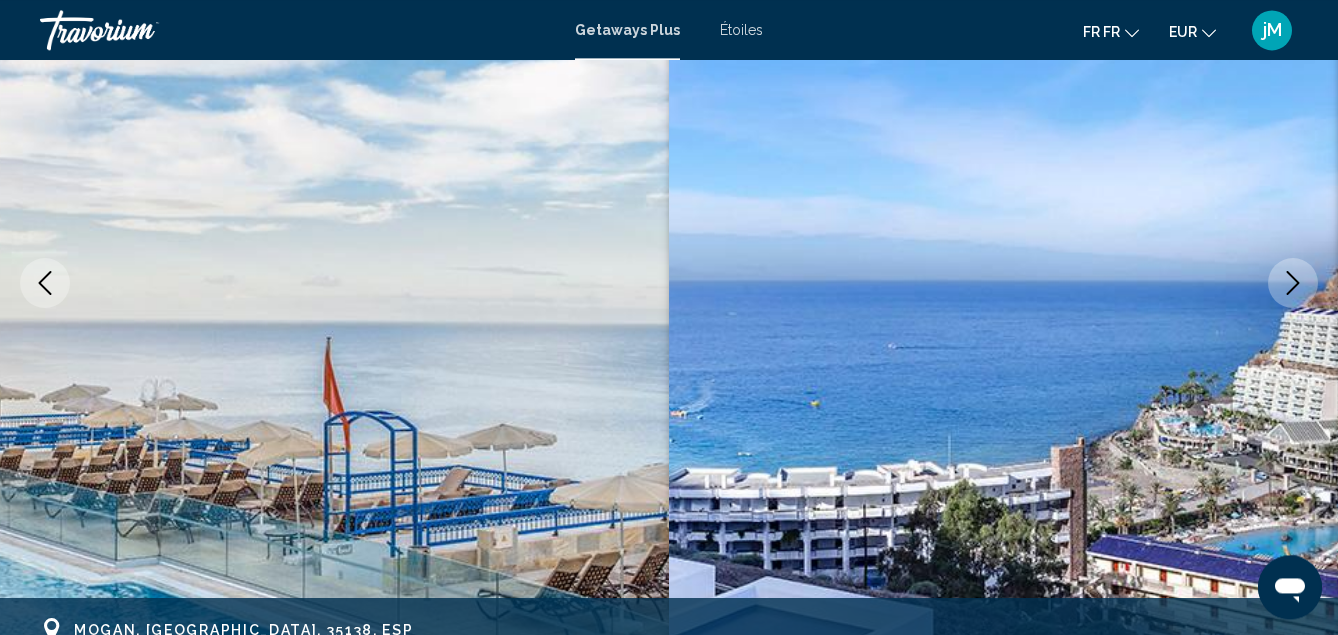 click 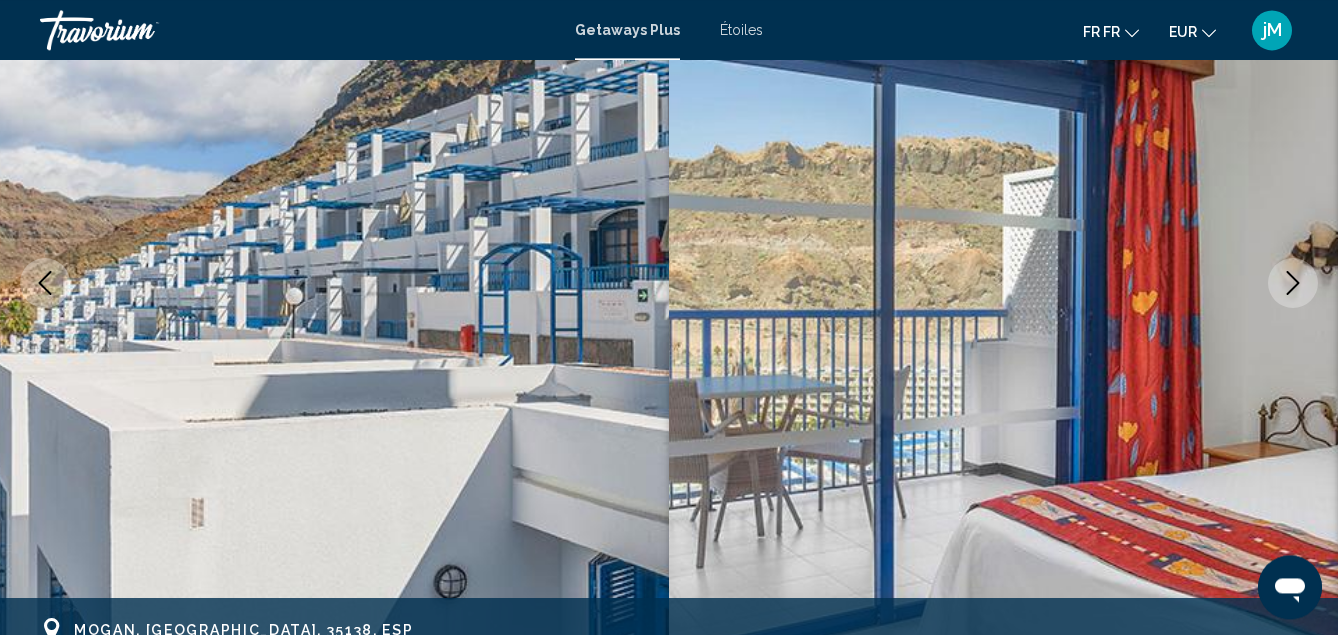 click 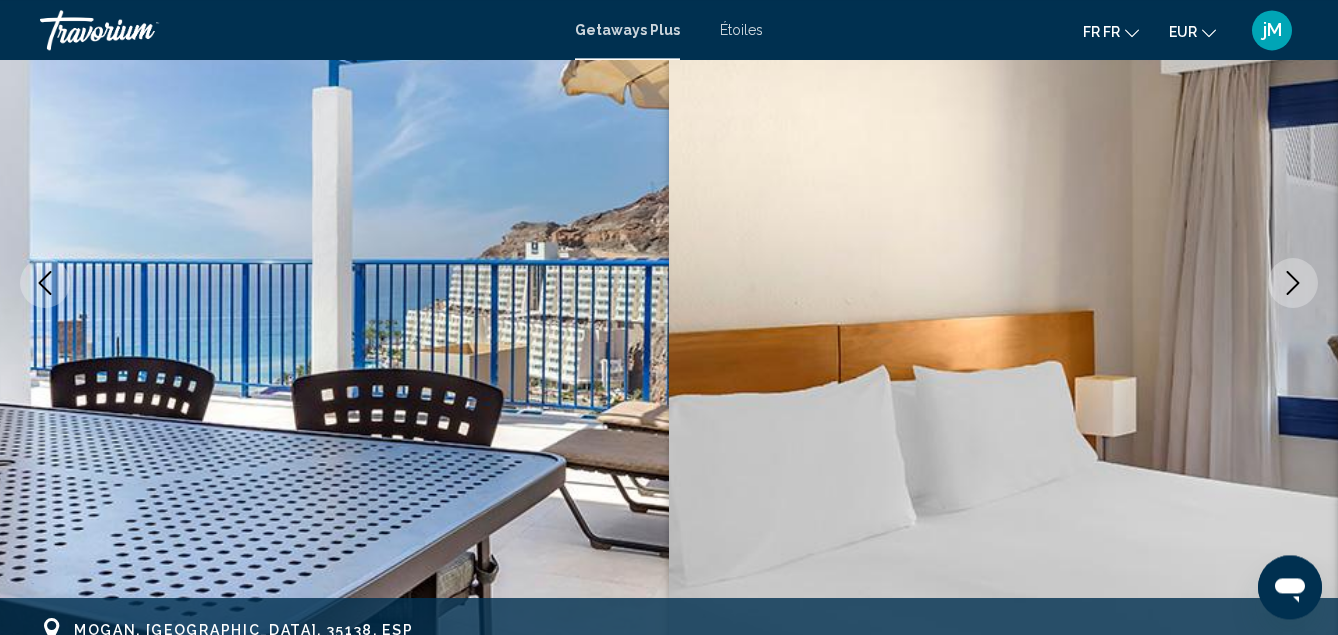click 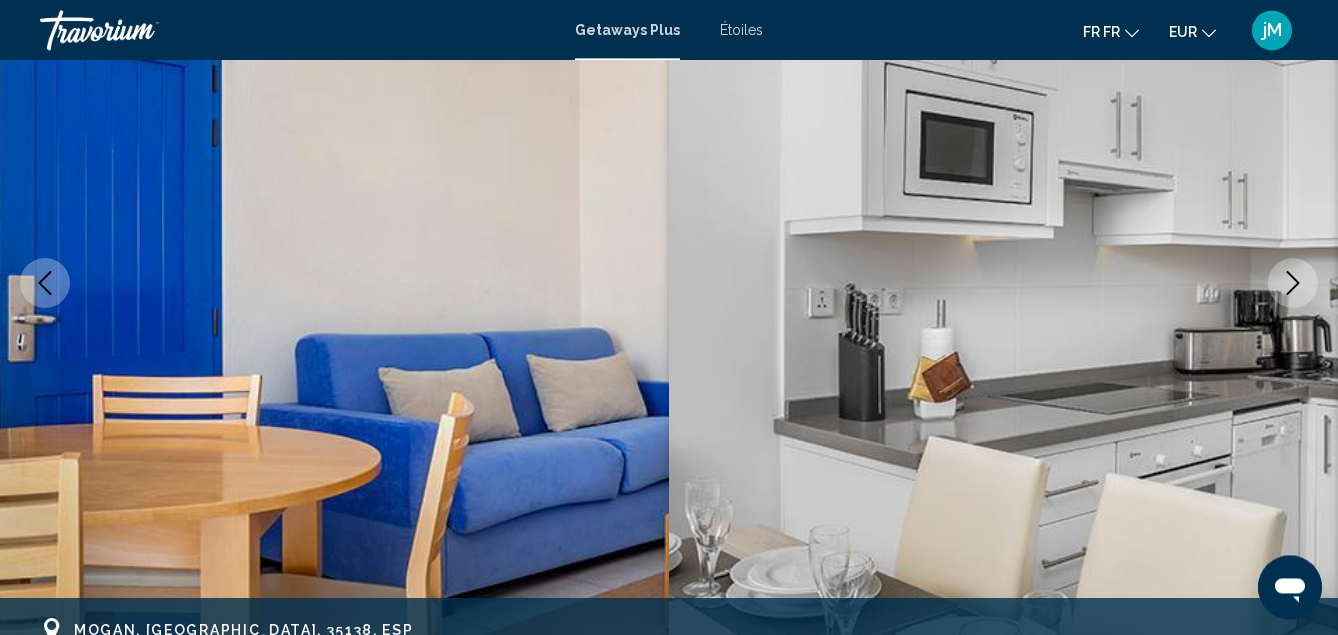 click 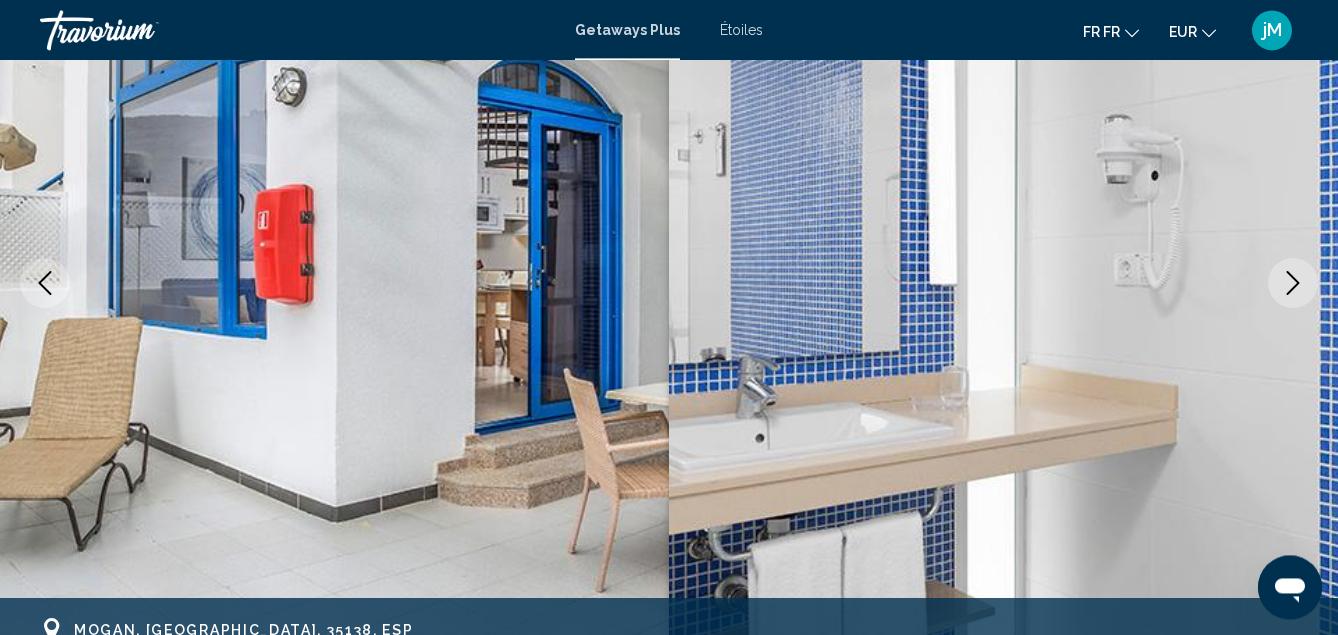 click 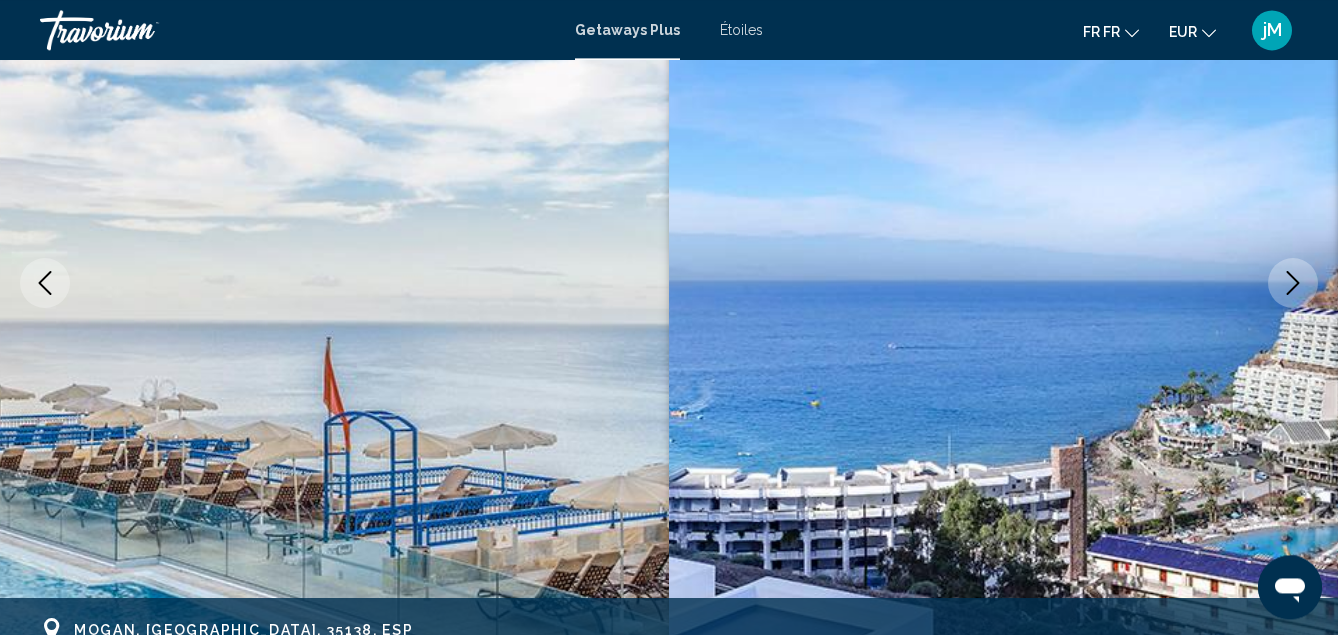 click 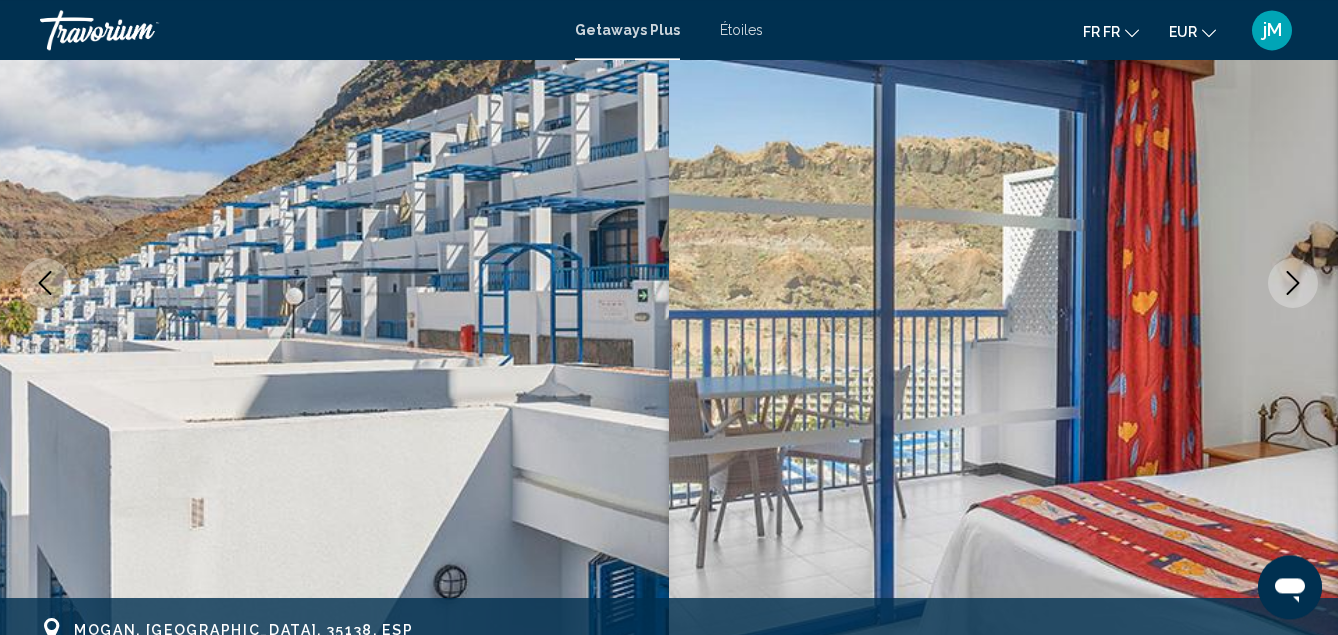 click 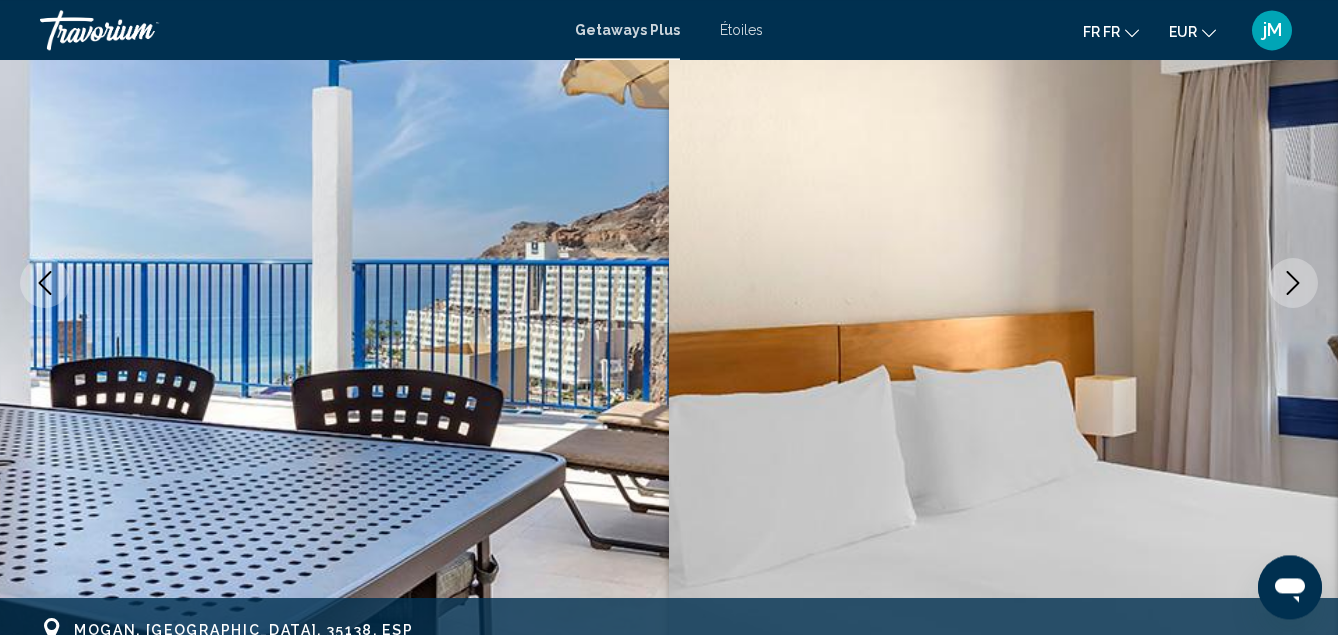 click 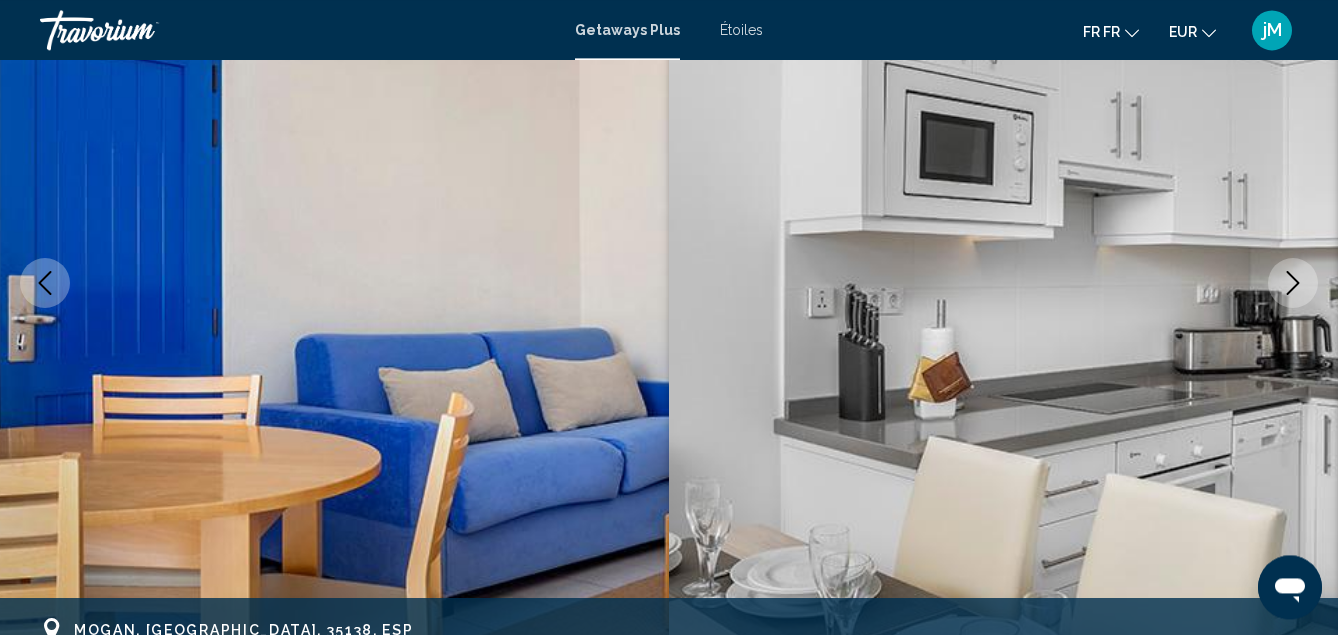 click 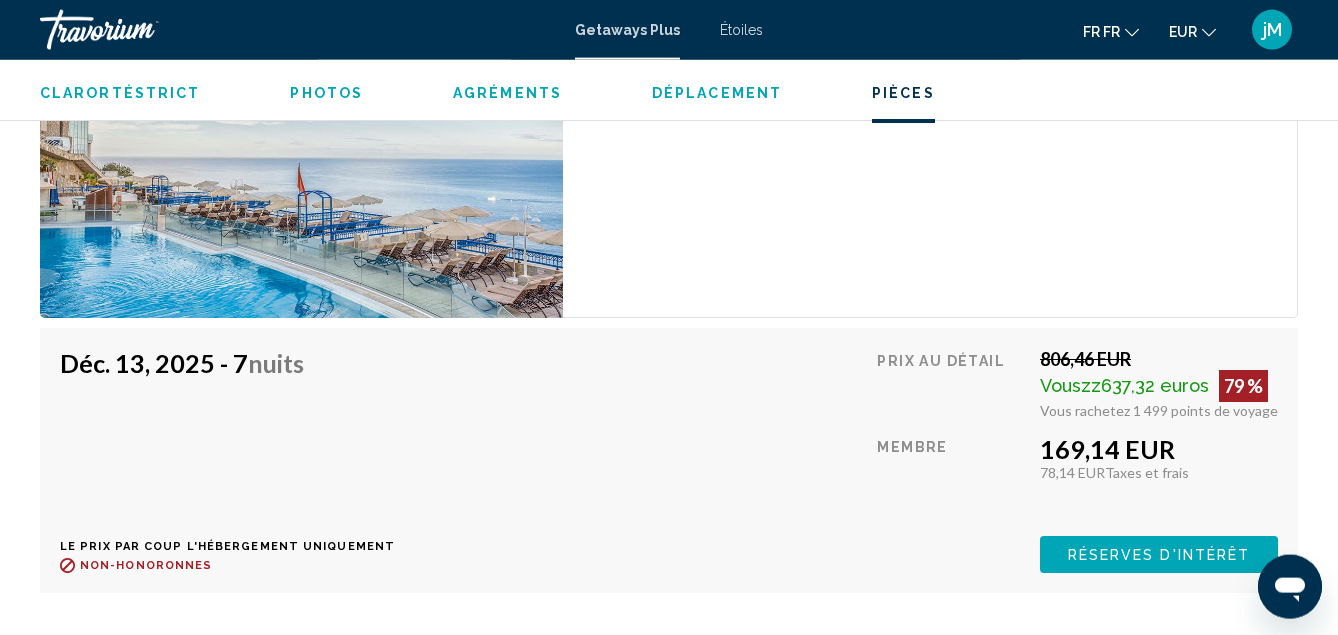 scroll, scrollTop: 3671, scrollLeft: 0, axis: vertical 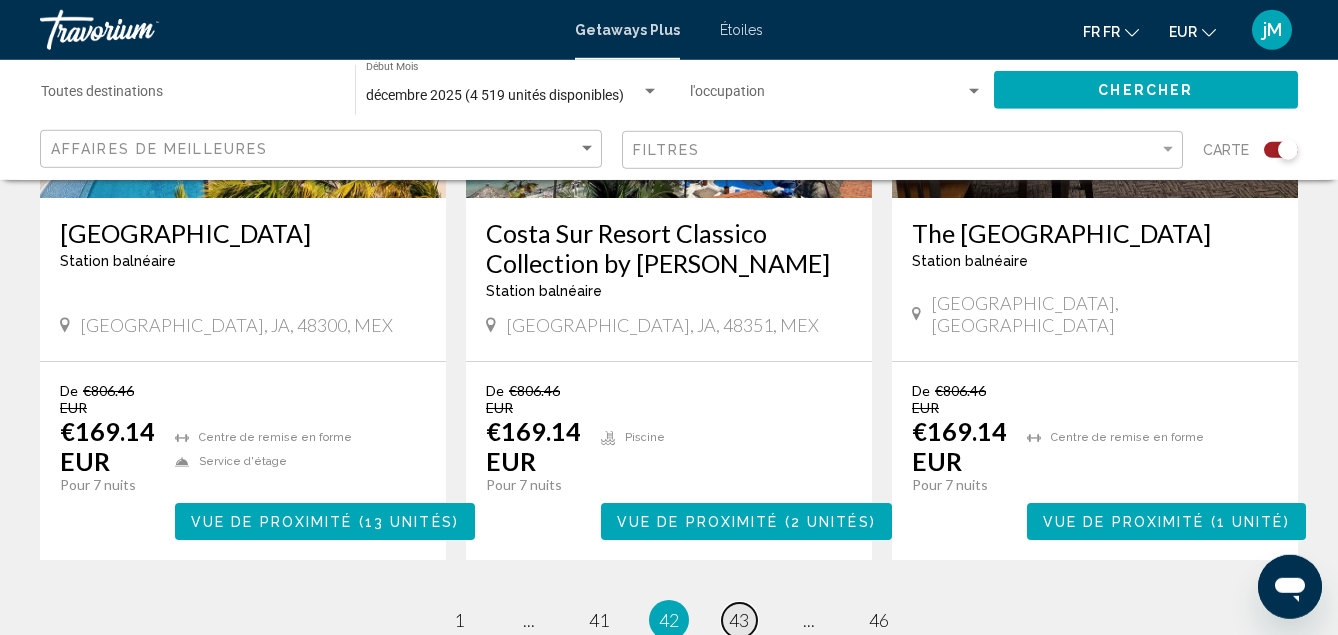 click on "43" at bounding box center [739, 620] 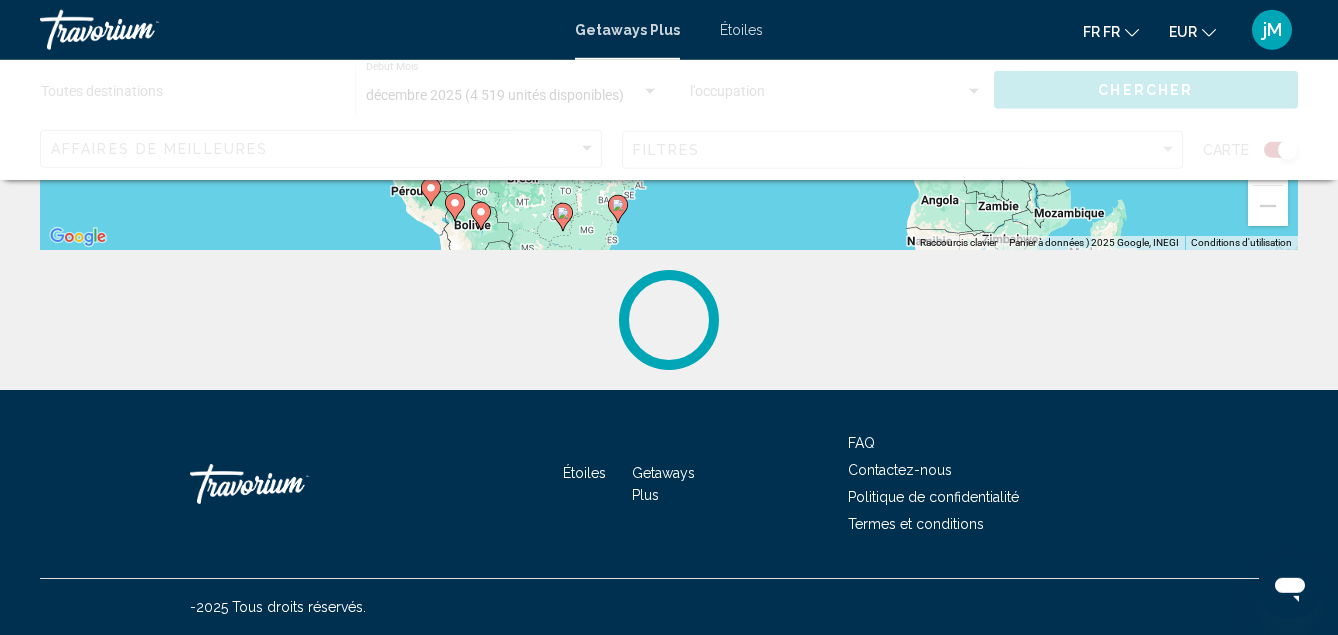 scroll, scrollTop: 0, scrollLeft: 0, axis: both 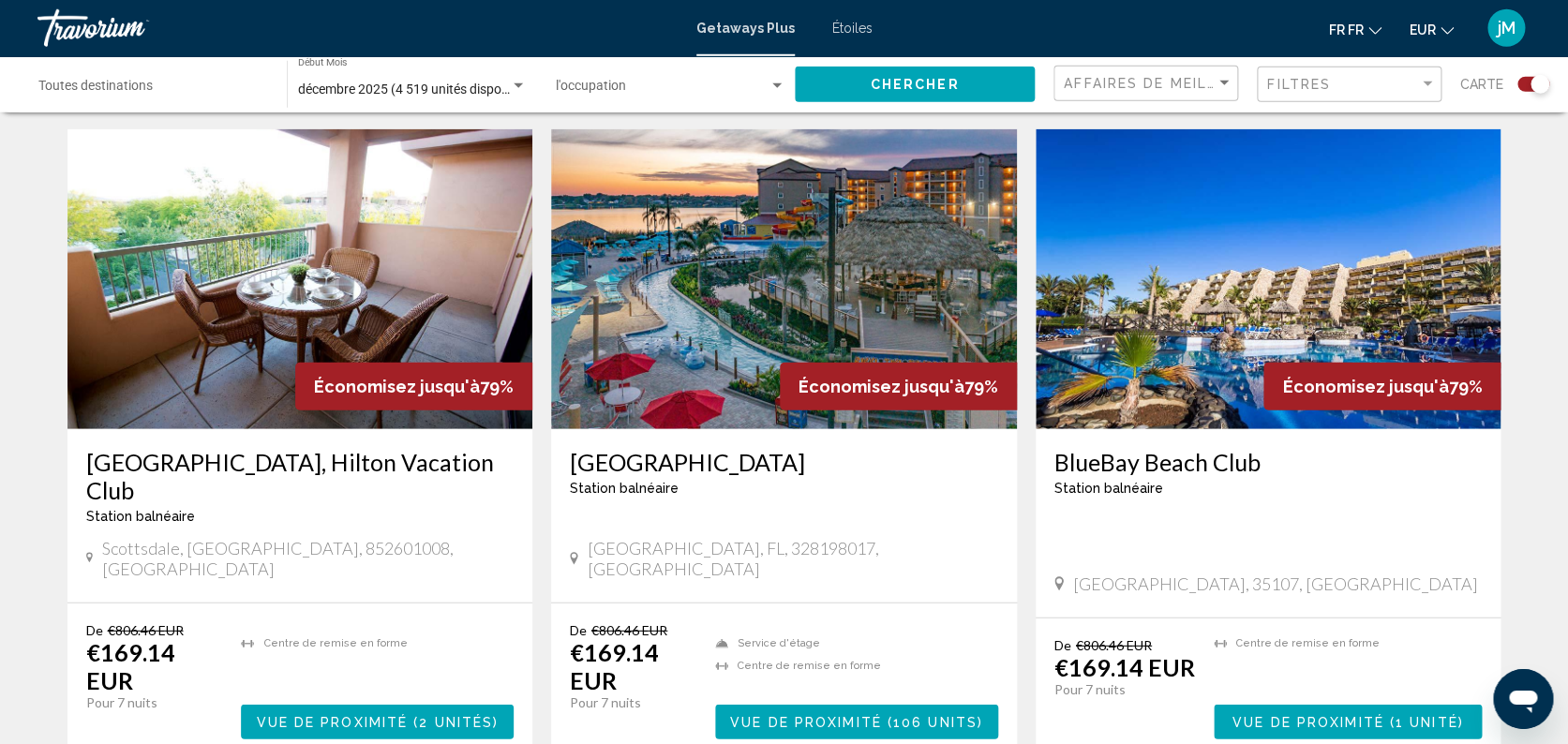 click at bounding box center [1268, 279] 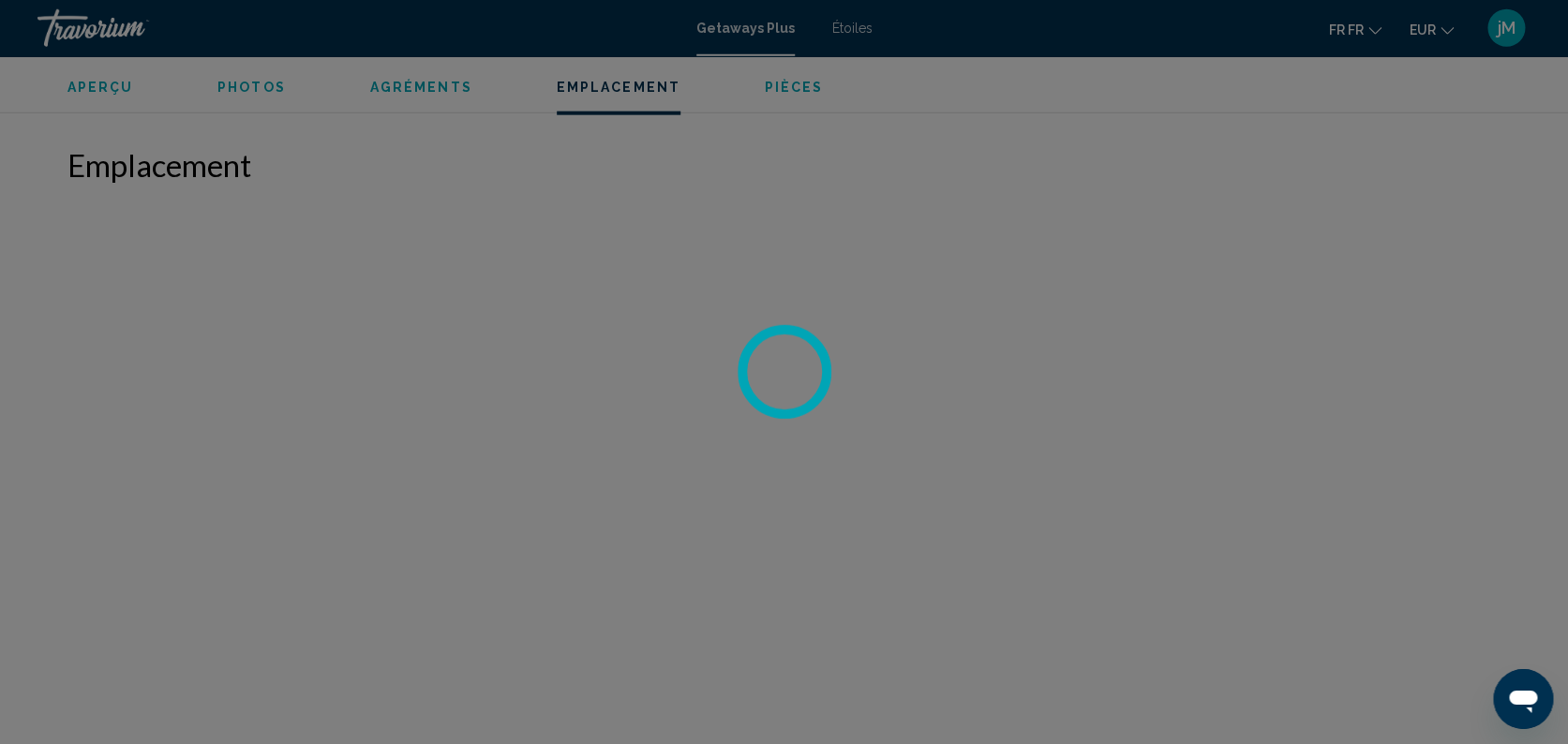 scroll, scrollTop: 3013, scrollLeft: 0, axis: vertical 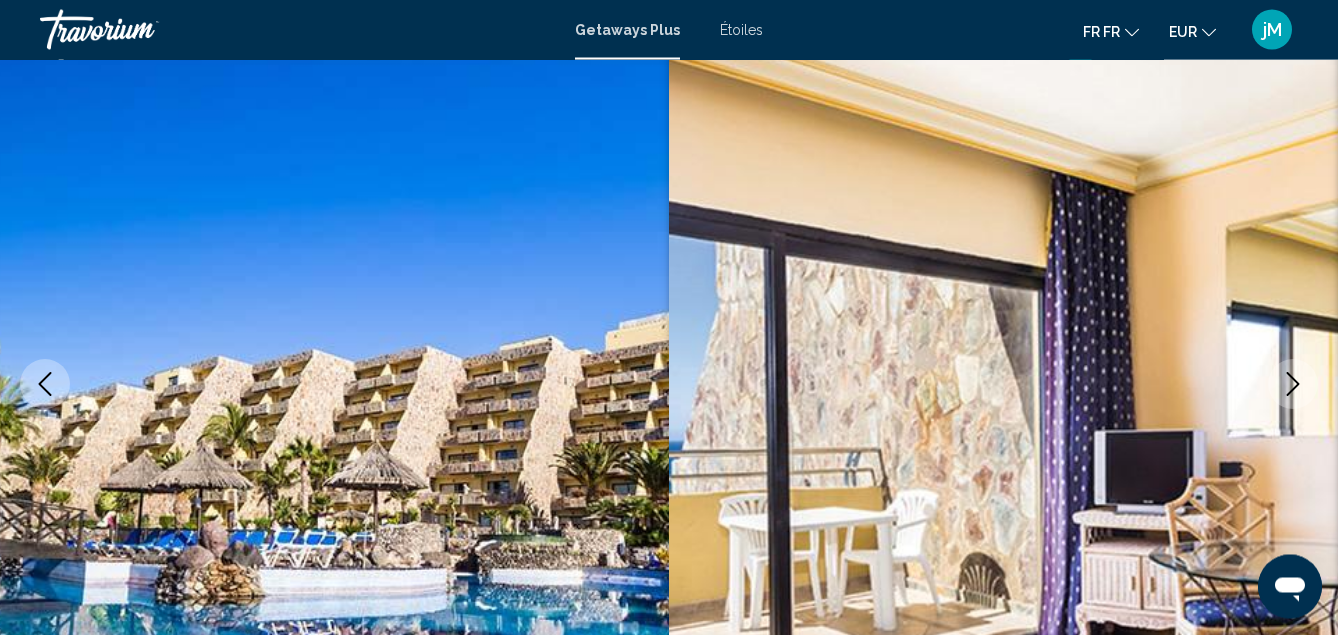 click 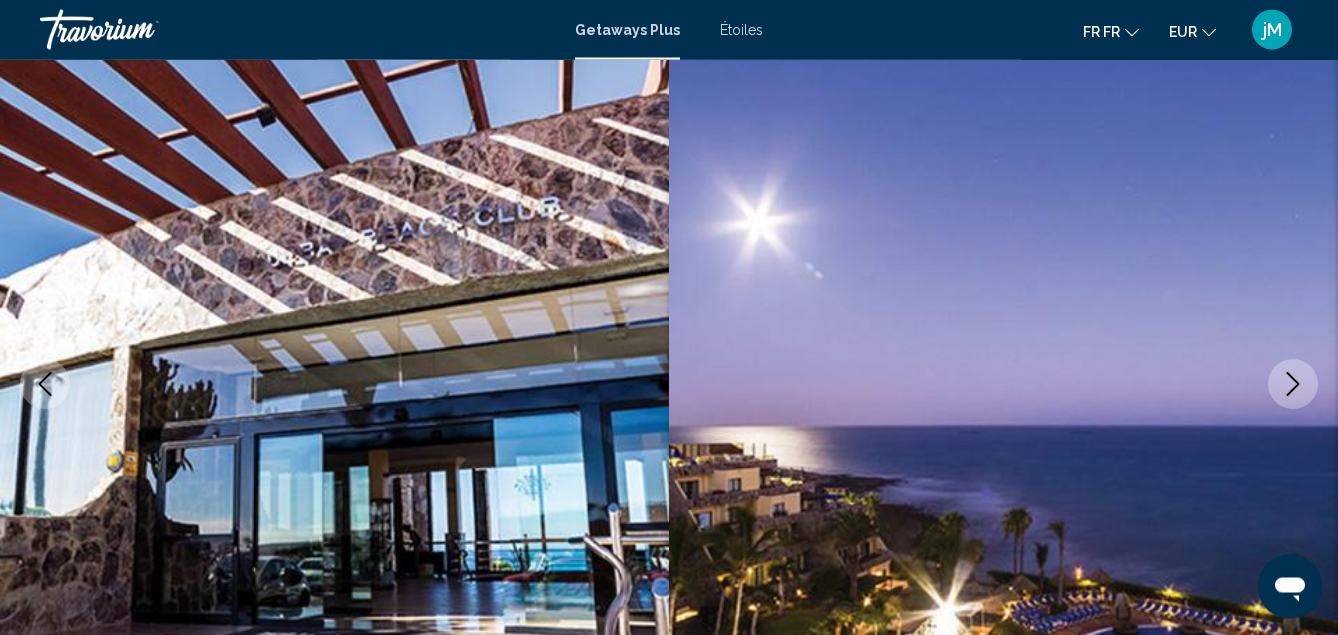 click 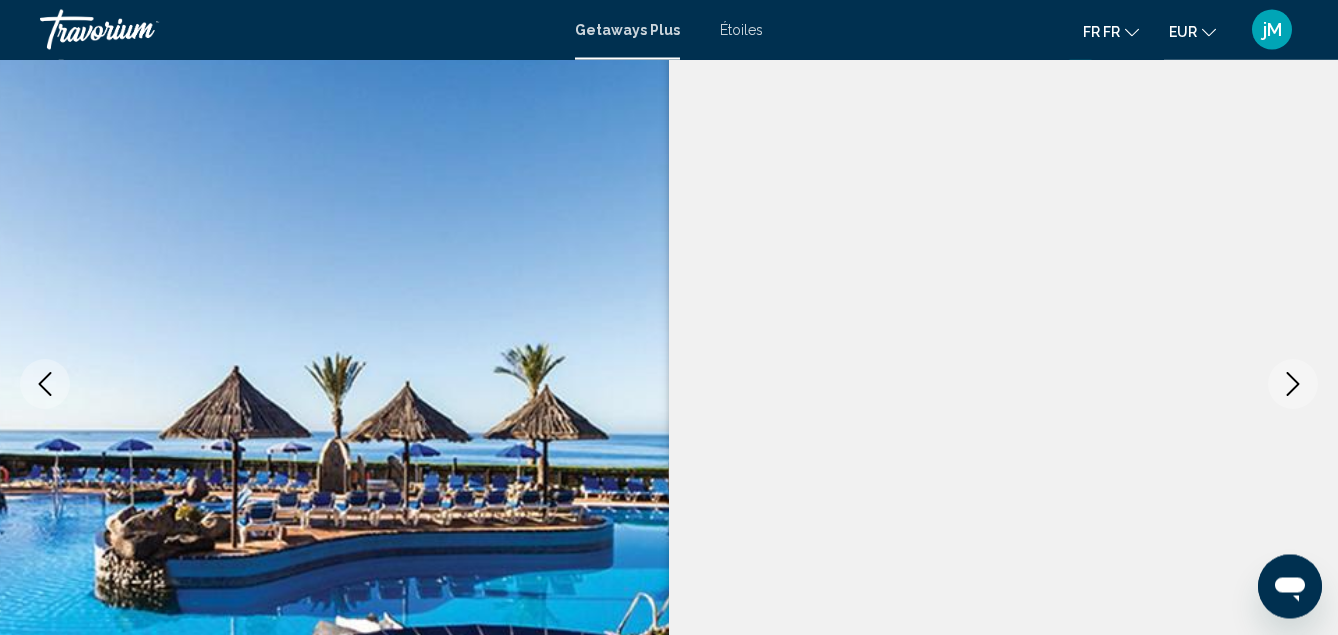 click 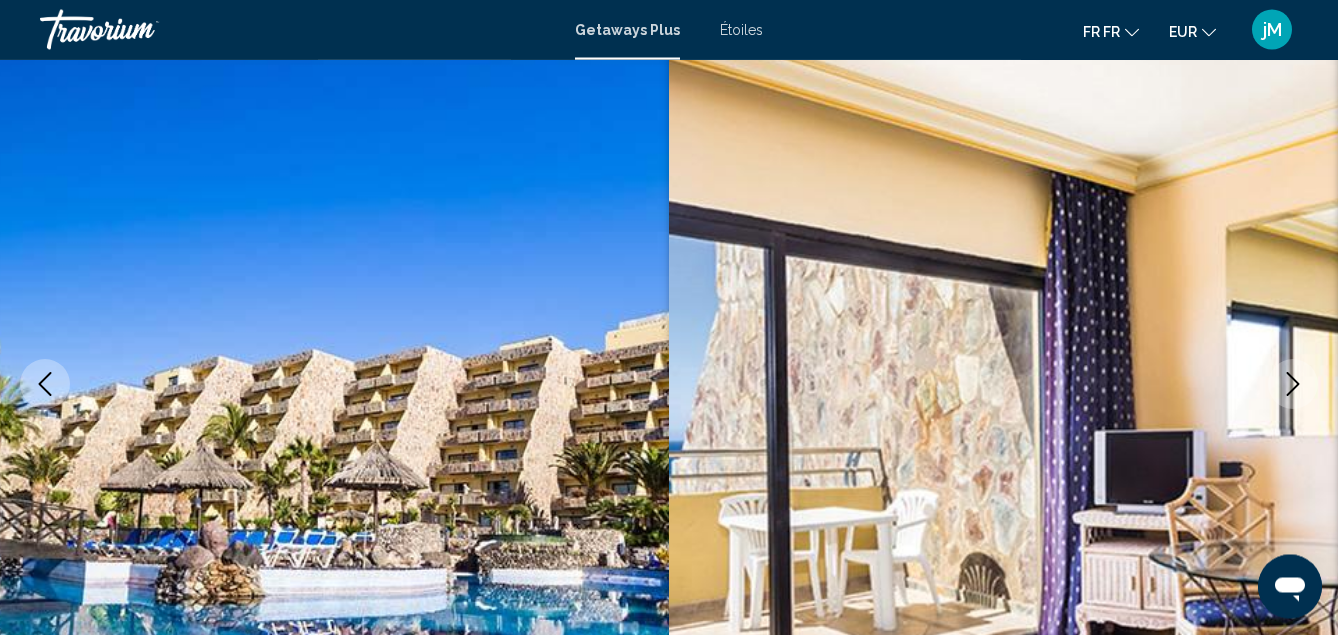 click 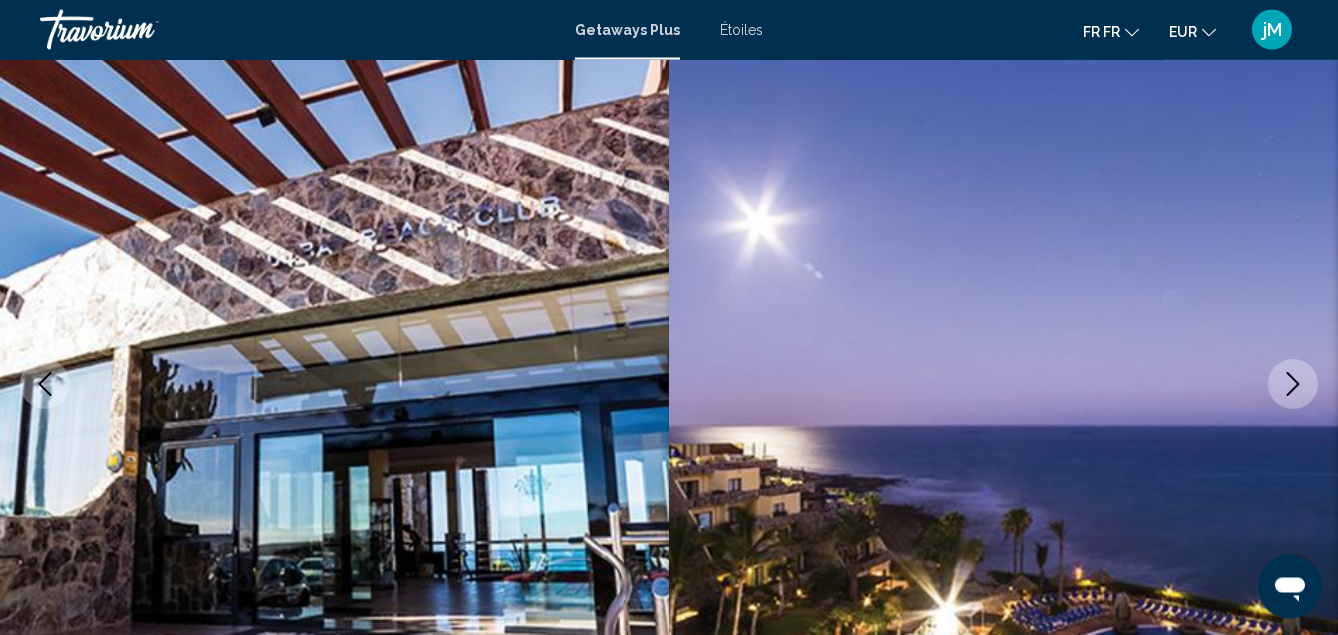 click 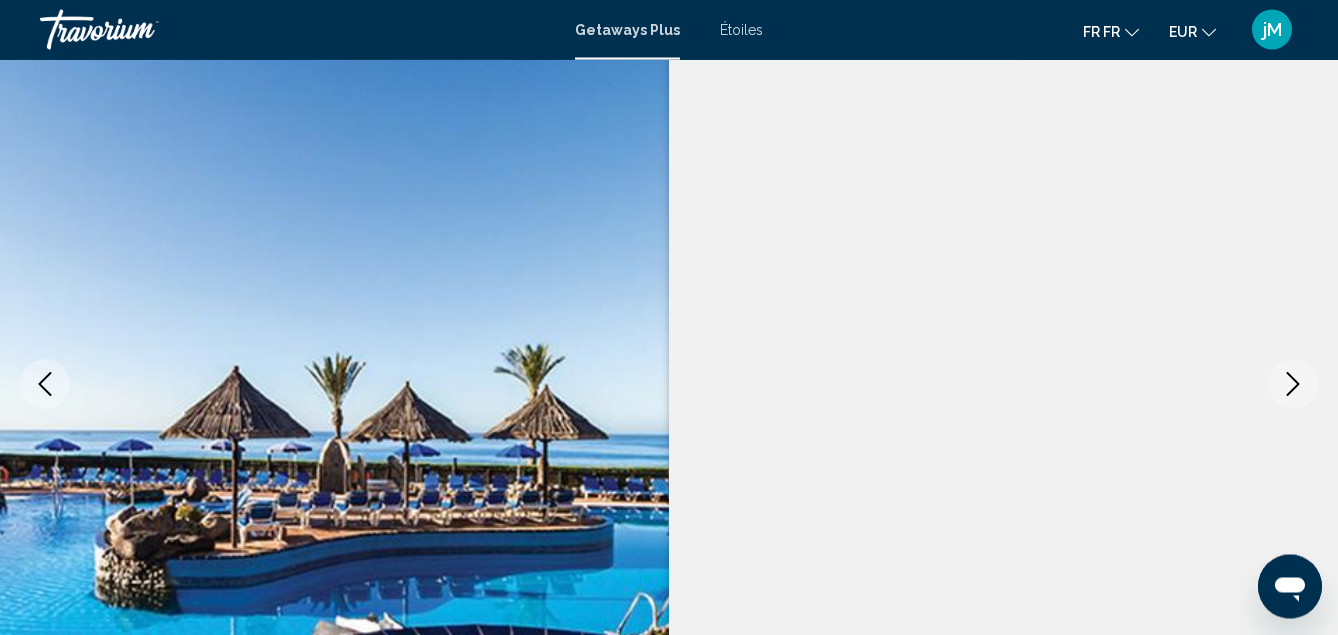 click 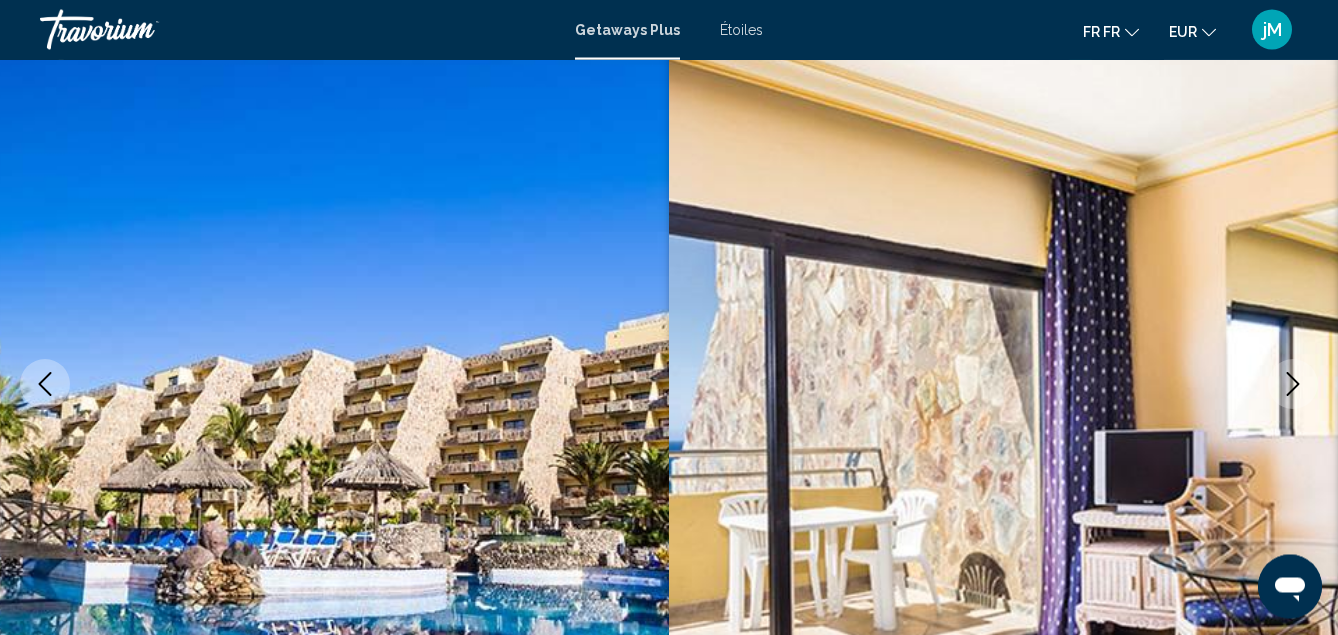 click 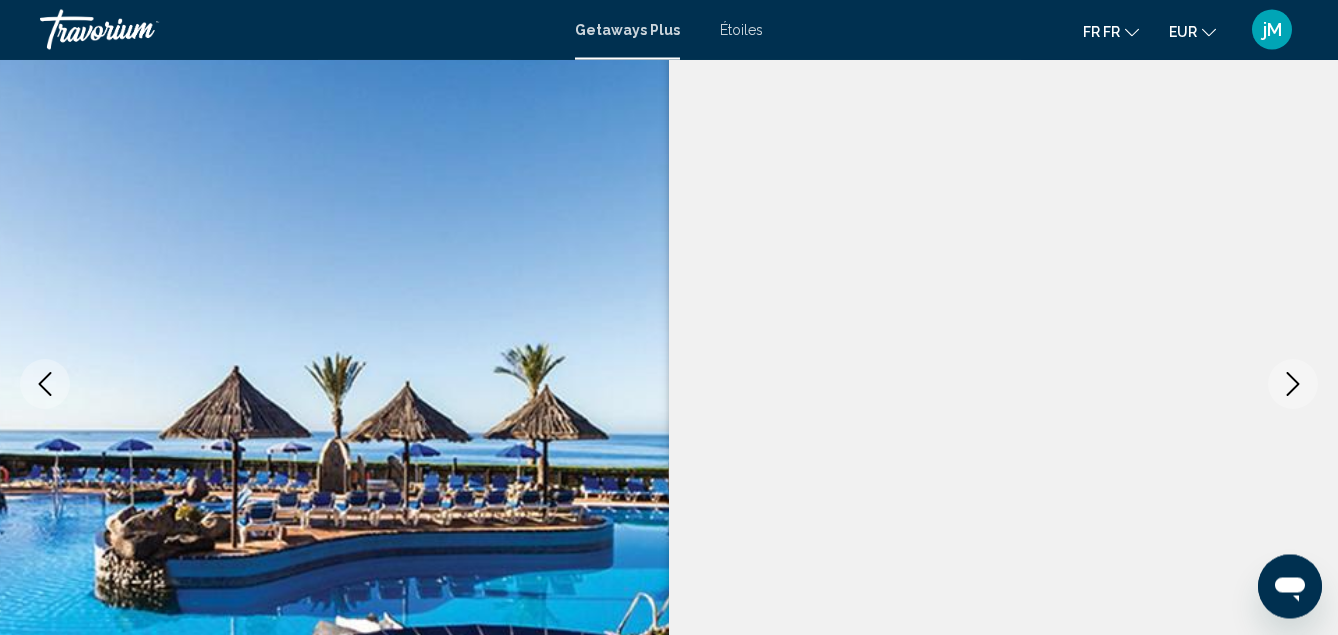 click 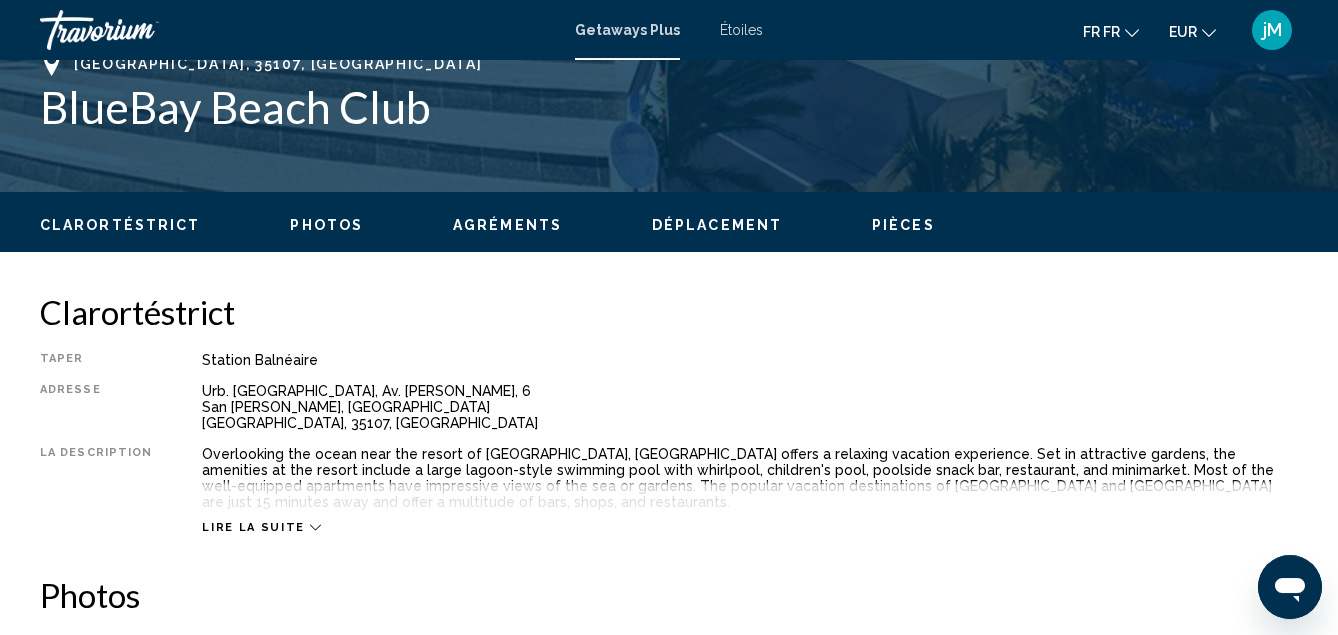 scroll, scrollTop: 811, scrollLeft: 0, axis: vertical 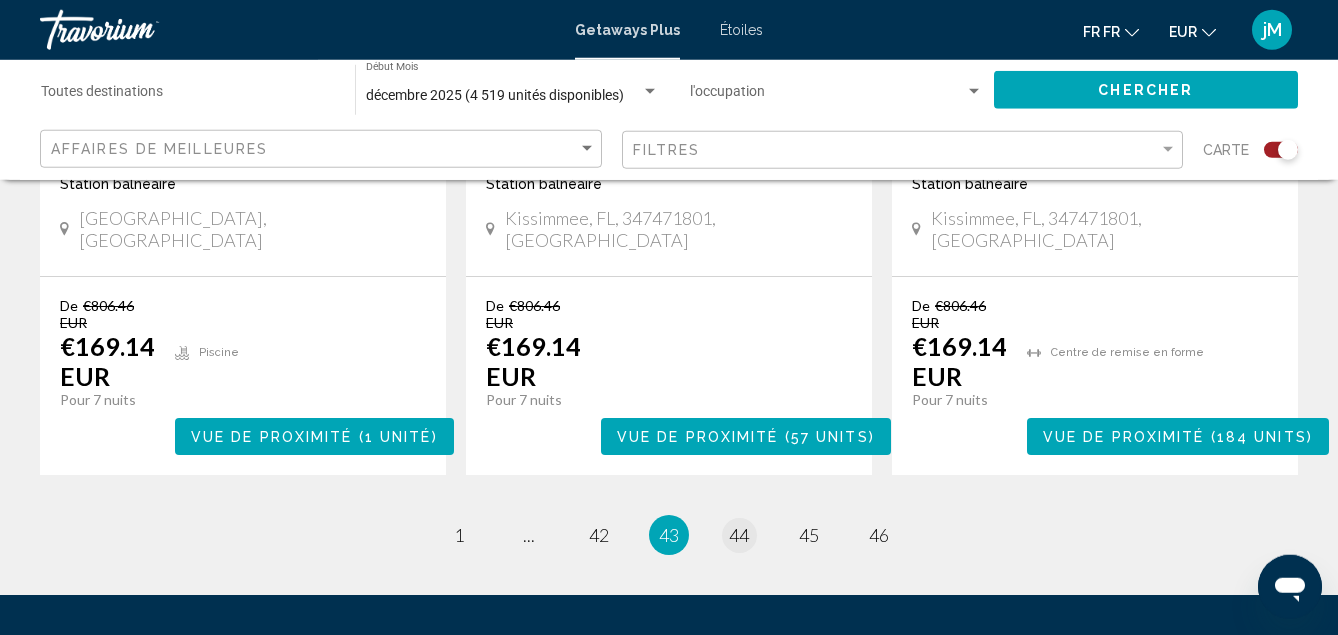 drag, startPoint x: 924, startPoint y: 501, endPoint x: 742, endPoint y: 390, distance: 213.17833 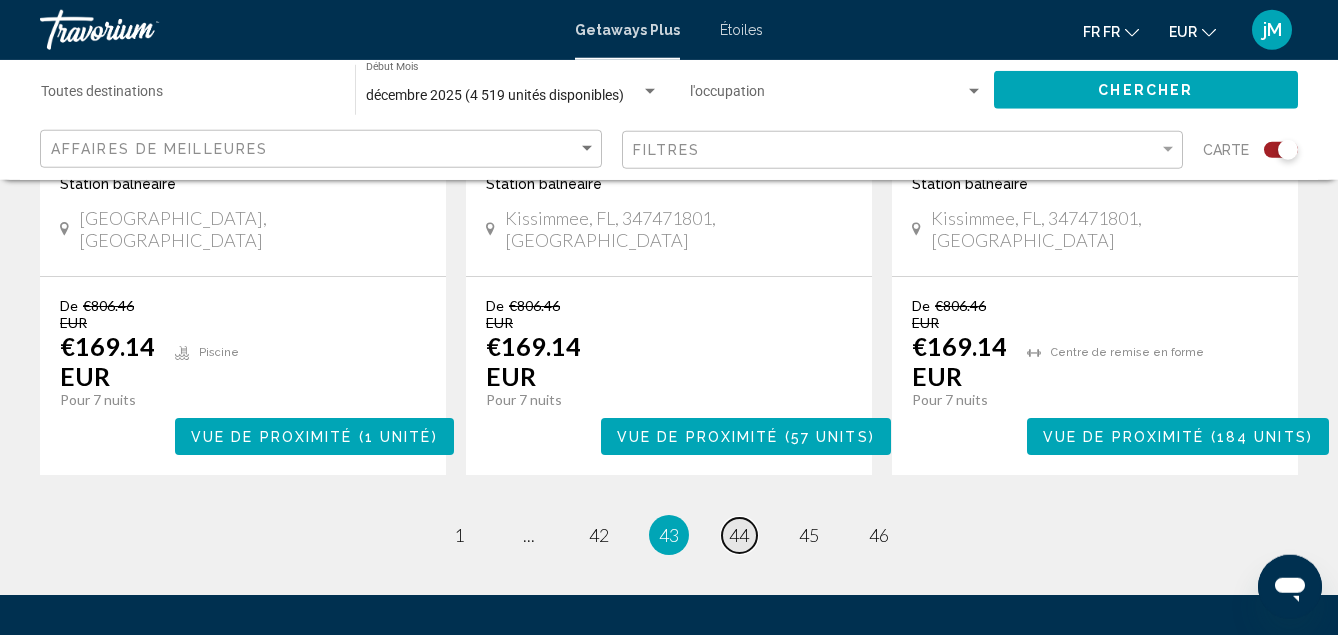 click on "44" at bounding box center (739, 535) 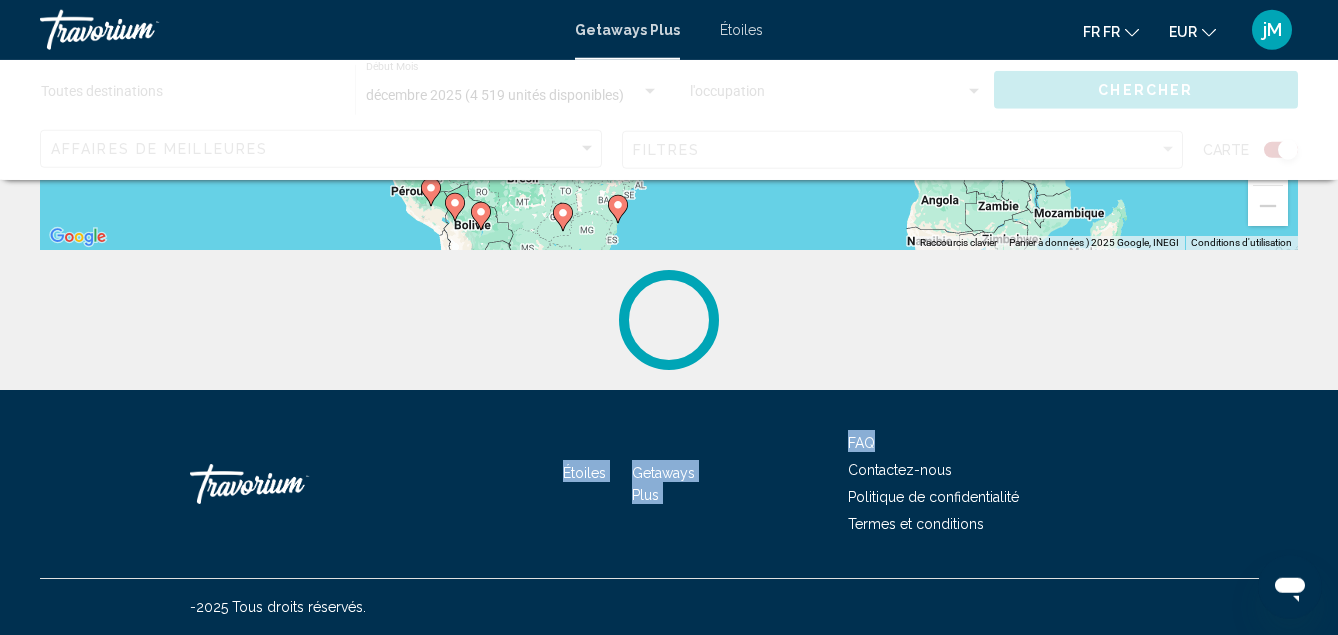 scroll, scrollTop: 0, scrollLeft: 0, axis: both 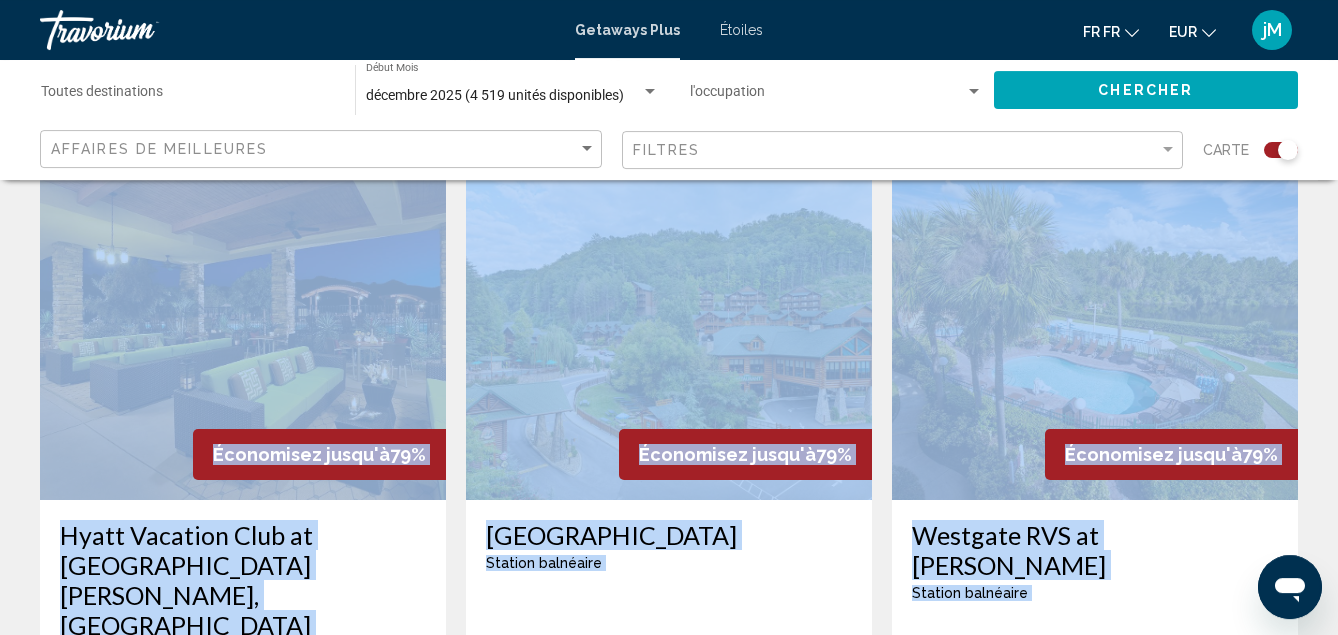 click on "Pour parcourir la carte en mode tactile, appuyez deux fois dessus et maintenez la pression, puis faites-la glisser. ← Déplacement vers la gauche → Déplacement vers la droite ↑ Déplacement vers le haut ↓ Déplacement vers le bas + Zoom avant - Zoom arrière Accueil Déplacement de 75 % vers la gauche Fin Déplacement de 75 % vers la droite Page précédente Déplacement de 75 % vers le haut Page suivante Déplacement de 75 % vers le bas Pour naviguer, appuyez sur les touches fléchées. Pour activer le glissement avec le clavier, appuyez sur Alt+Entrée. Une fois ce mode activé, utilisez les touches fléchées pour déplacer le repère. Pour valider le déplacement, appuyez sur Entrée. Pour annuler, appuyez sur Échap. Raccourcis clavier Carte à données Panier à données ) 2025 Google, INEGI Données cartographiques ©2025 Google, INEGI 1000 km  Cliquez pour basculer entre les unités métriques et impériales Conditions d'utilisation Signaler une erreur cartographique Économisez jusqu'à" at bounding box center (669, 1383) 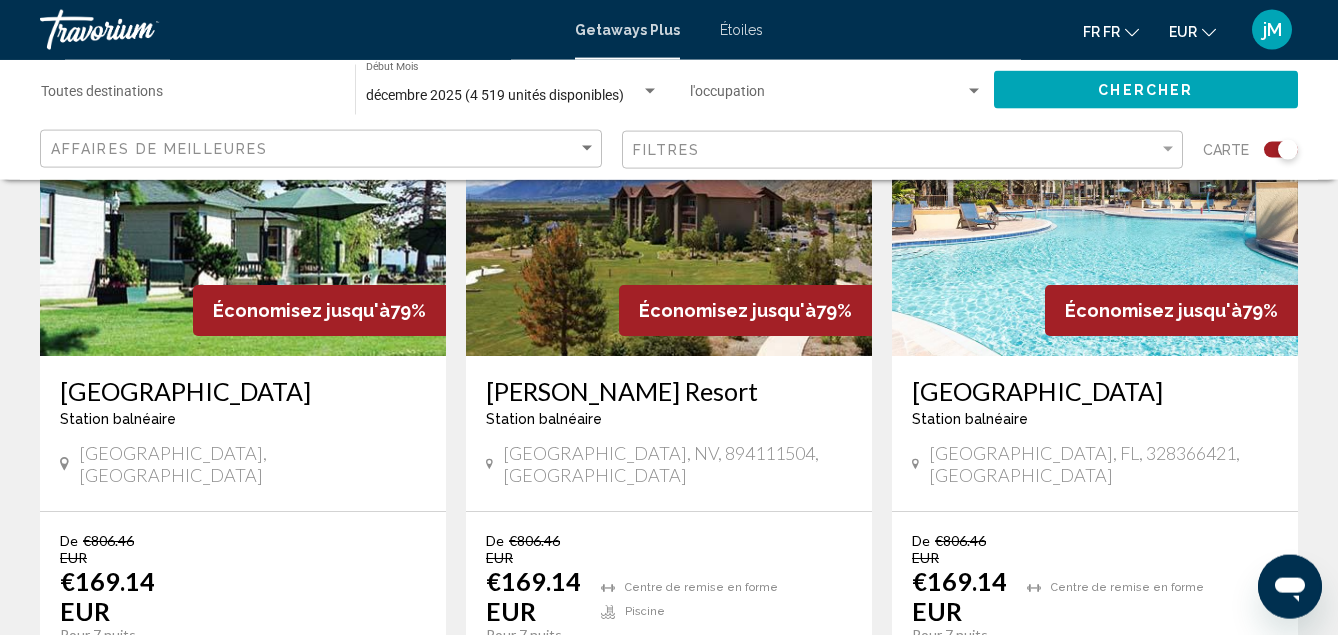 scroll, scrollTop: 3232, scrollLeft: 0, axis: vertical 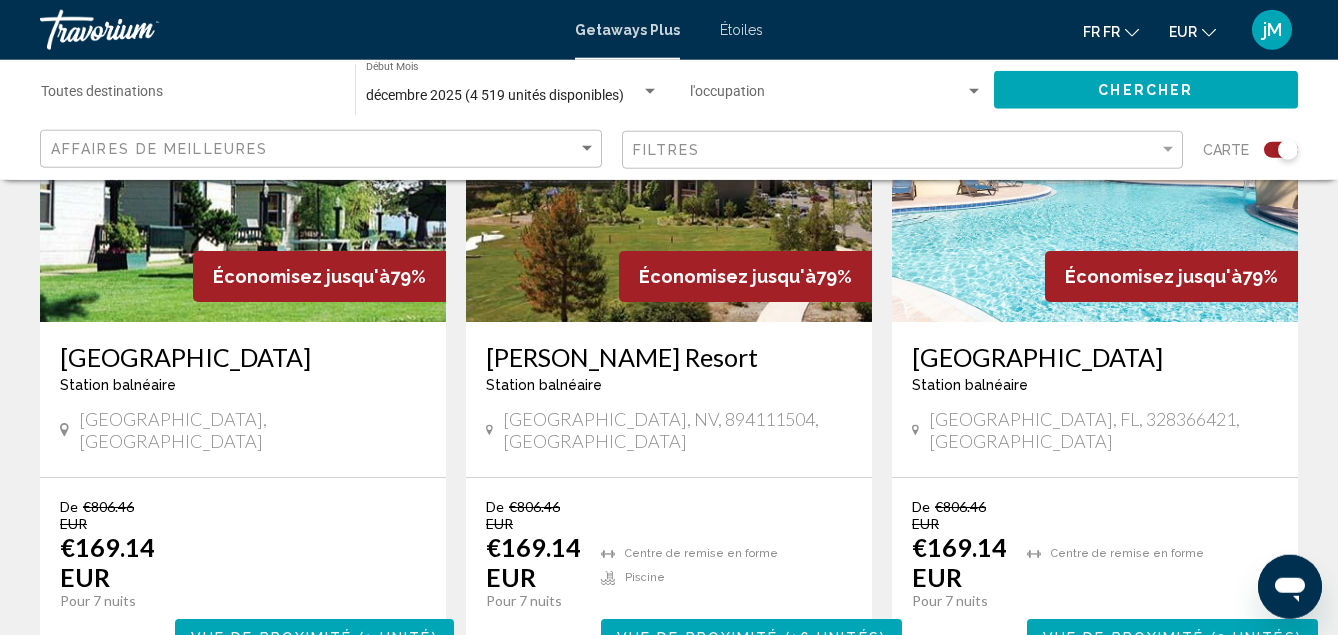 click on "45" at bounding box center (809, 736) 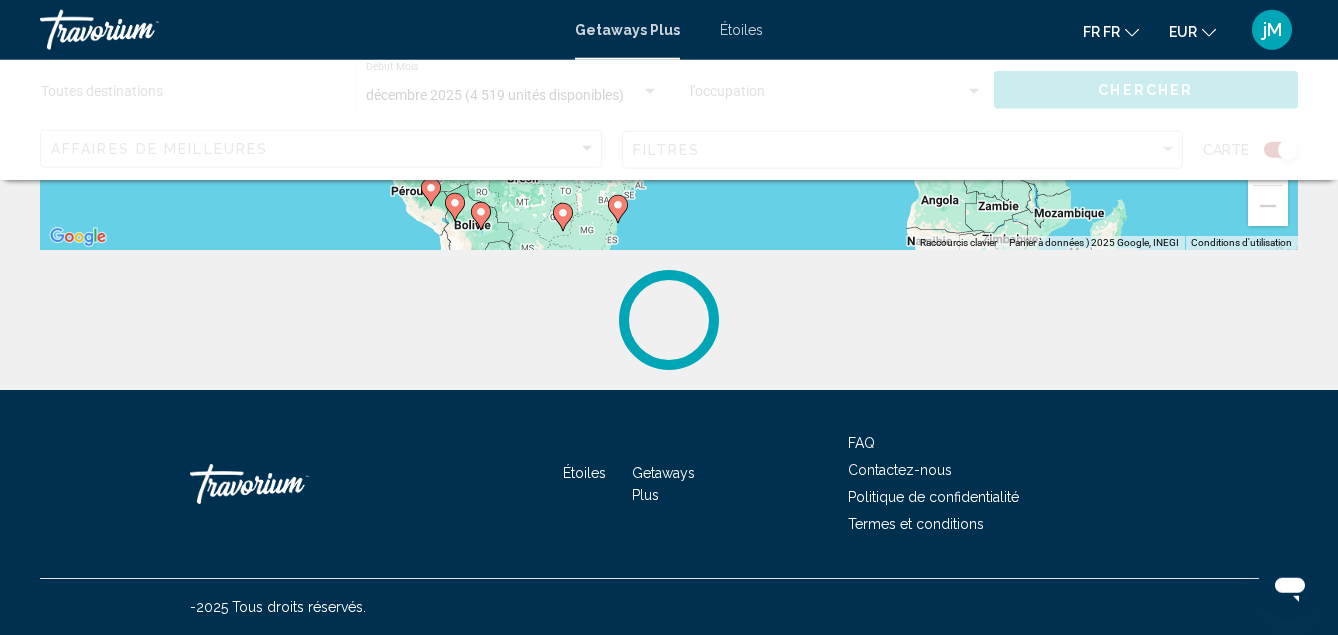 scroll, scrollTop: 0, scrollLeft: 0, axis: both 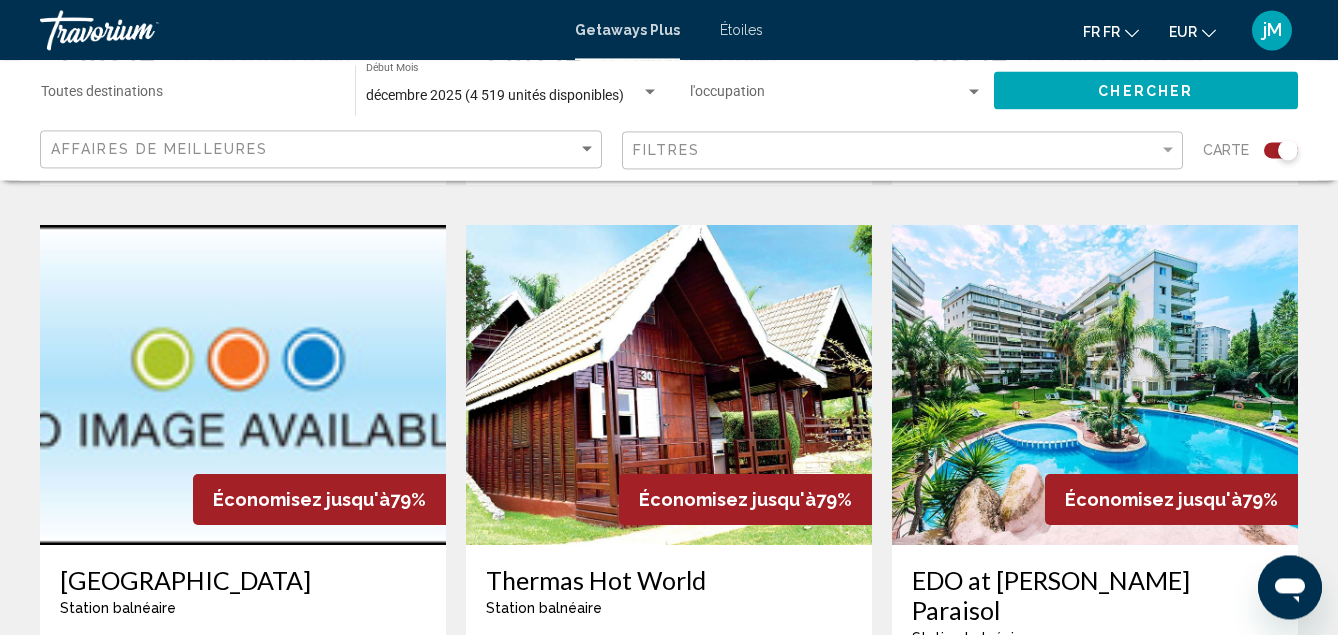 click at bounding box center [1095, 385] 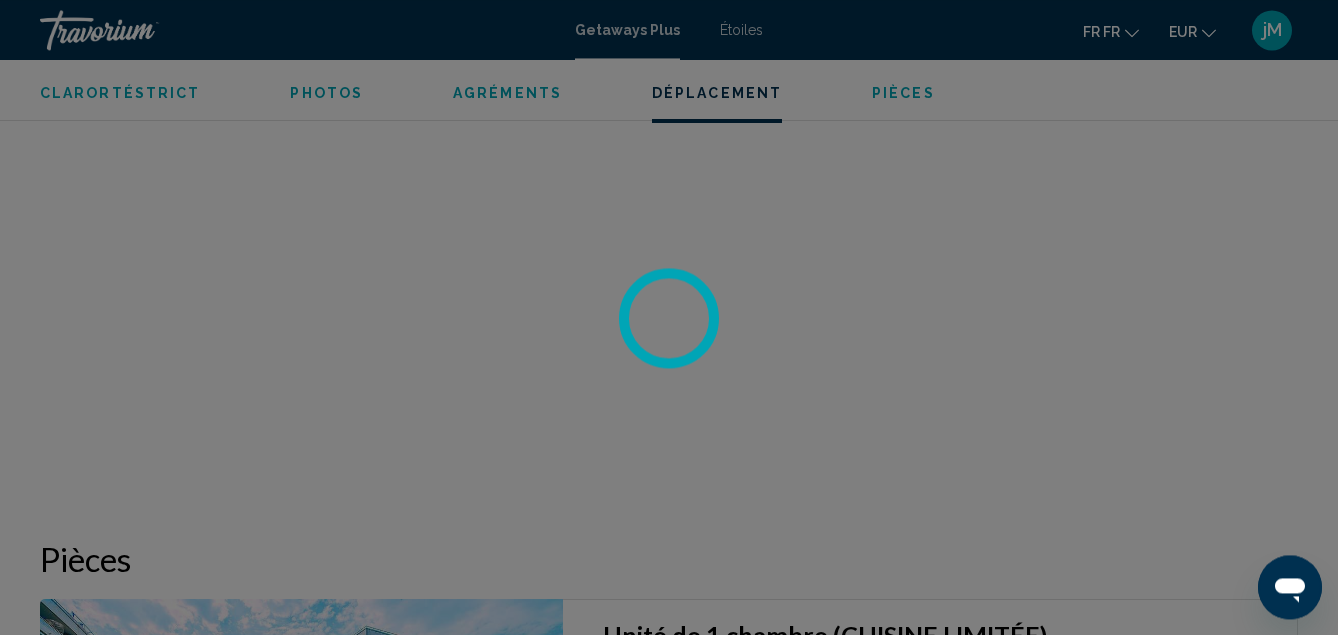 scroll, scrollTop: 3276, scrollLeft: 0, axis: vertical 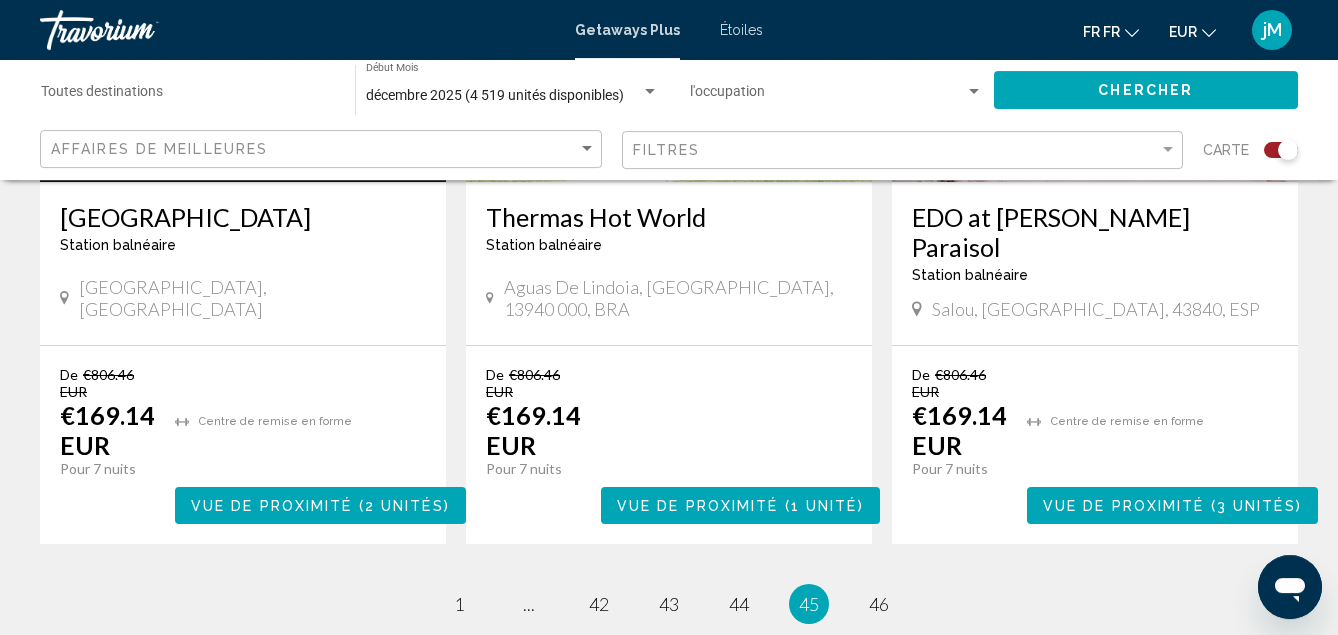drag, startPoint x: 1267, startPoint y: 532, endPoint x: 1179, endPoint y: 513, distance: 90.02777 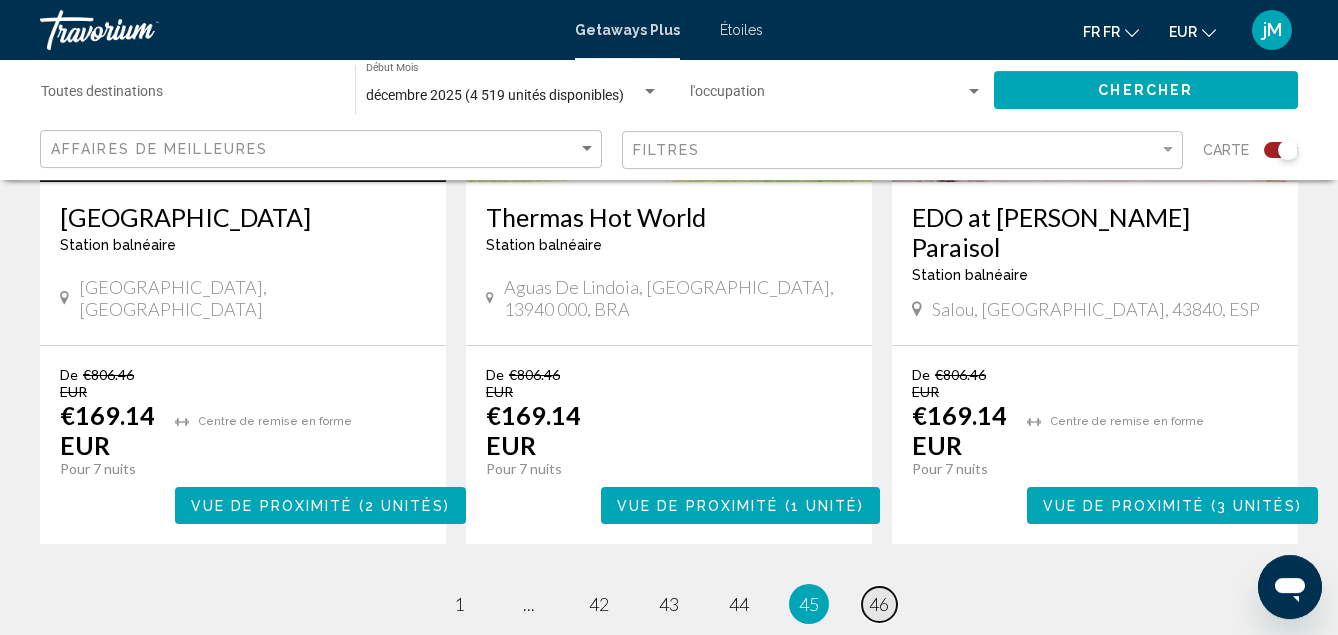 click on "46" at bounding box center [879, 604] 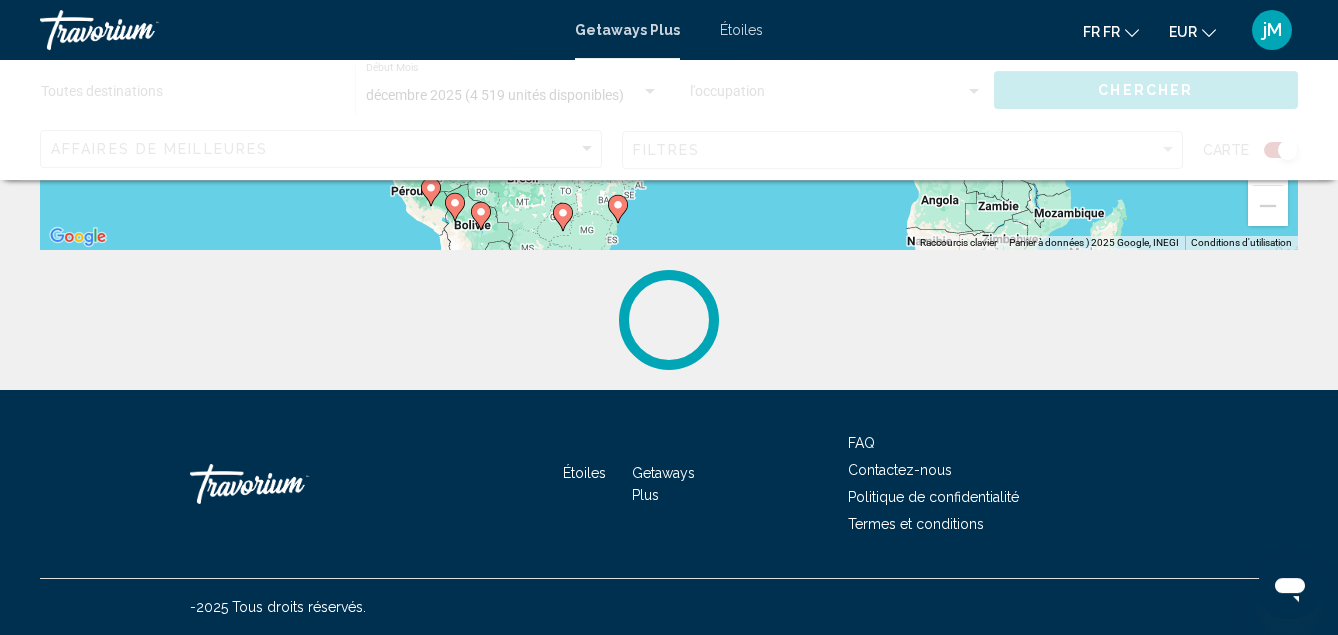 scroll, scrollTop: 0, scrollLeft: 0, axis: both 